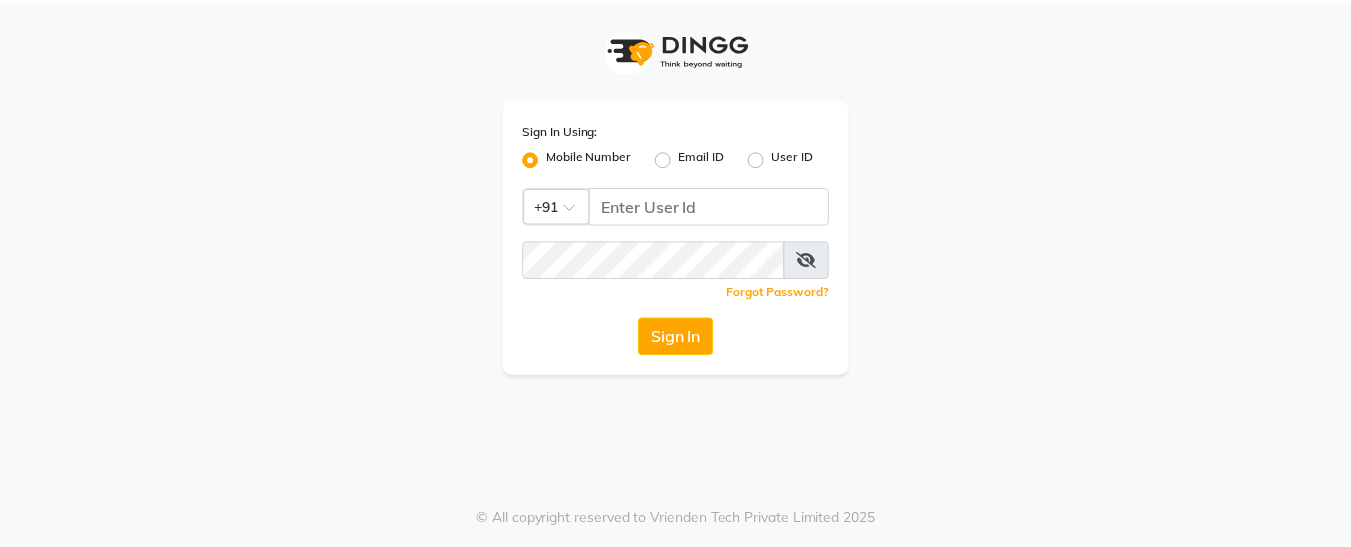 scroll, scrollTop: 0, scrollLeft: 0, axis: both 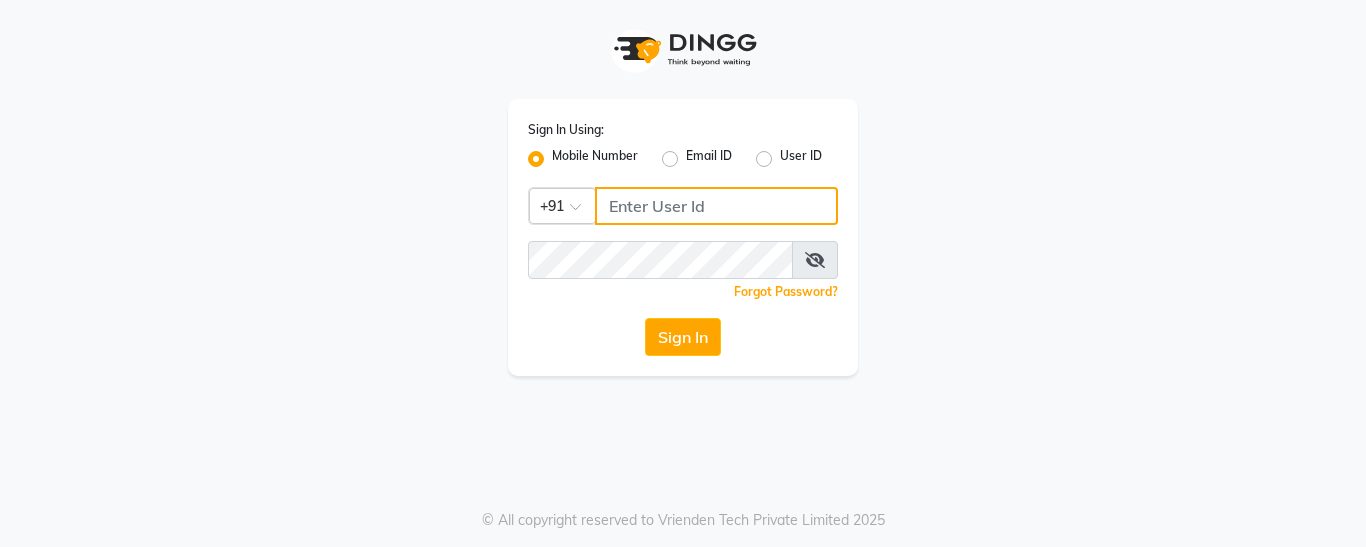 click 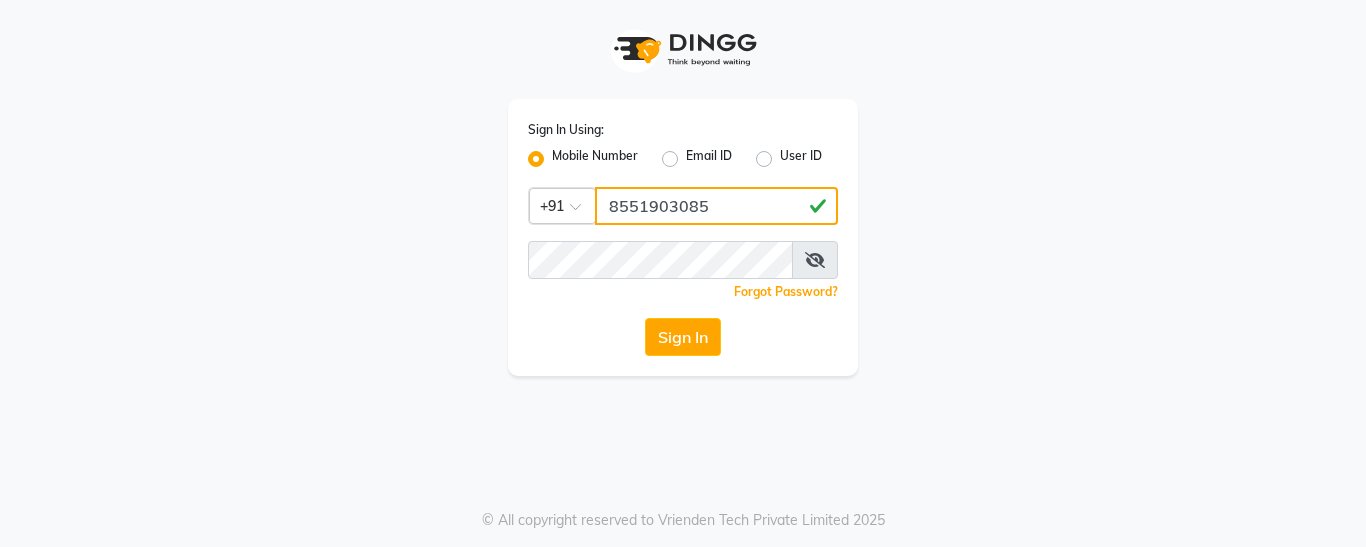 type on "8551903085" 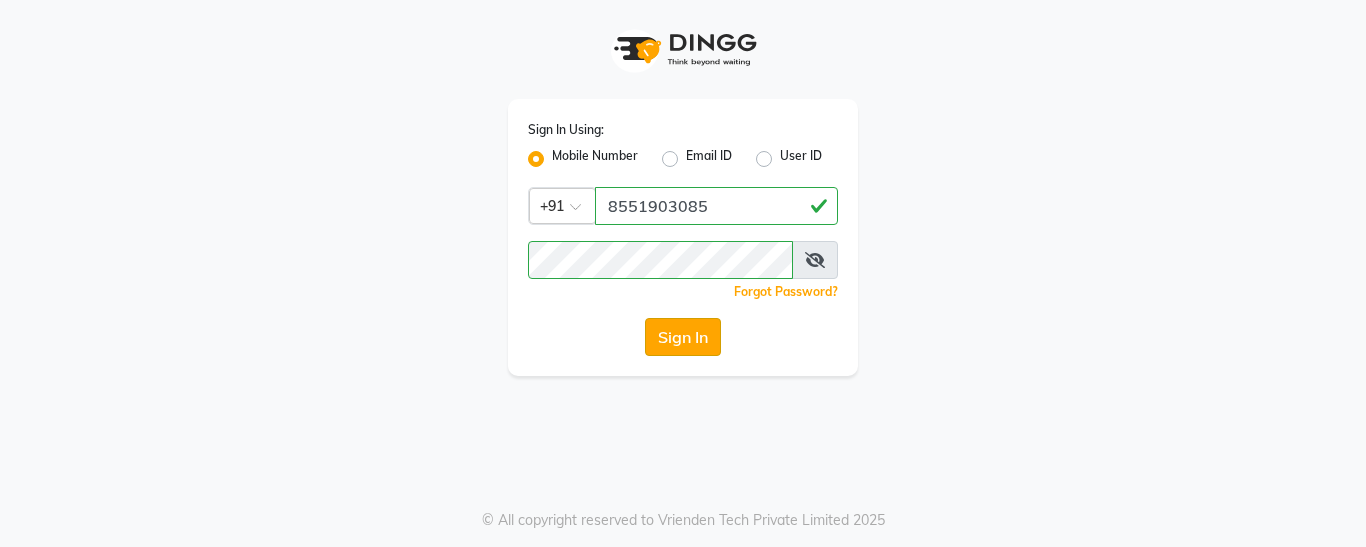 click on "Sign In" 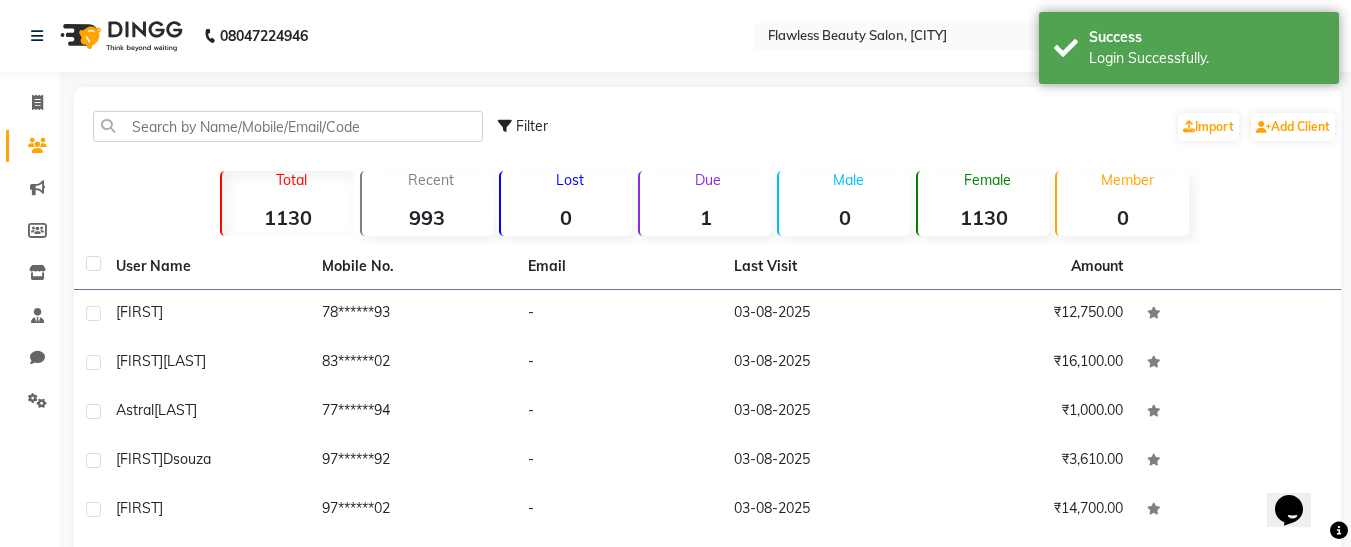 scroll, scrollTop: 0, scrollLeft: 0, axis: both 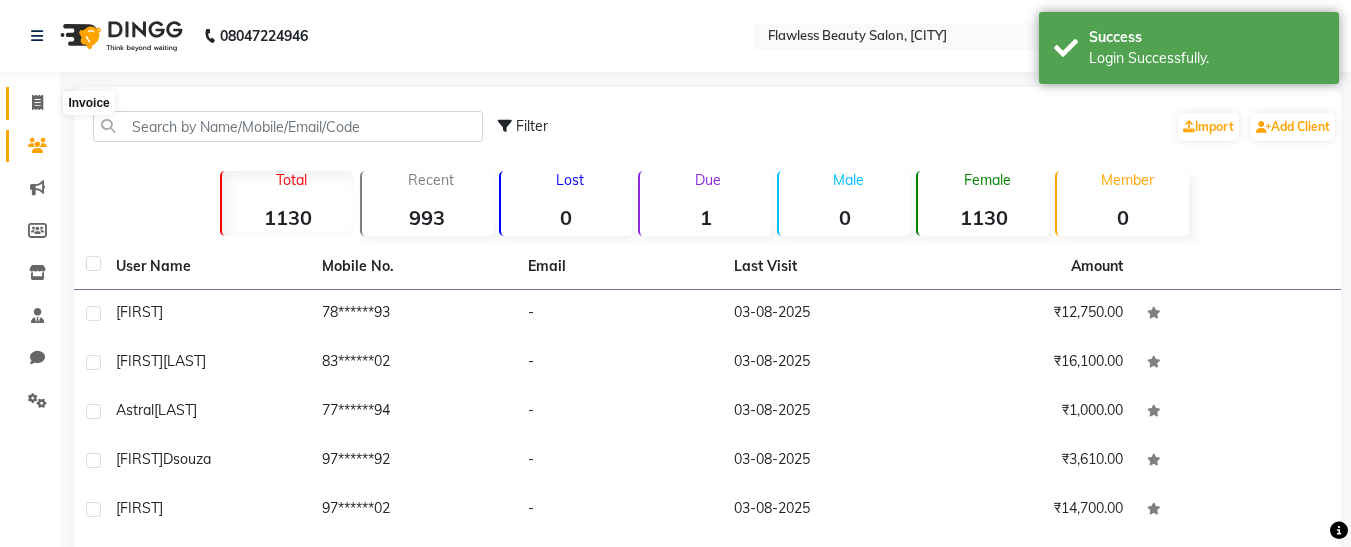 click 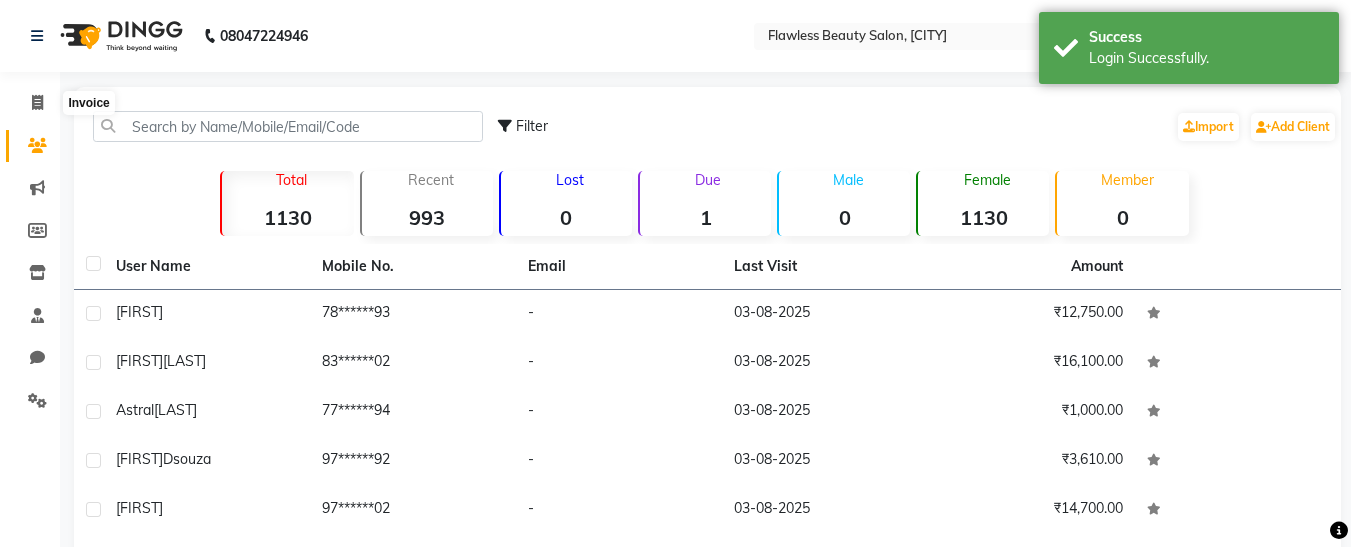 select on "service" 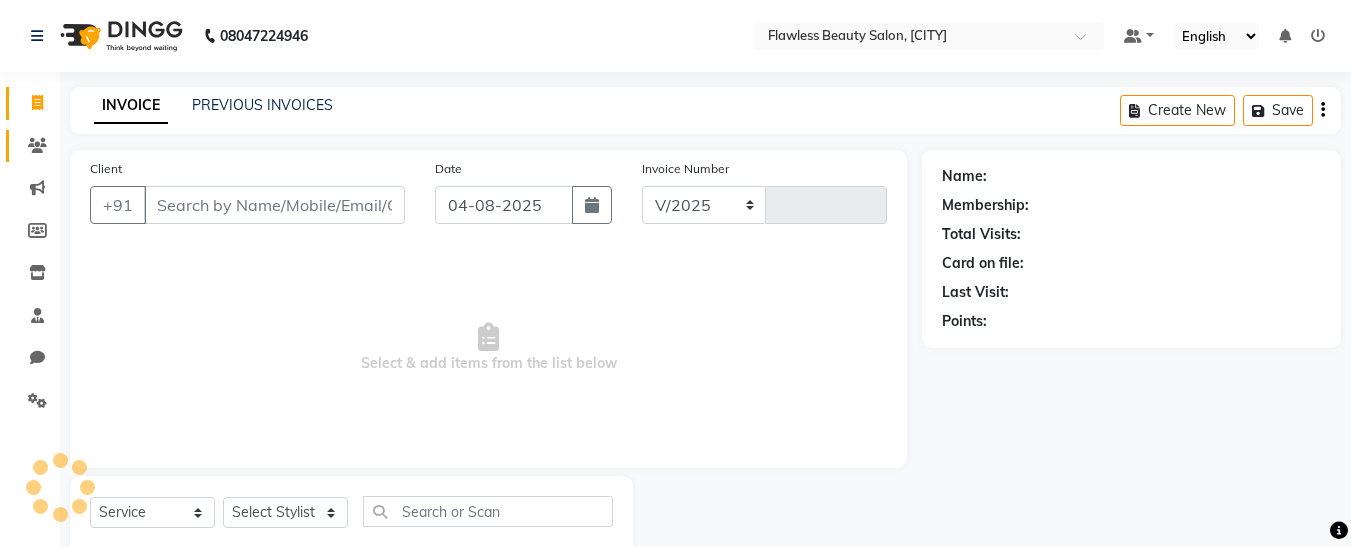 select on "8090" 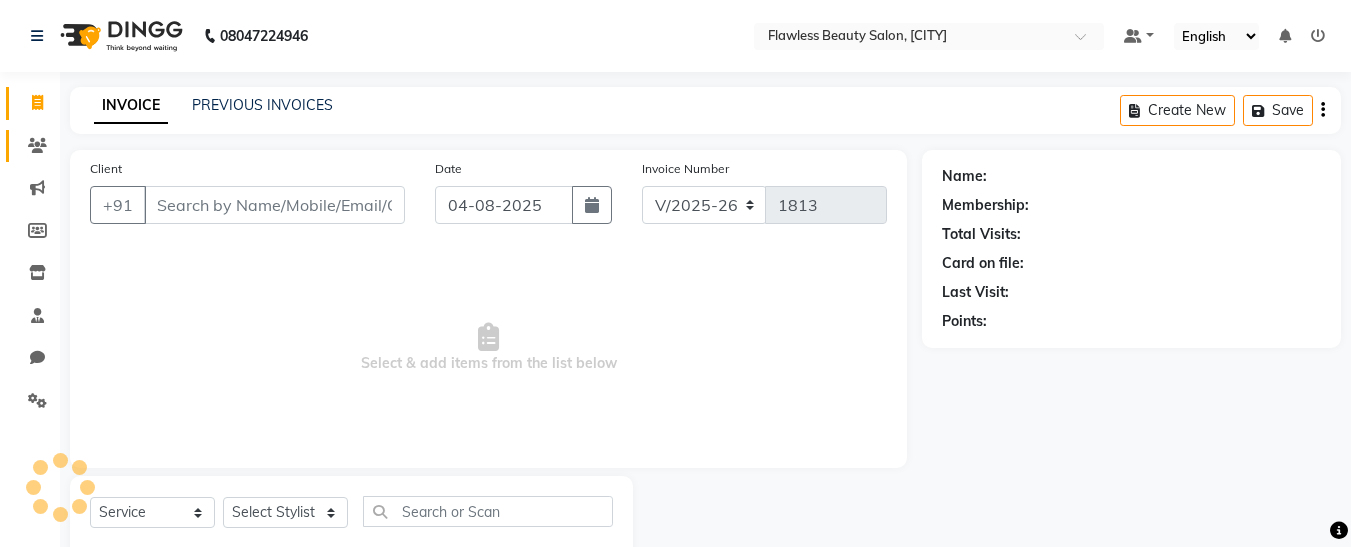 scroll, scrollTop: 54, scrollLeft: 0, axis: vertical 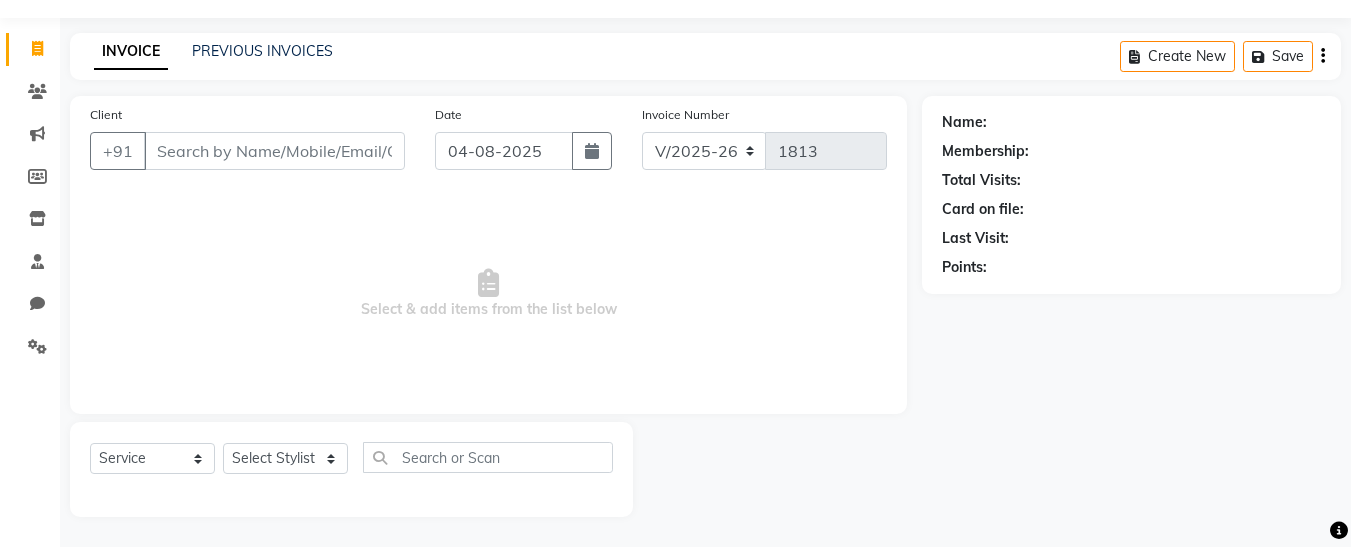 click on "Client" at bounding box center (274, 151) 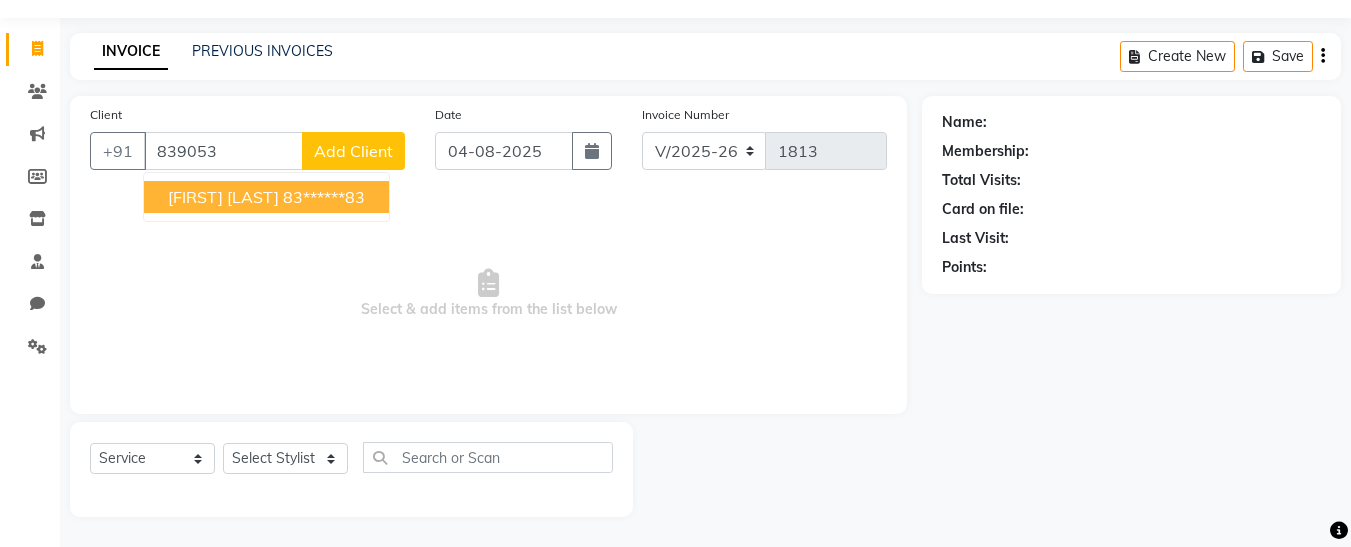 click on "[FIRST] [LAST]" at bounding box center (223, 197) 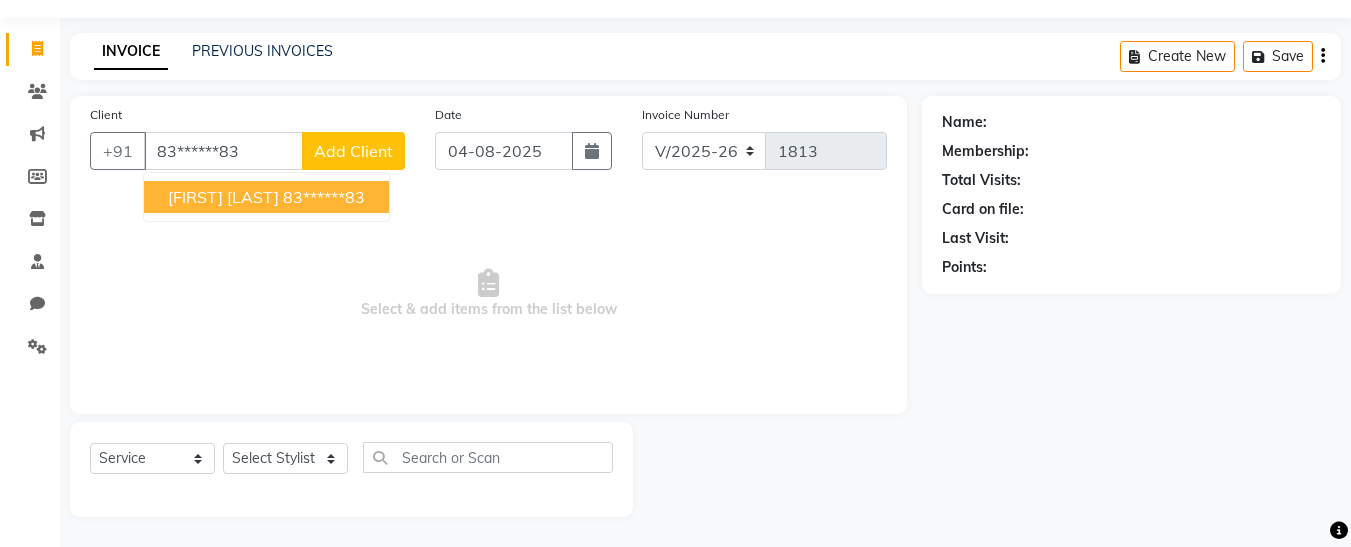 type on "83******83" 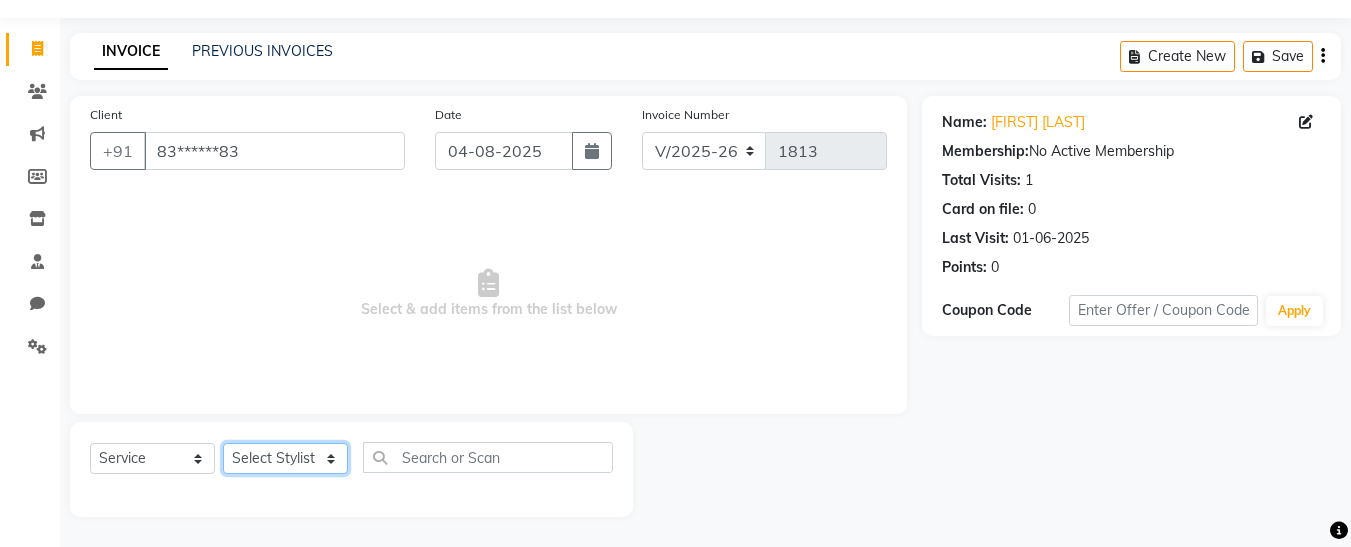 click on "Select Stylist Afsana Ankita  Krutika Maam Nisha  Pari Rasika Ruba sara Vidya" 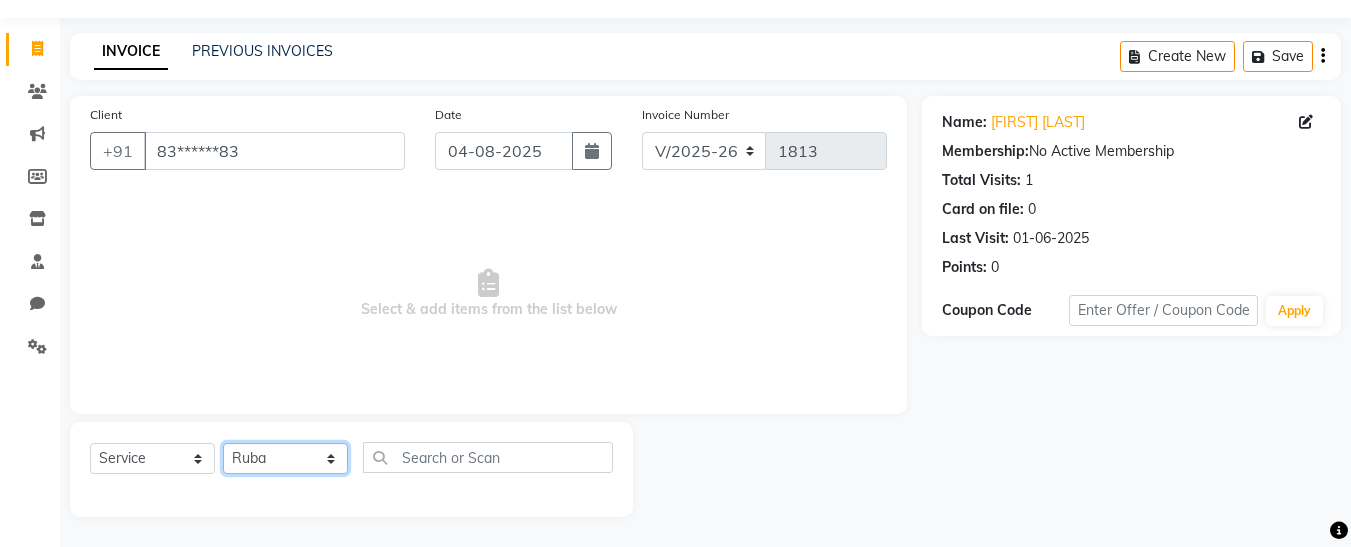 click on "Select Stylist Afsana Ankita  Krutika Maam Nisha  Pari Rasika Ruba sara Vidya" 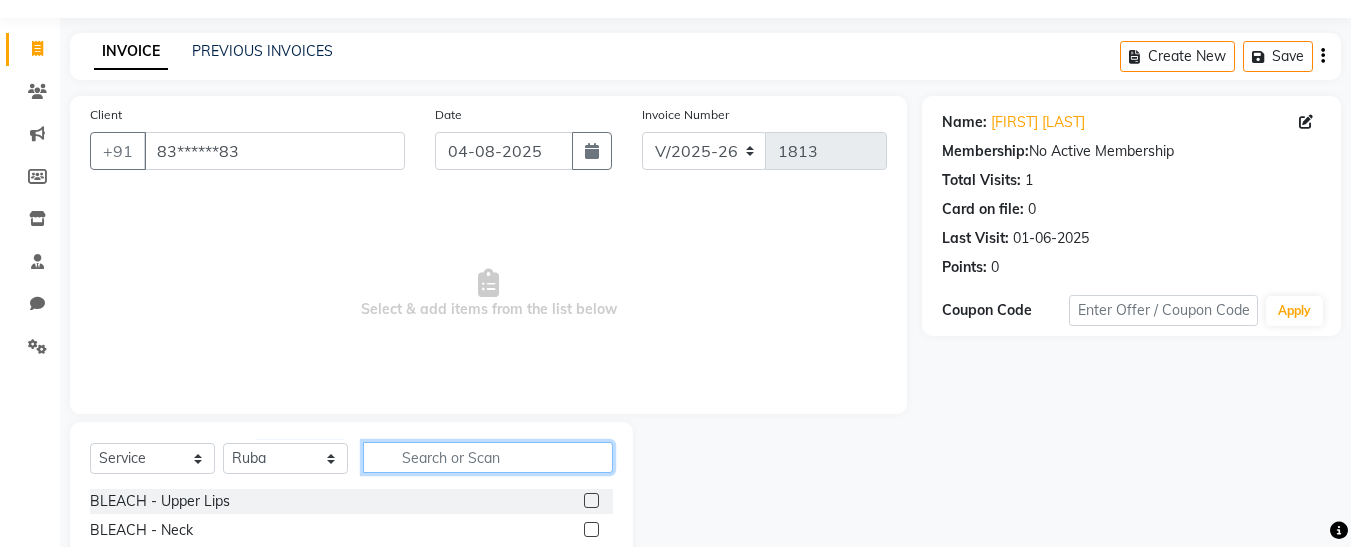 click 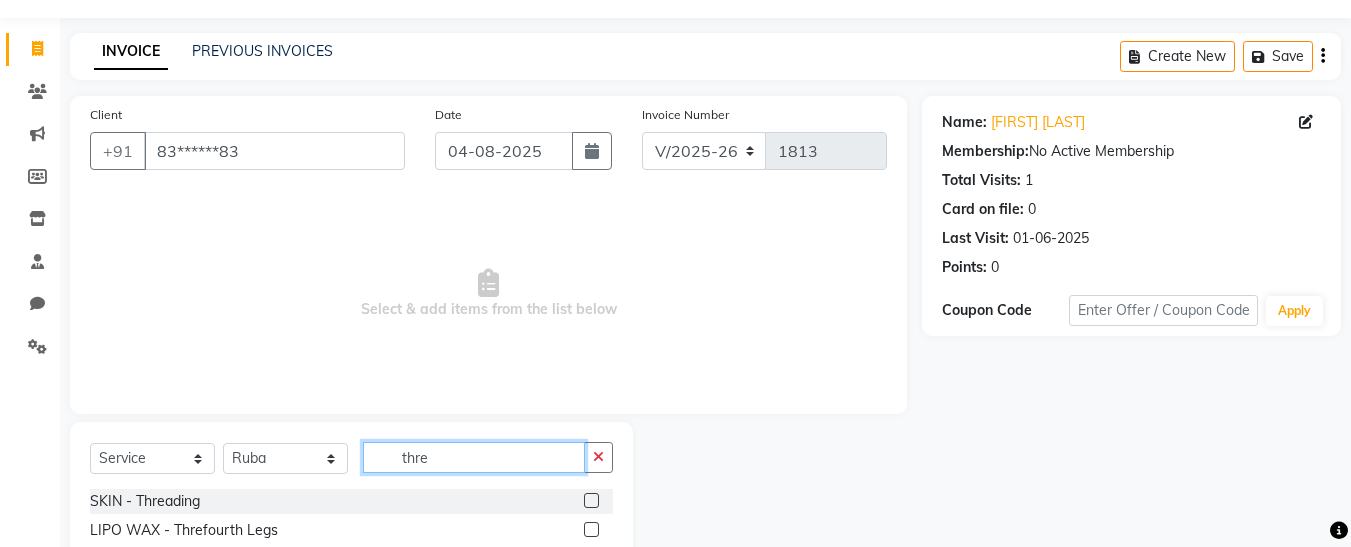type on "thre" 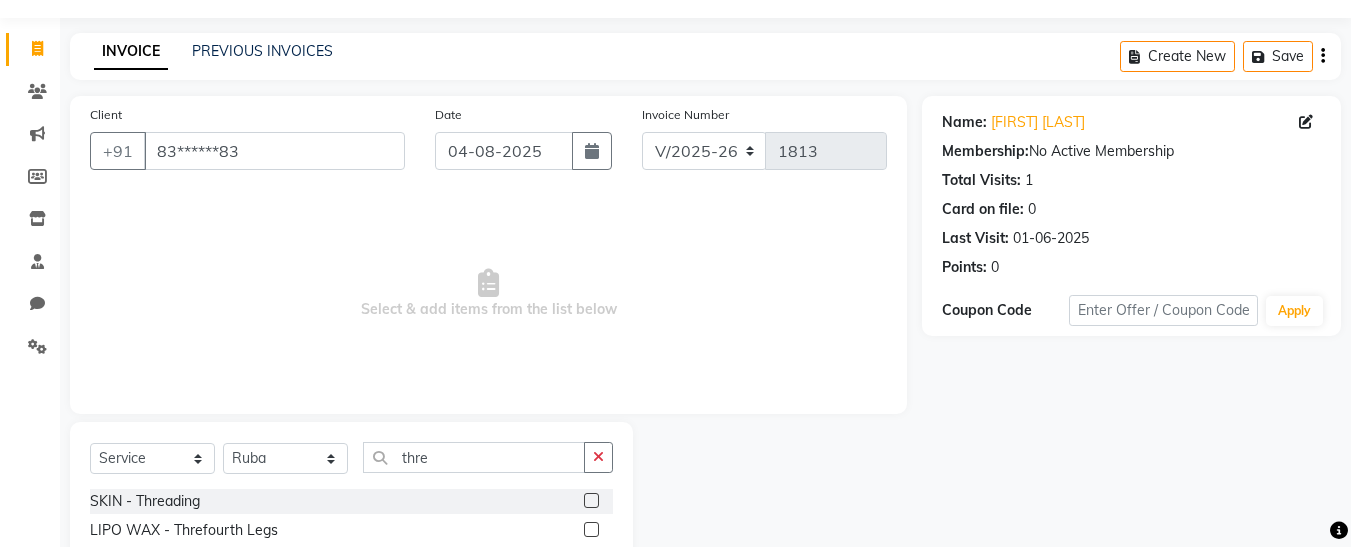 click 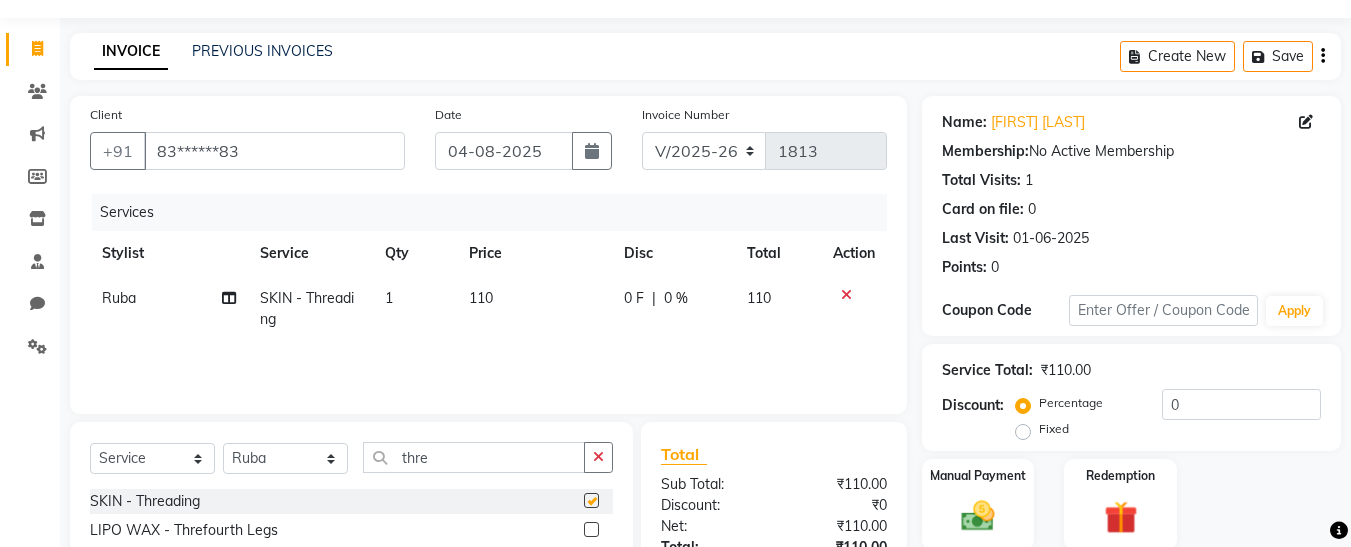checkbox on "false" 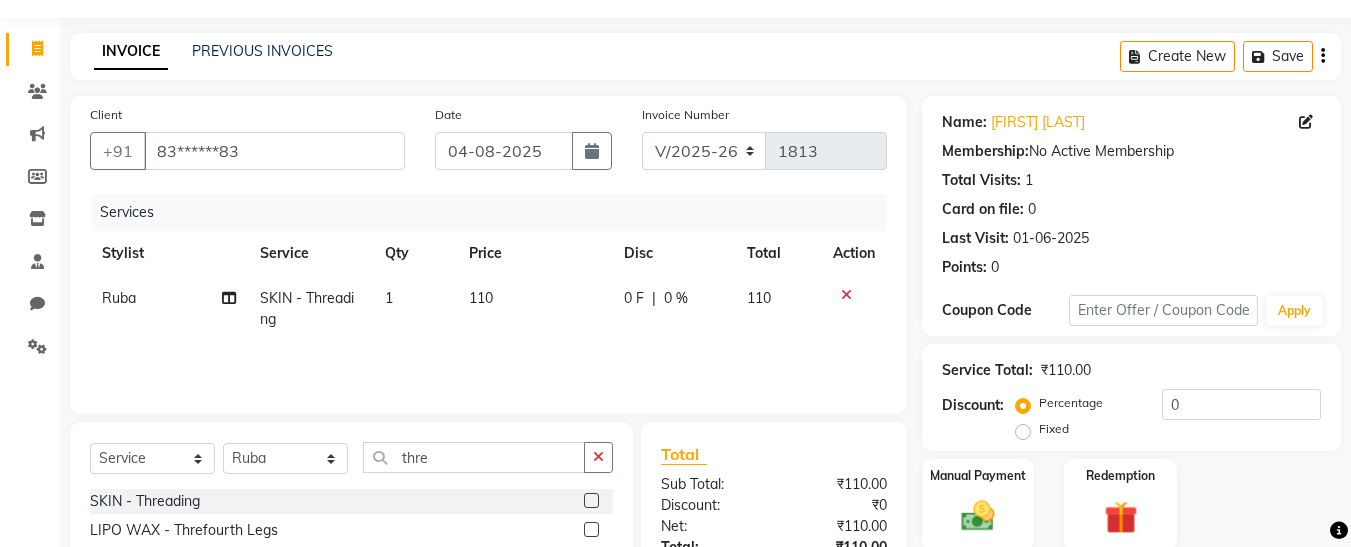 click on "110" 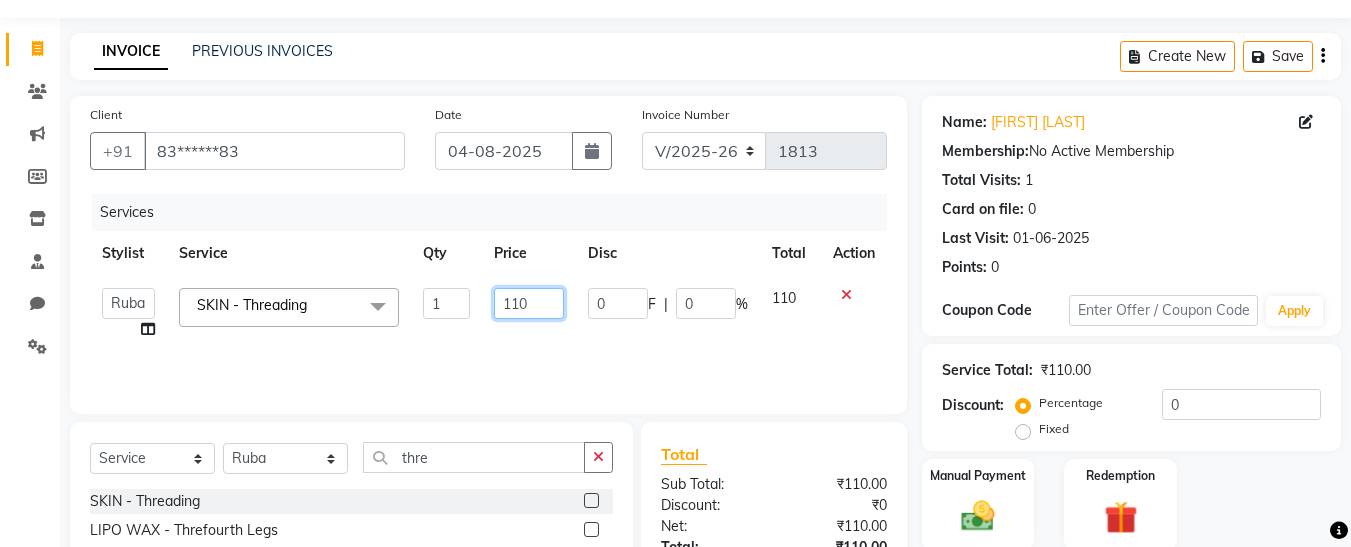 click on "110" 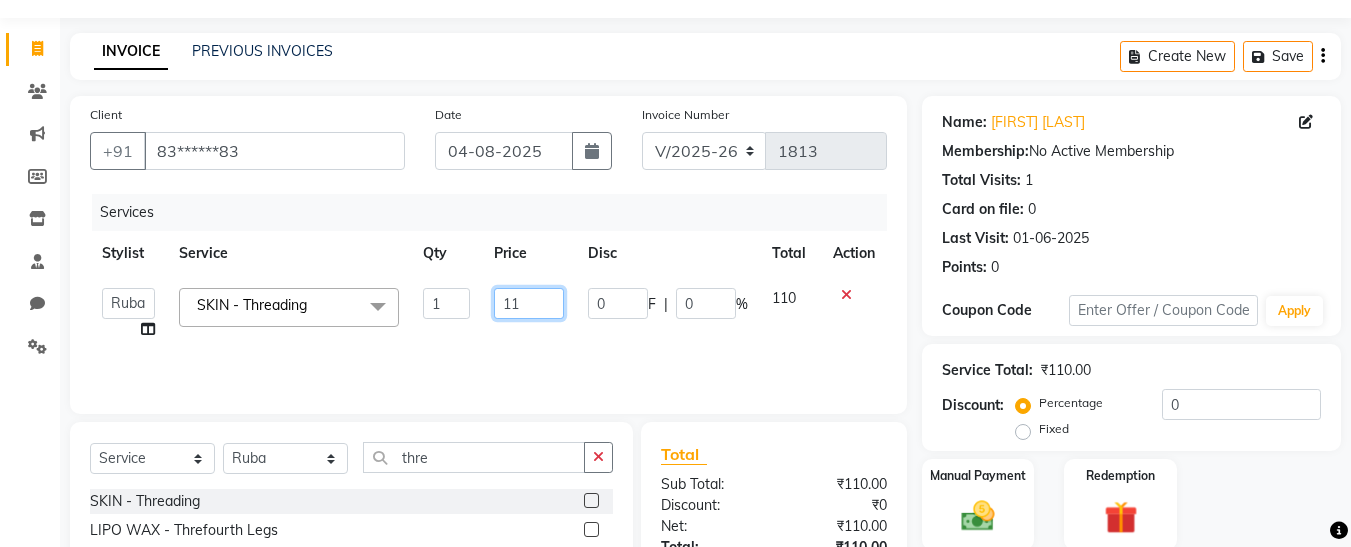 type on "1" 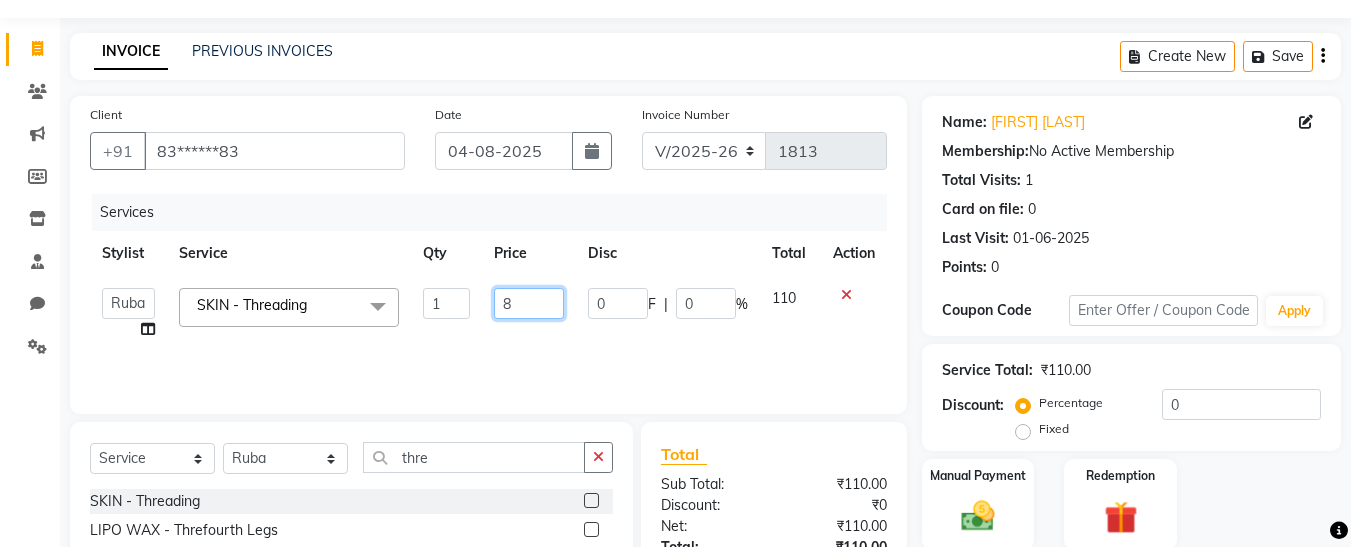 type on "80" 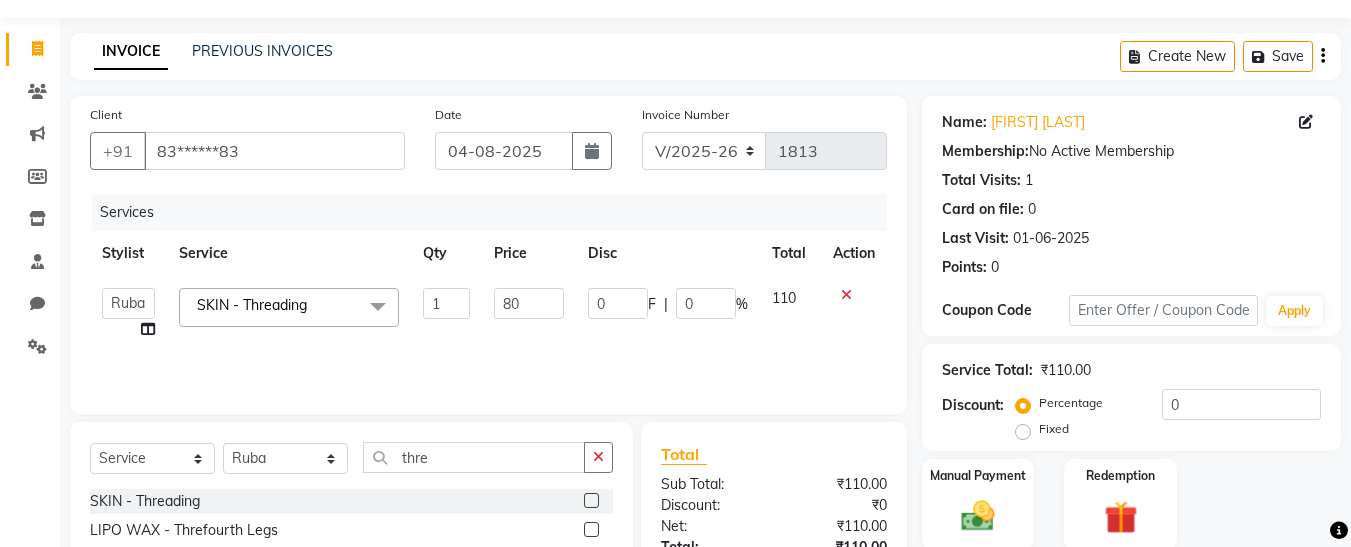 click on "₹0" 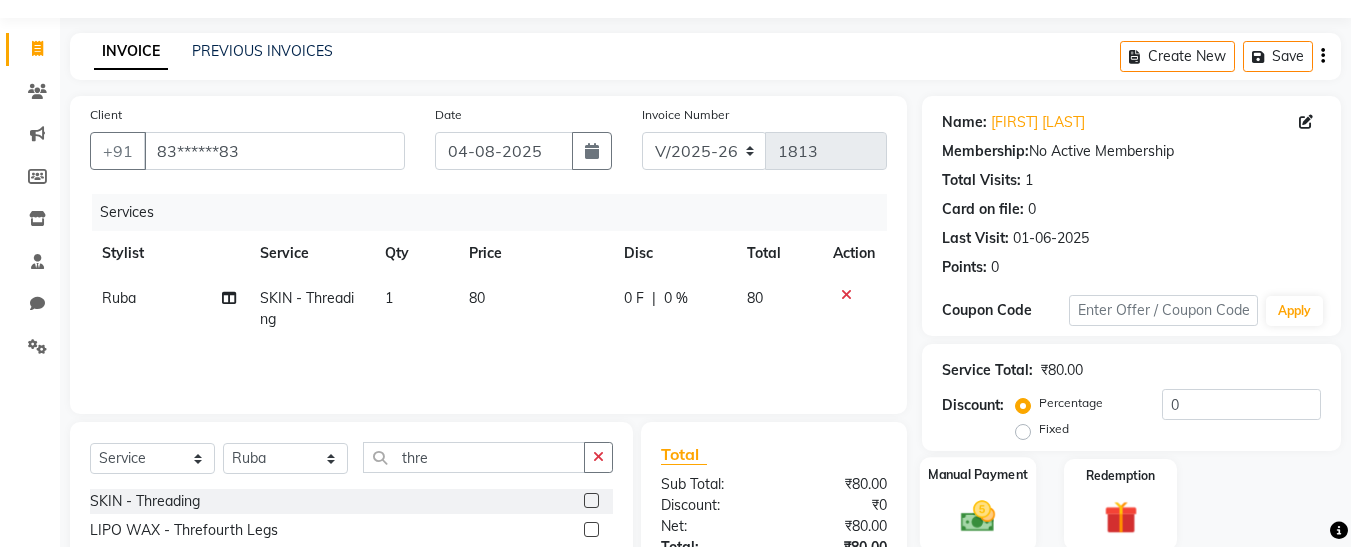click on "Manual Payment" 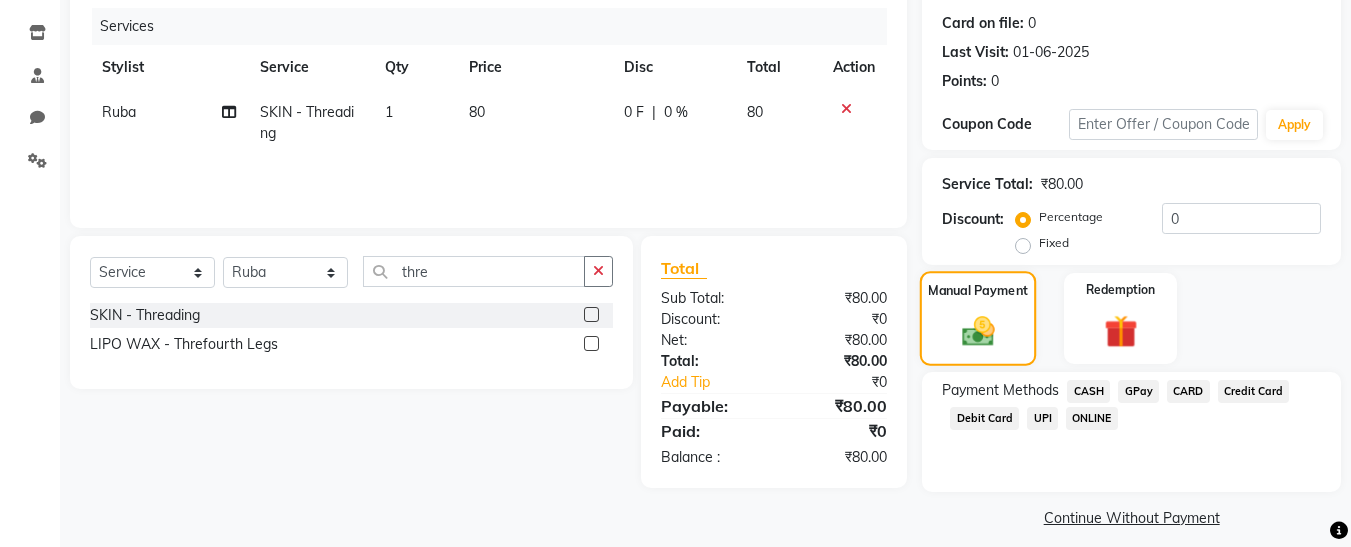 scroll, scrollTop: 256, scrollLeft: 0, axis: vertical 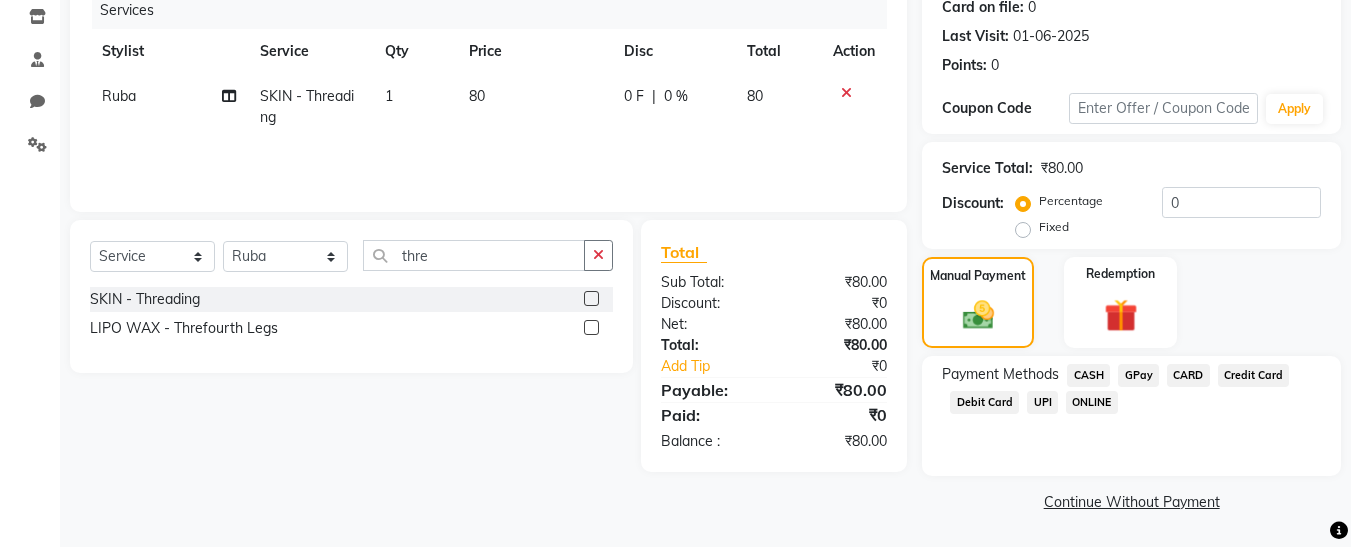 click on "GPay" 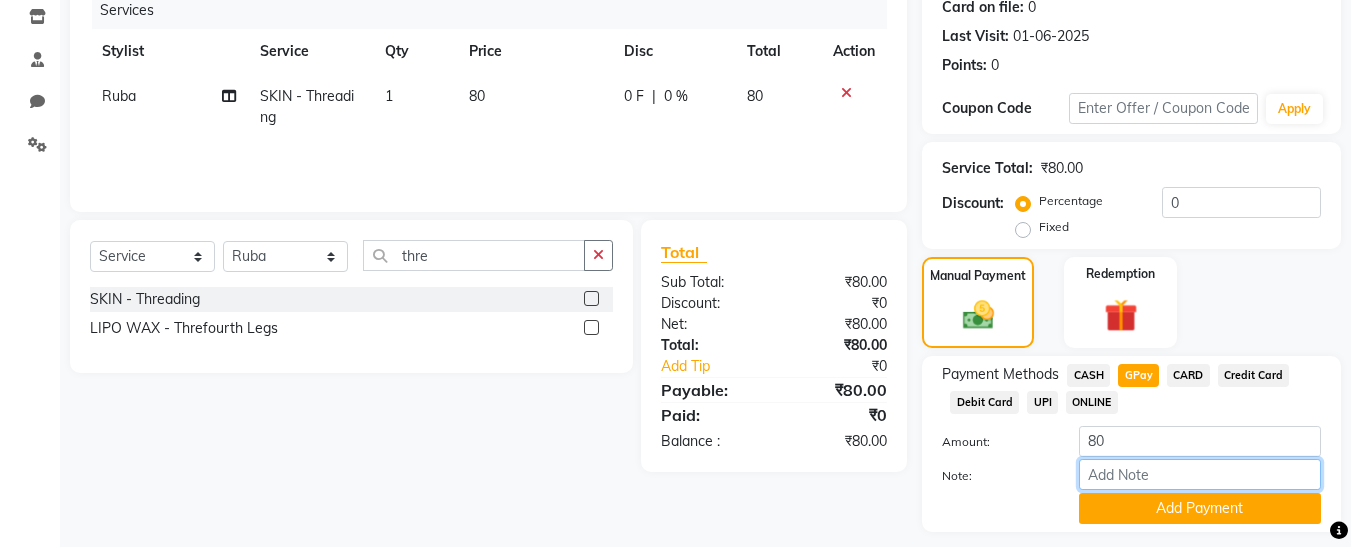 click on "Note:" at bounding box center [1200, 474] 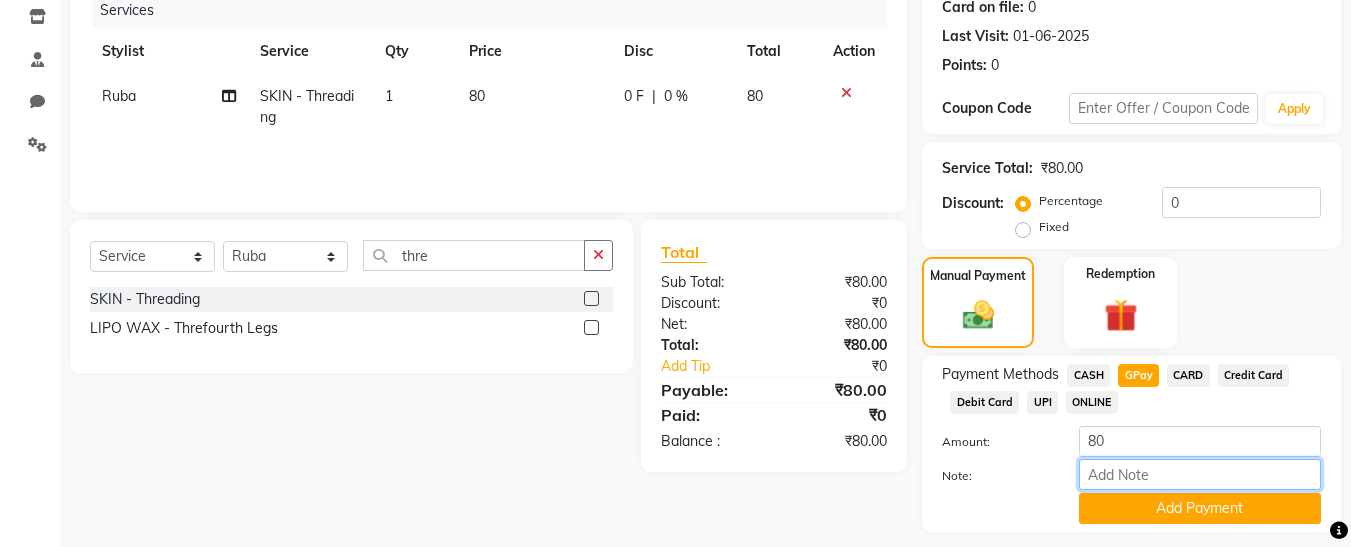 type on "fless" 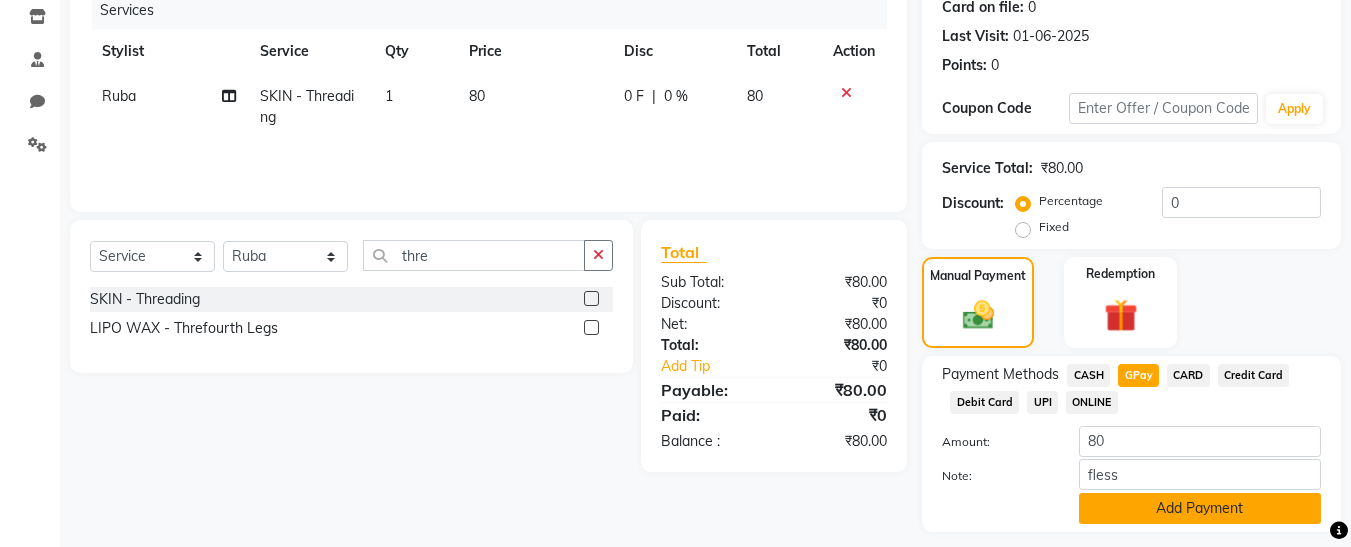 click on "Add Payment" 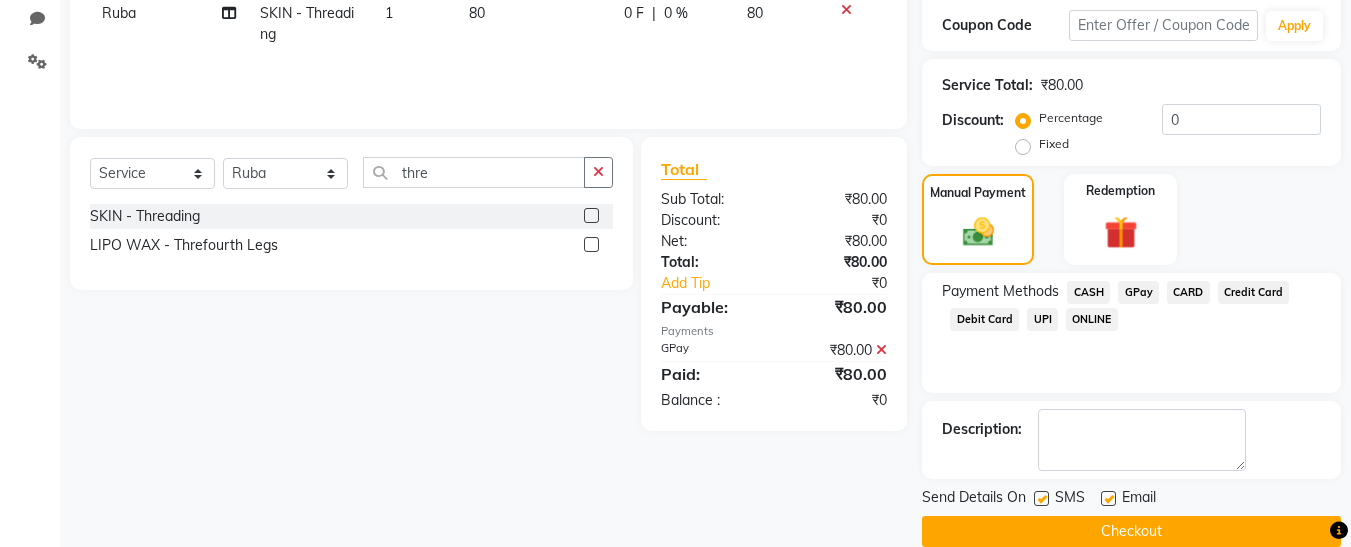 scroll, scrollTop: 369, scrollLeft: 0, axis: vertical 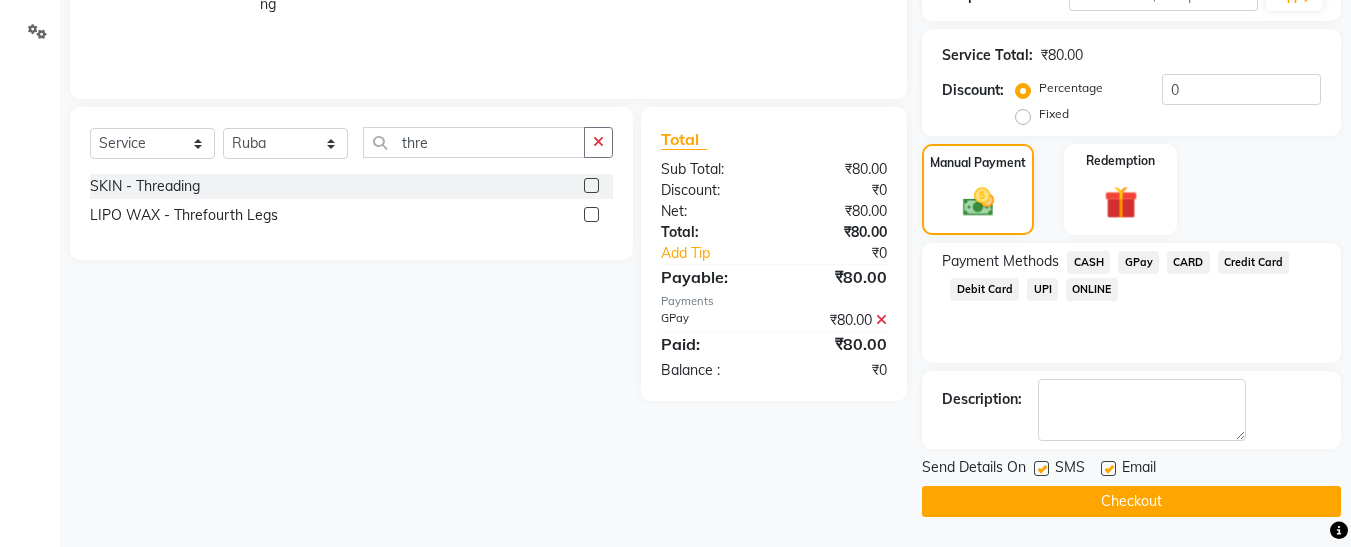 click 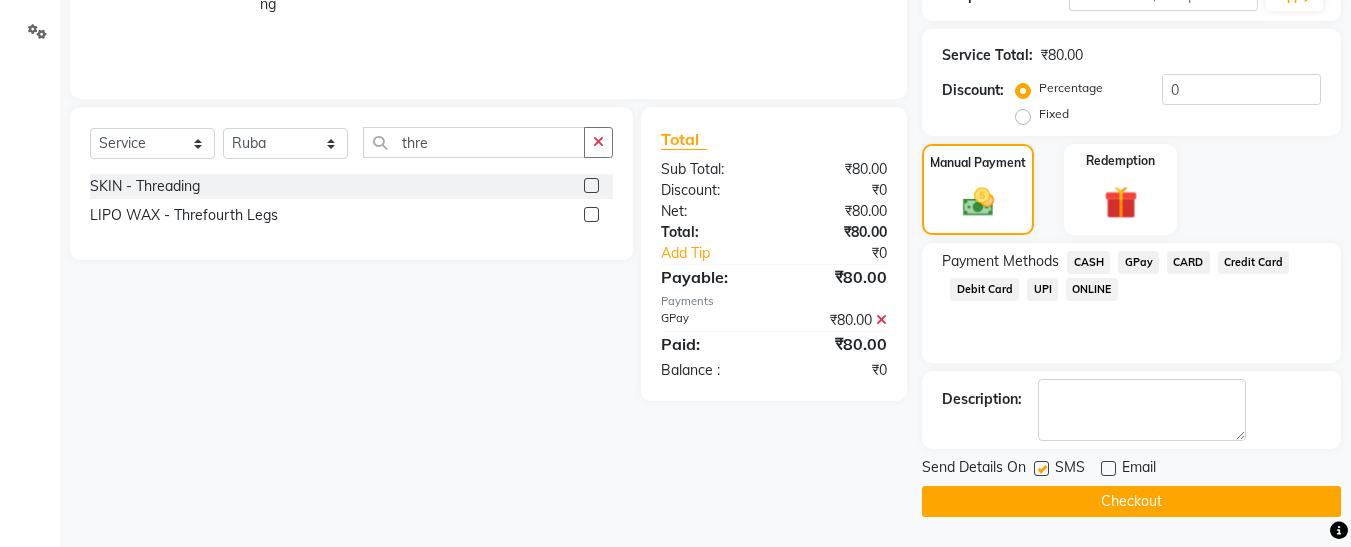 click 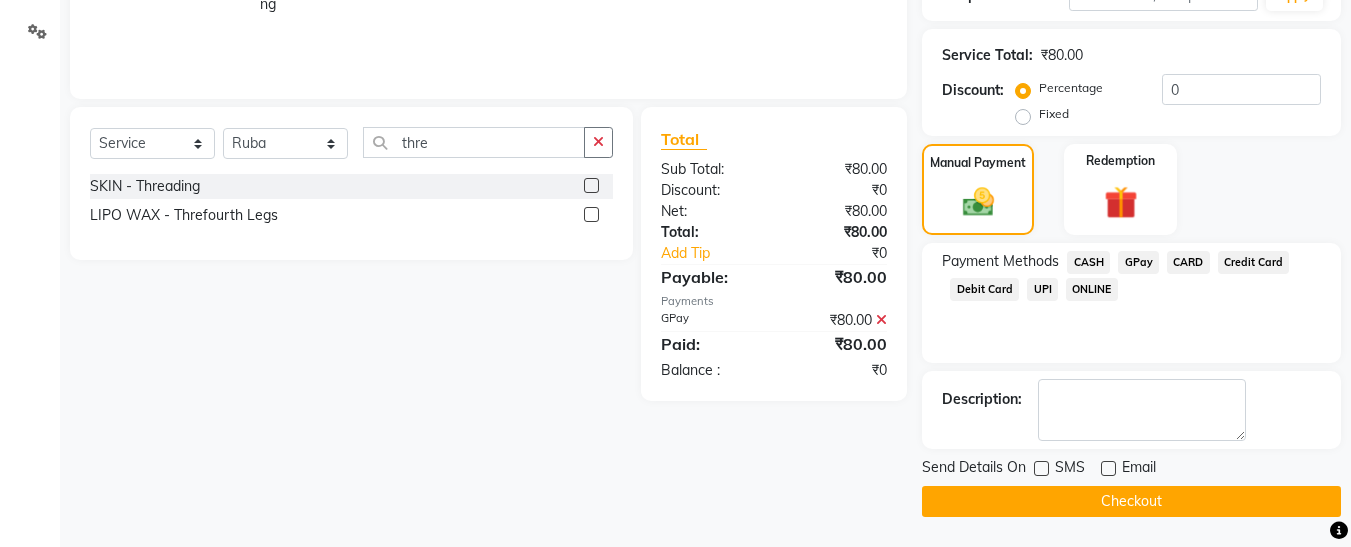 click on "Checkout" 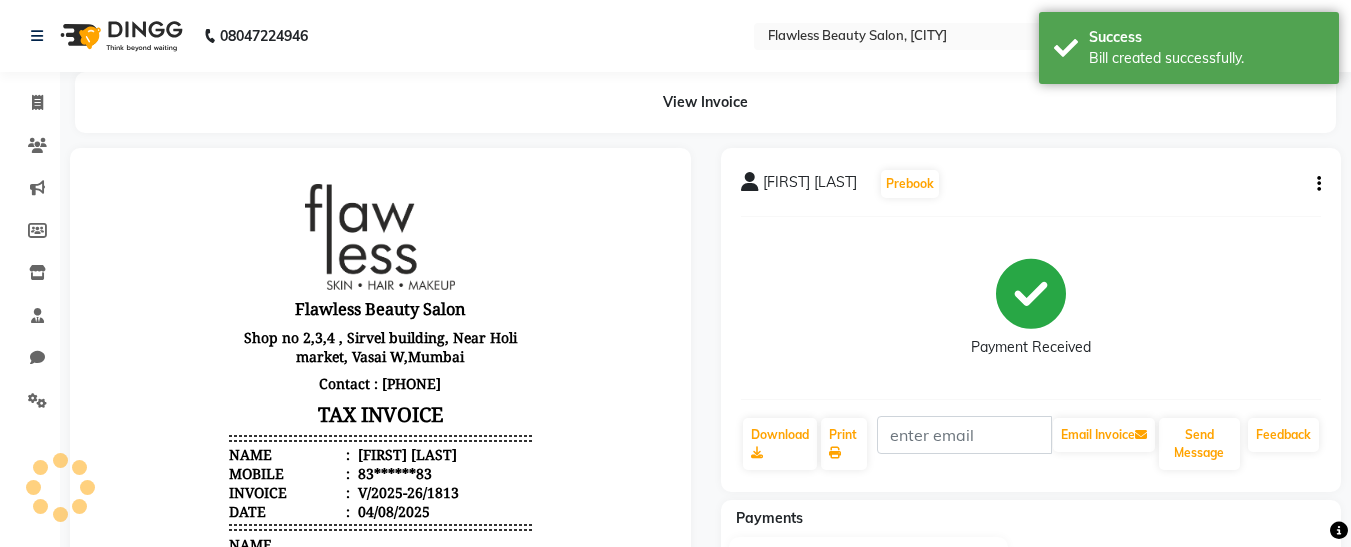 scroll, scrollTop: 0, scrollLeft: 0, axis: both 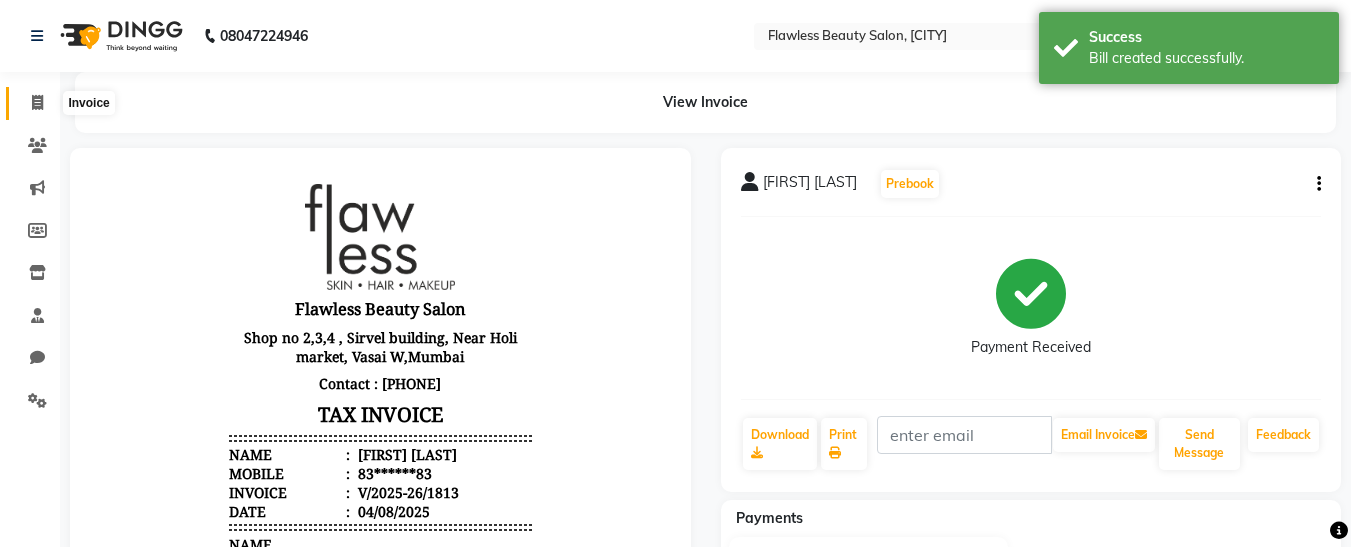 click 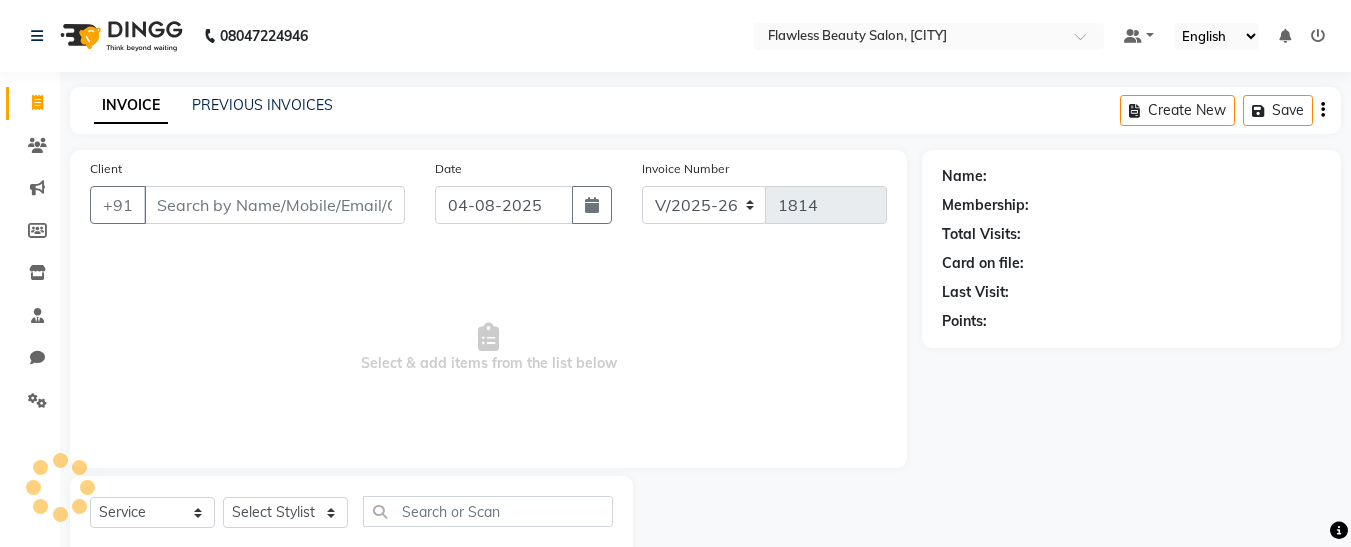 scroll, scrollTop: 54, scrollLeft: 0, axis: vertical 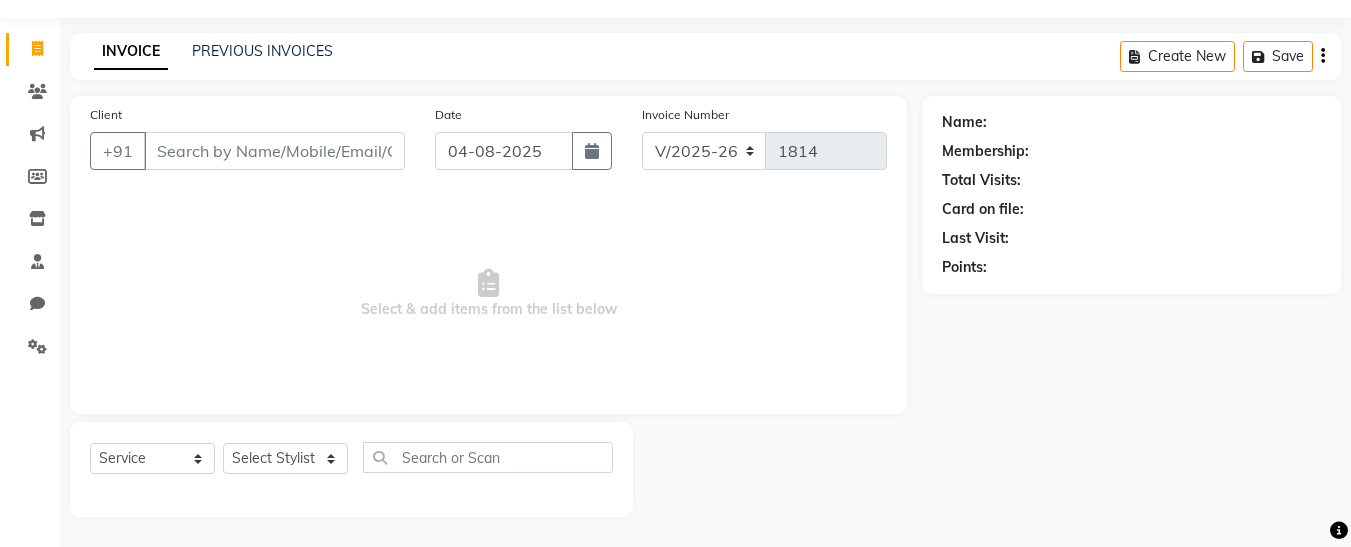 click on "Invoice" 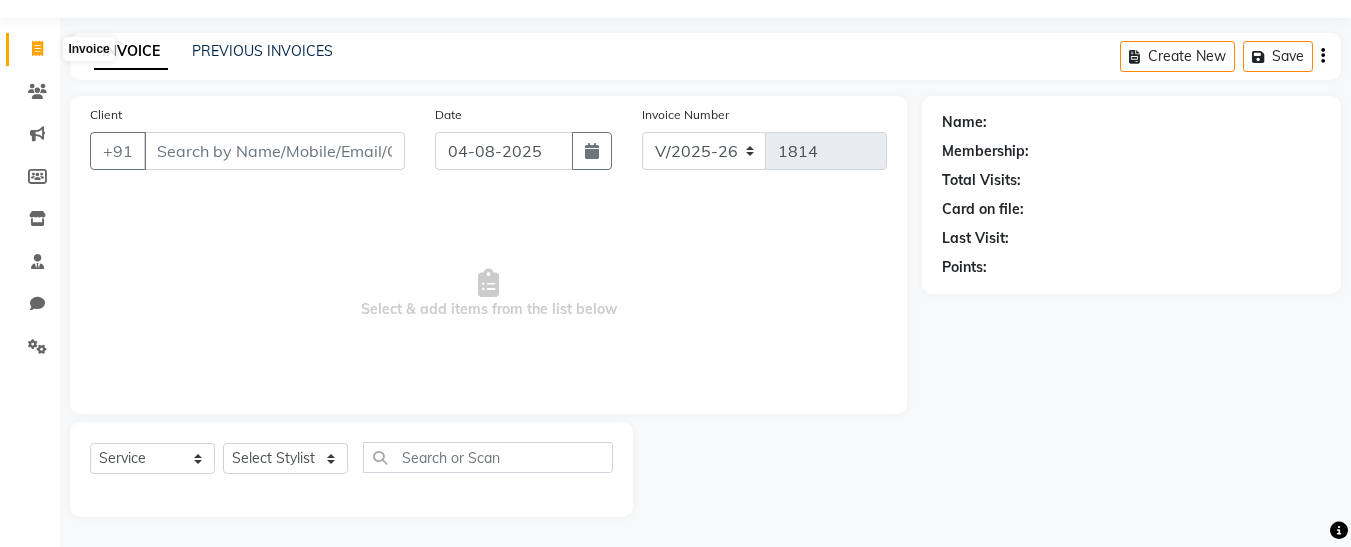 click 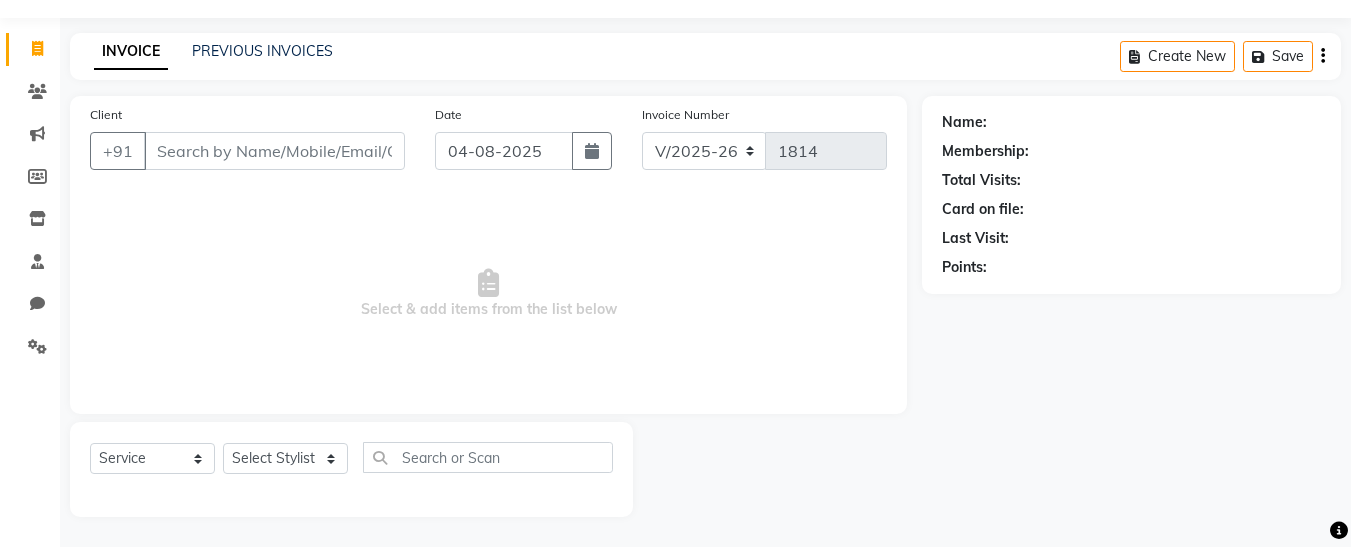click 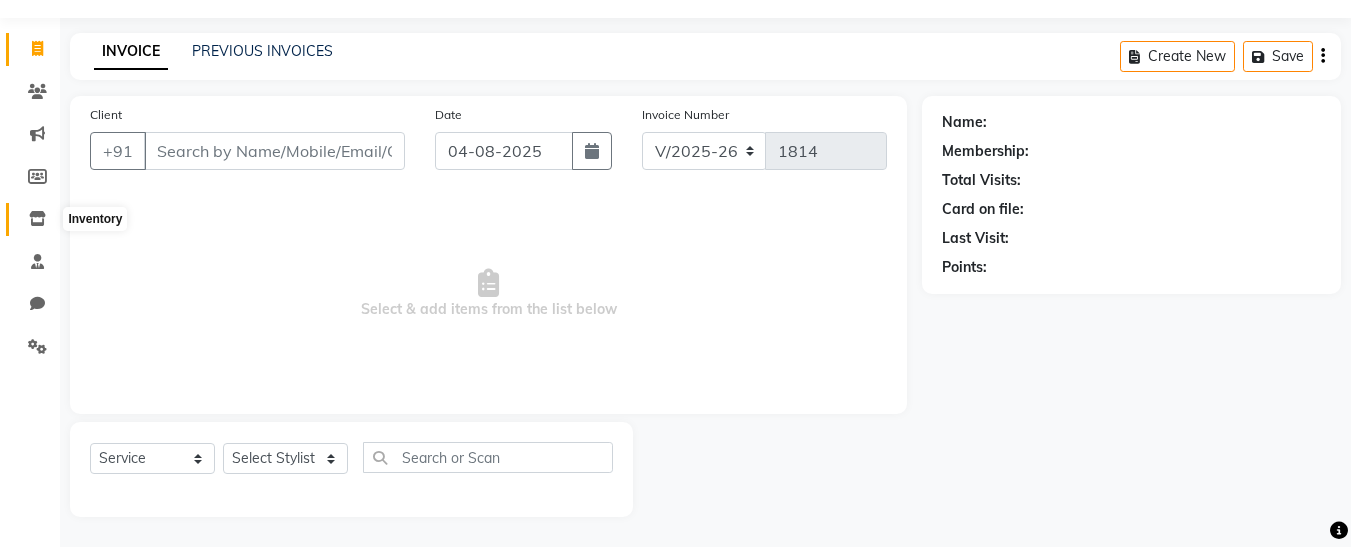 click 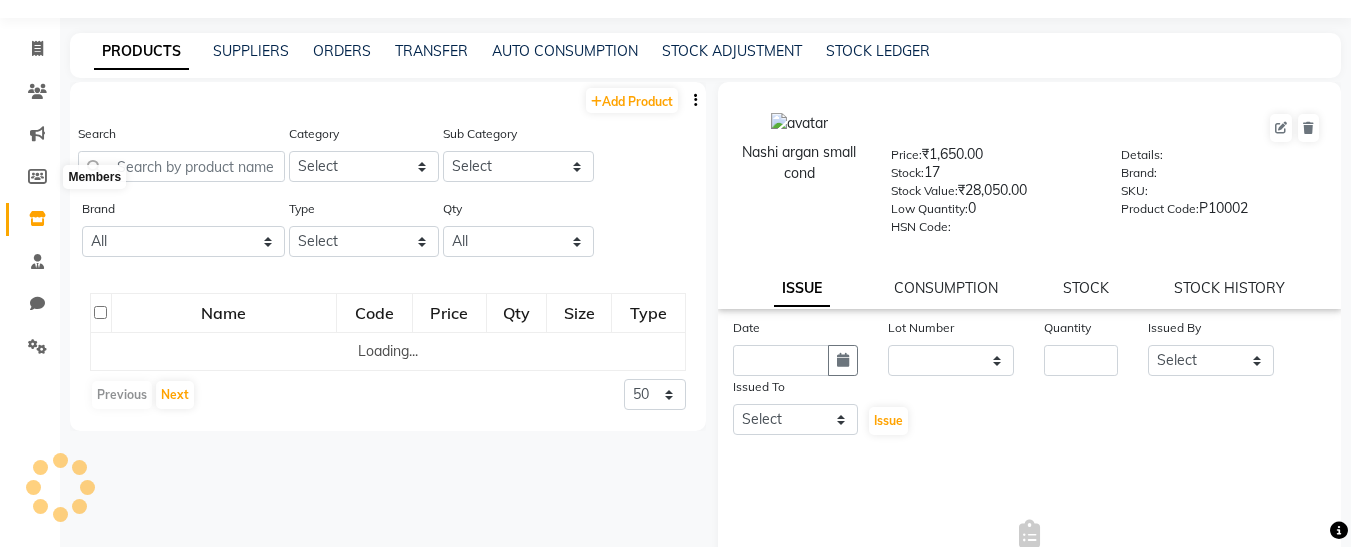 scroll, scrollTop: 0, scrollLeft: 0, axis: both 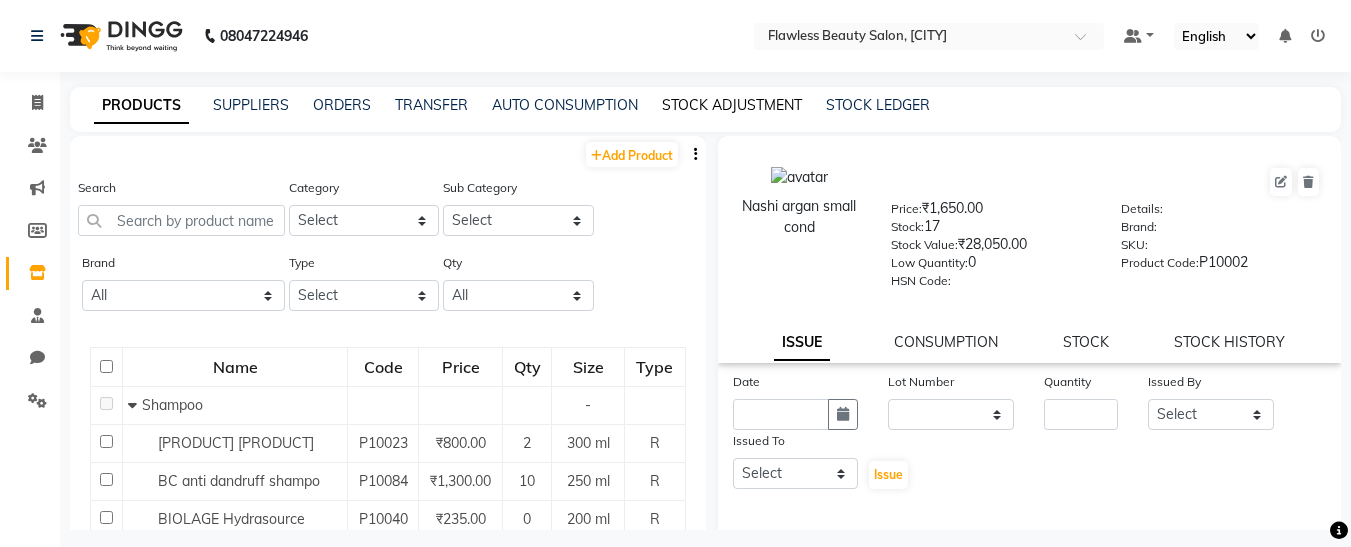 click on "STOCK ADJUSTMENT" 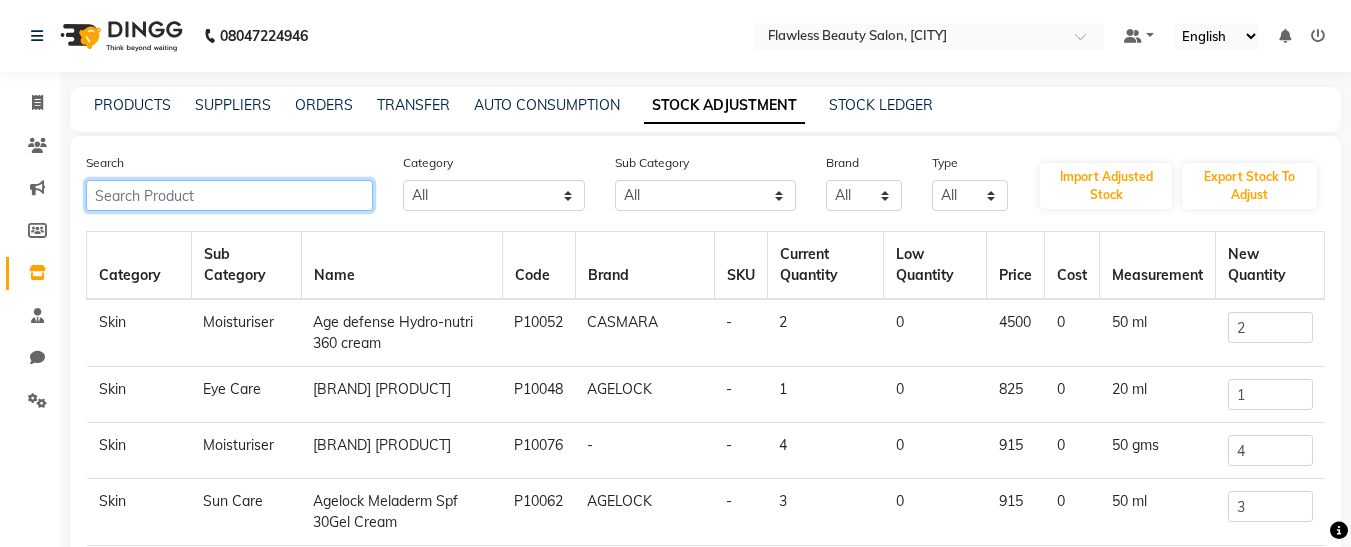 click 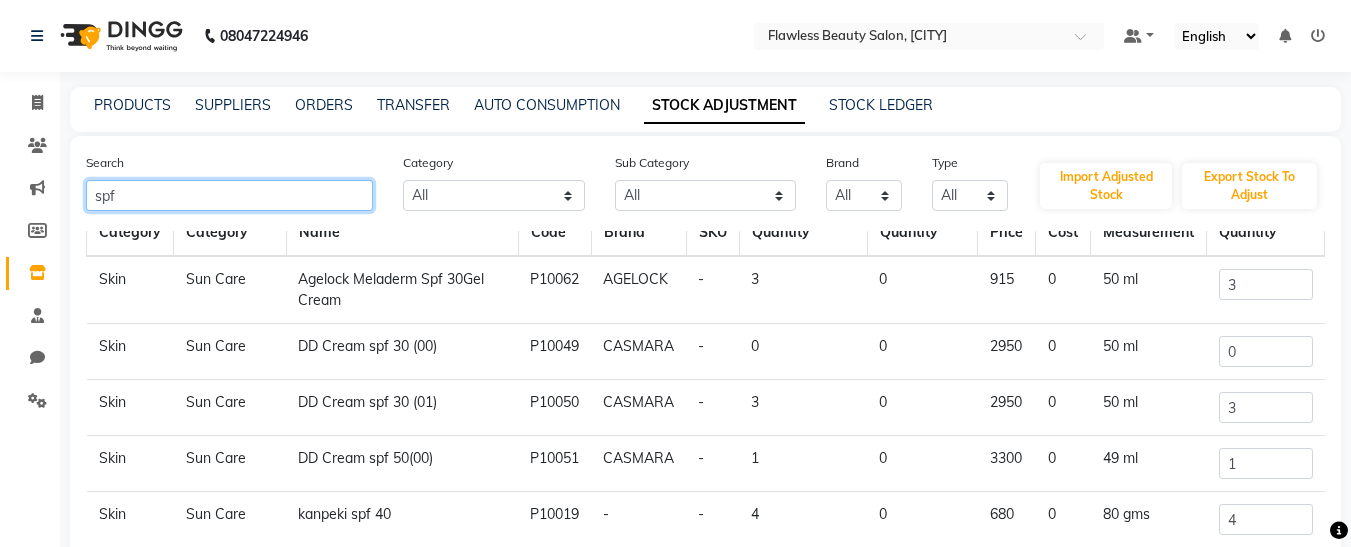 scroll, scrollTop: 44, scrollLeft: 0, axis: vertical 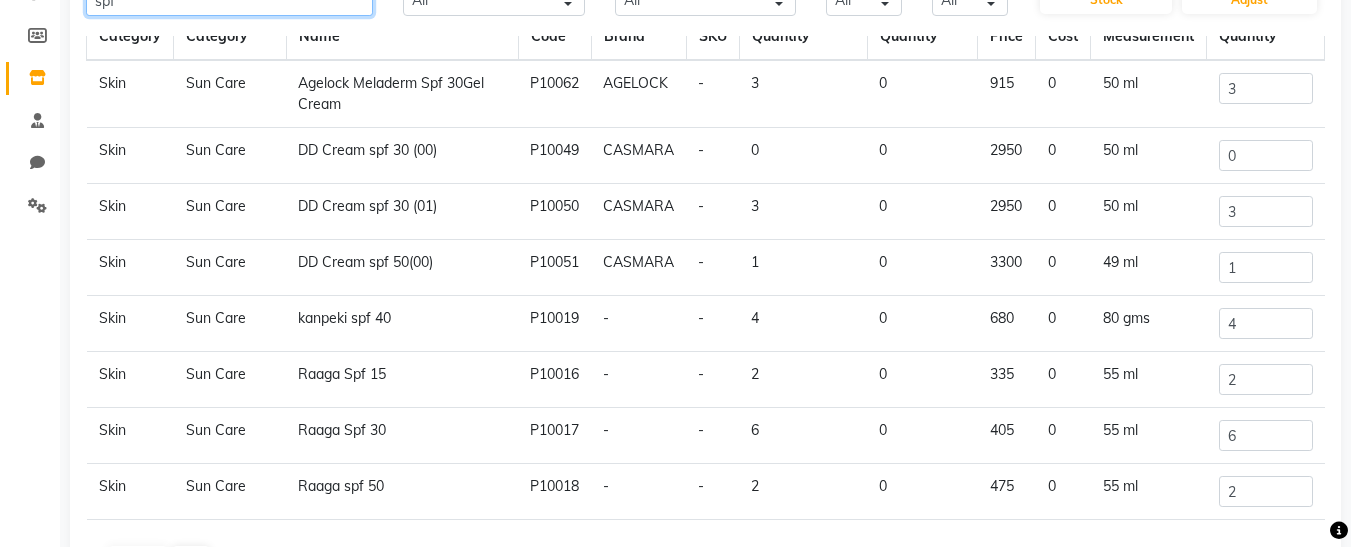 type on "spf" 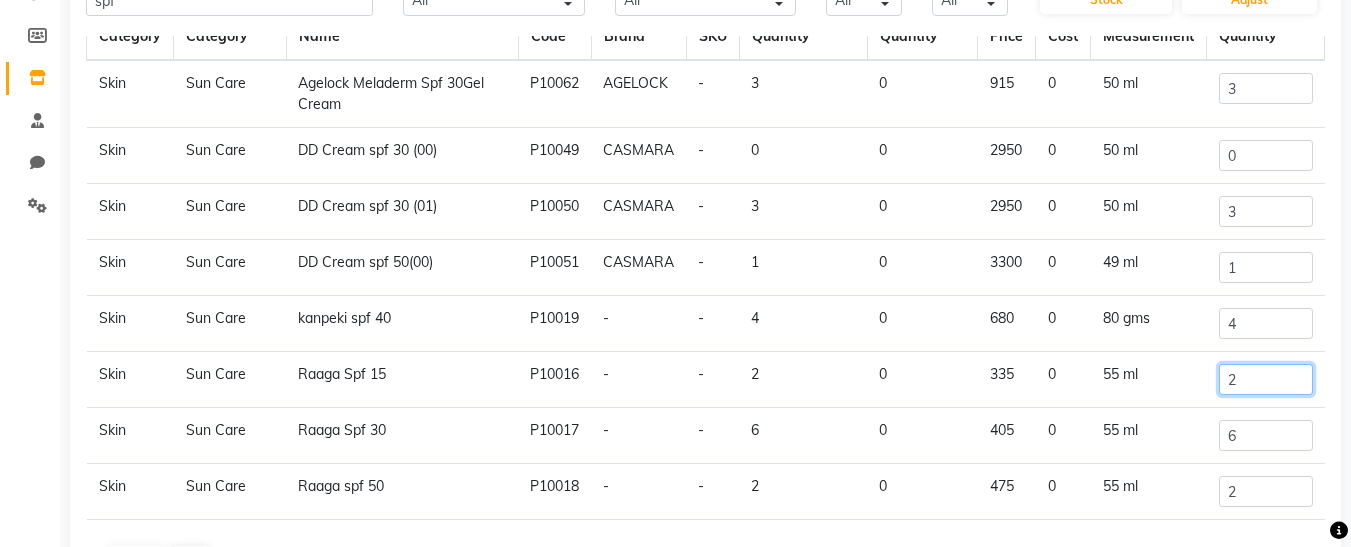 click on "2" 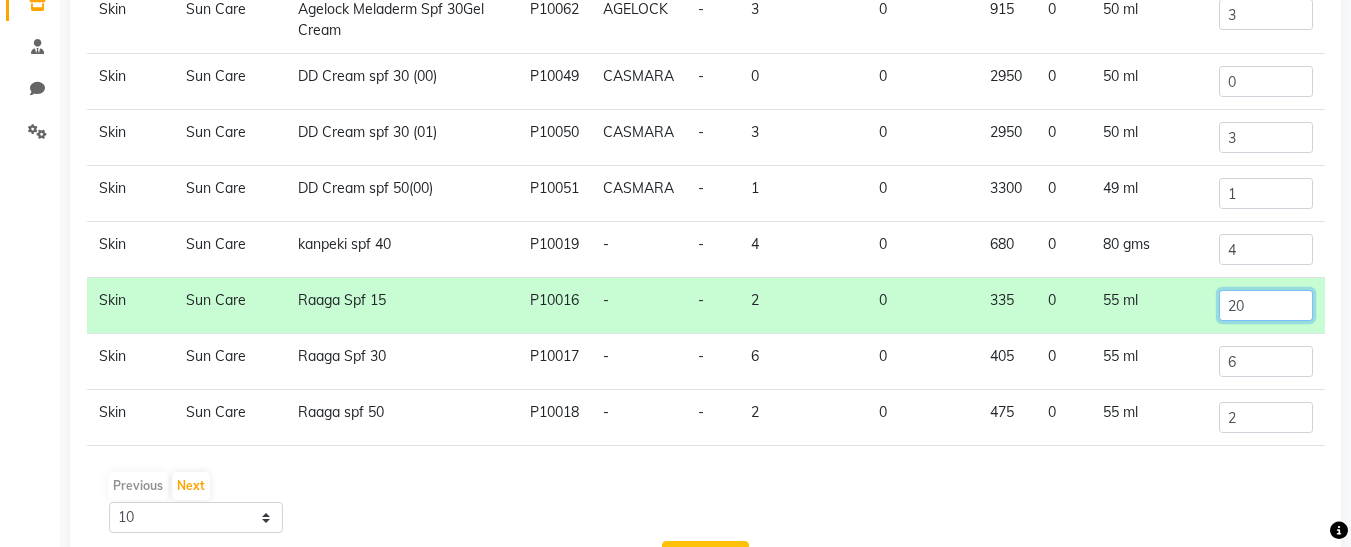 scroll, scrollTop: 270, scrollLeft: 0, axis: vertical 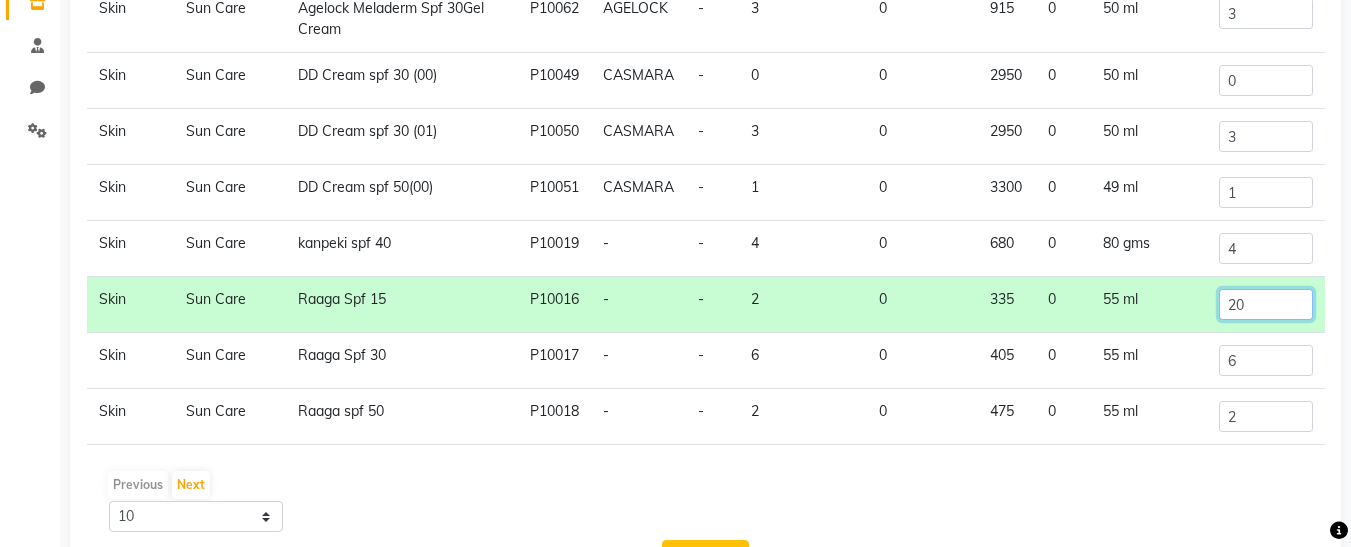 type on "20" 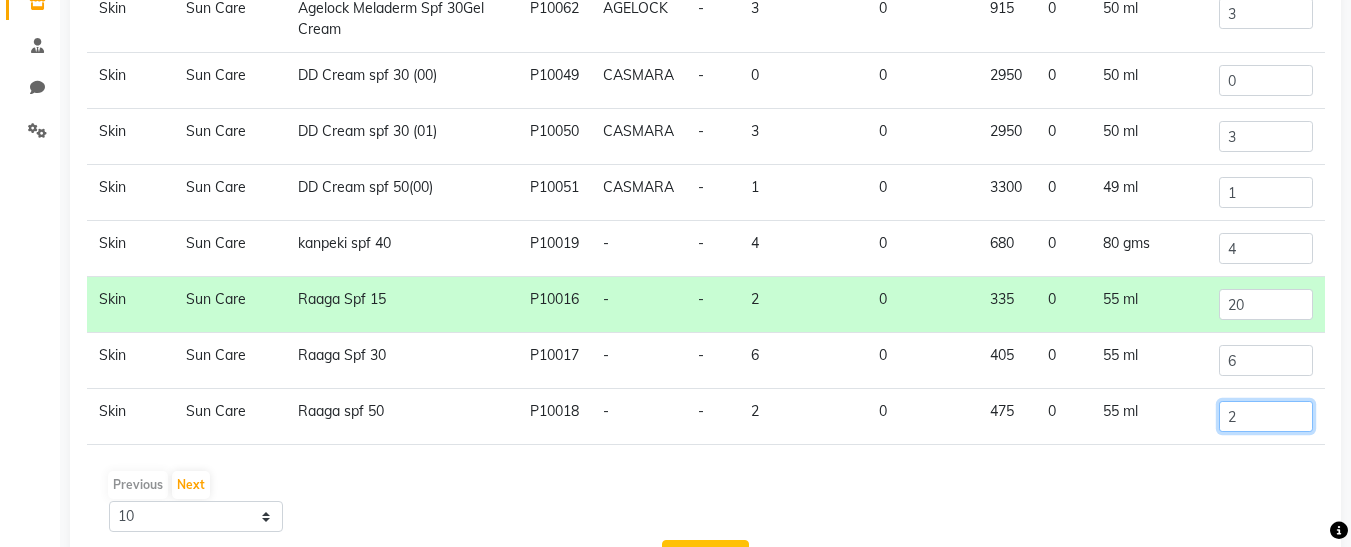 click on "2" 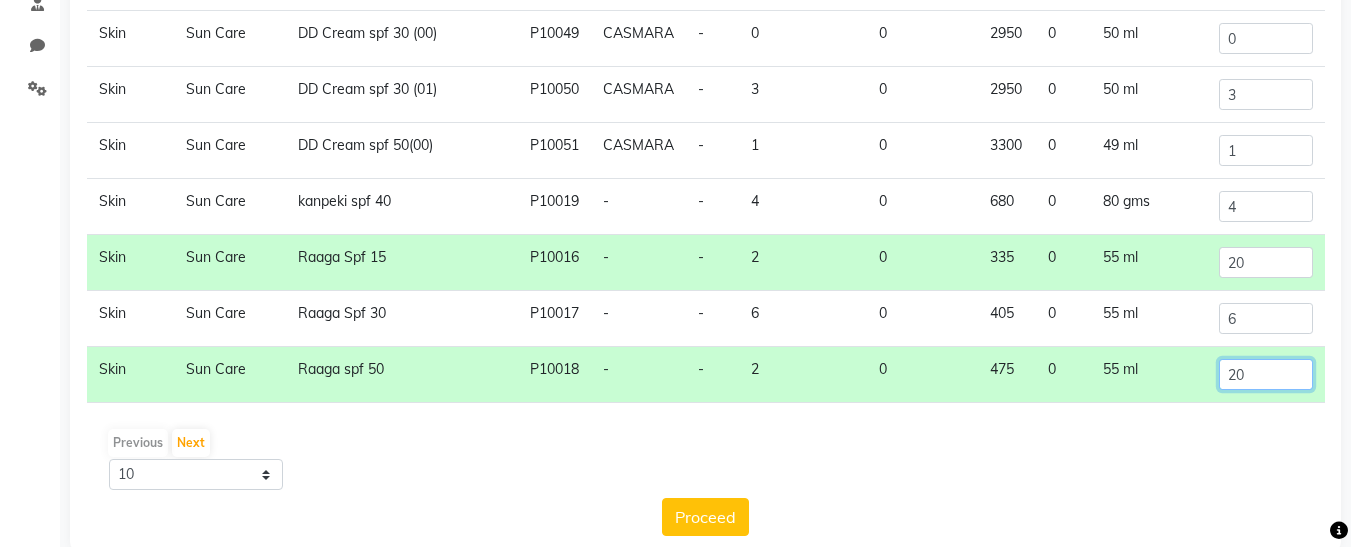scroll, scrollTop: 347, scrollLeft: 0, axis: vertical 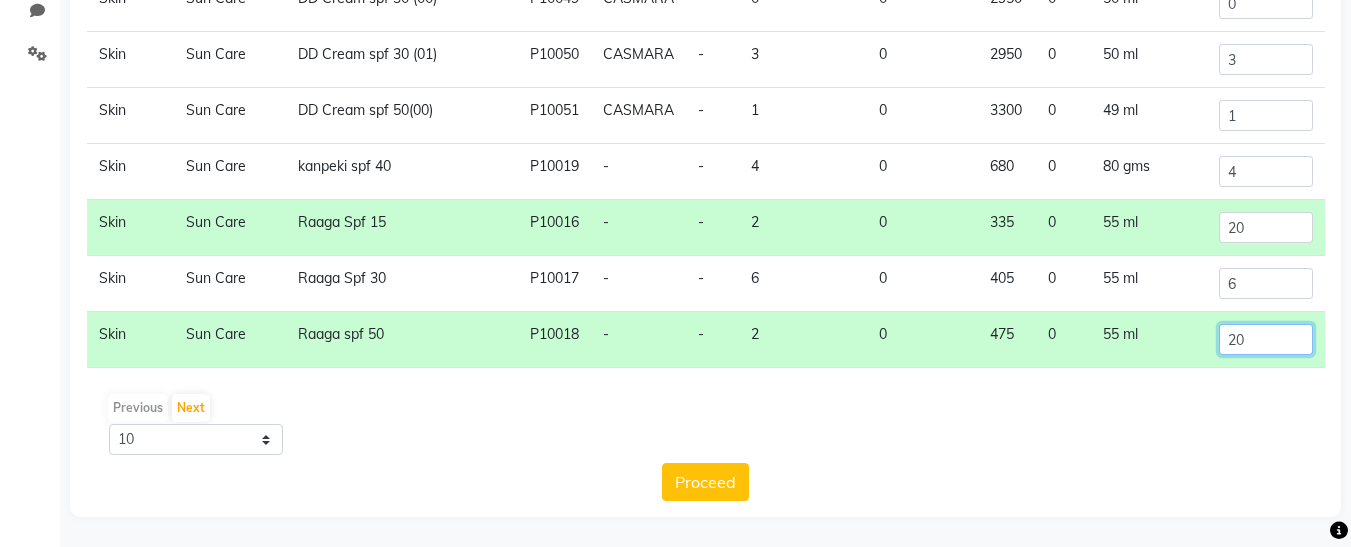 type on "20" 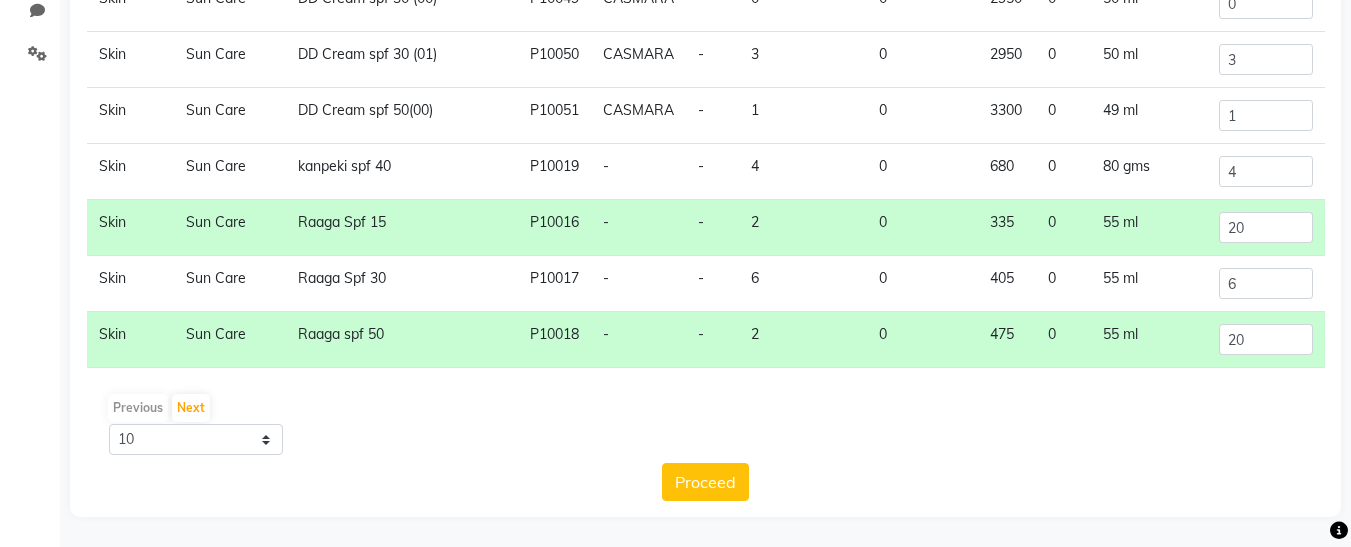 click on "Category Sub Category Name Code Brand SKU Current Quantity Low Quantity Price Cost Measurement New Quantity Skin Sun Care Agelock Meladerm Spf 30Gel Cream P10062 AGELOCK - 3 0 915 0 50 ml 3 Skin Sun Care DD Cream spf 30 (00) P10049 CASMARA - 0 0 2950 0 50 ml 0 Skin Sun Care DD Cream spf 30 (01) P10050 CASMARA - 3 0 2950 0 50 ml 3 Skin Sun Care DD Cream spf 50(00) P10051 CASMARA - 1 0 3300 0 49 ml 1 Skin Sun Care kanpeki spf 40 P10019 - - 4 0 680 0 80 gms 4 Skin Sun Care Raaga Spf 15 P10016 - - 2 0 335 0 55 ml 20 Skin Sun Care Raaga Spf 30 P10017 - - 6 0 405 0 55 ml 6 Skin Sun Care Raaga spf 50 P10018 - - 2 0 475 0 55 ml 20 Previous Next 10 50 100 Proceed" 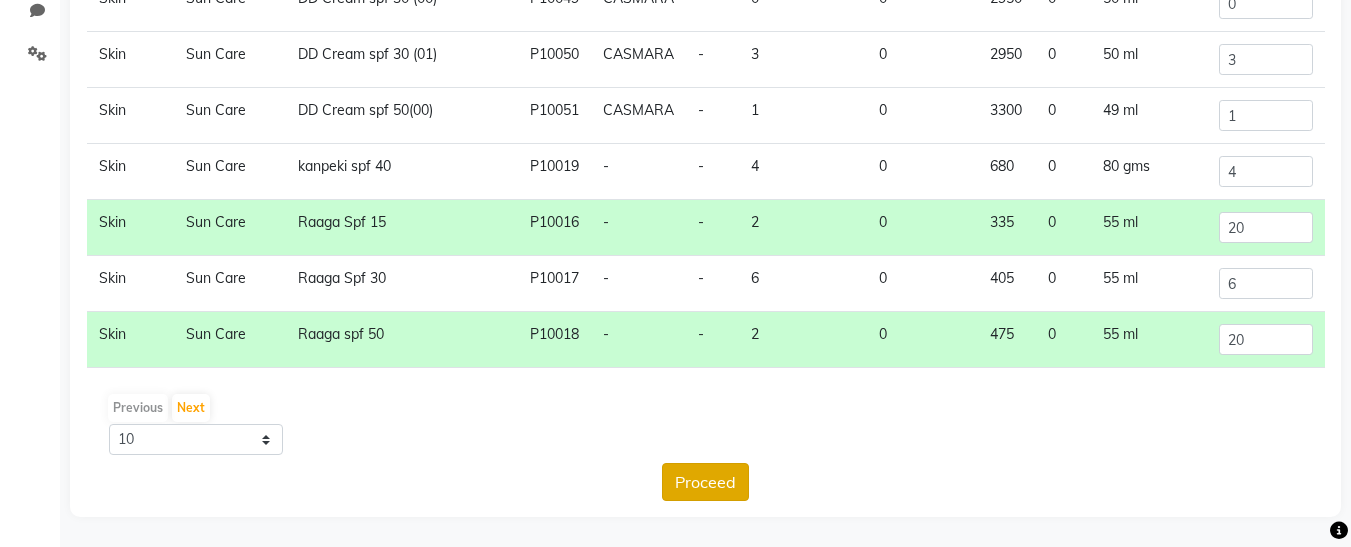 click on "Proceed" 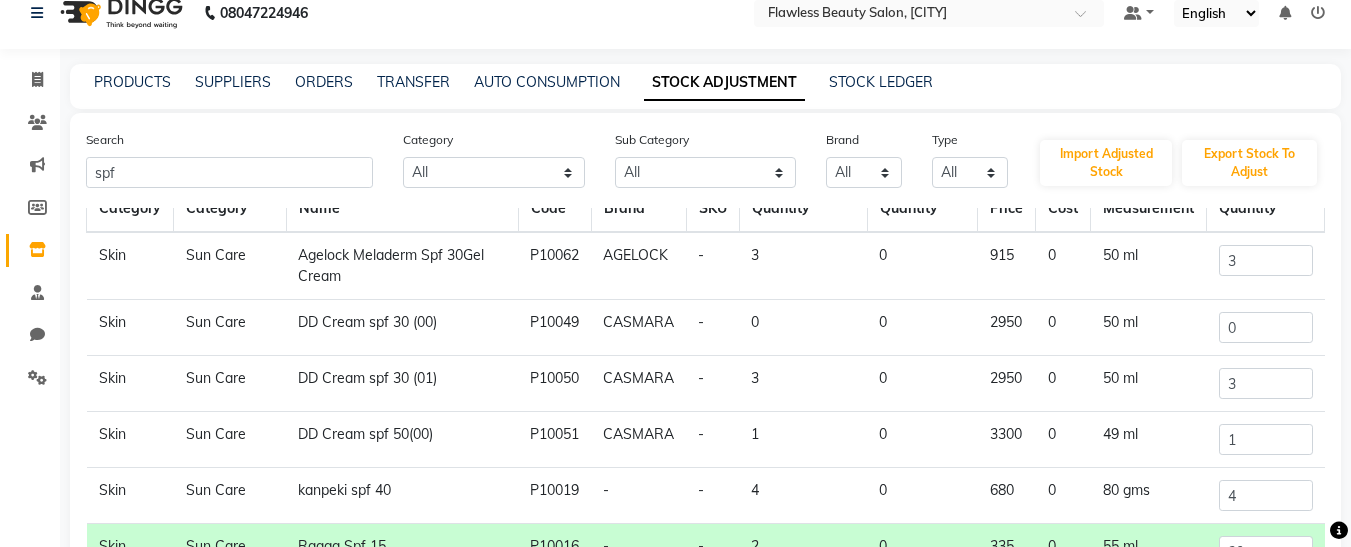 scroll, scrollTop: 0, scrollLeft: 0, axis: both 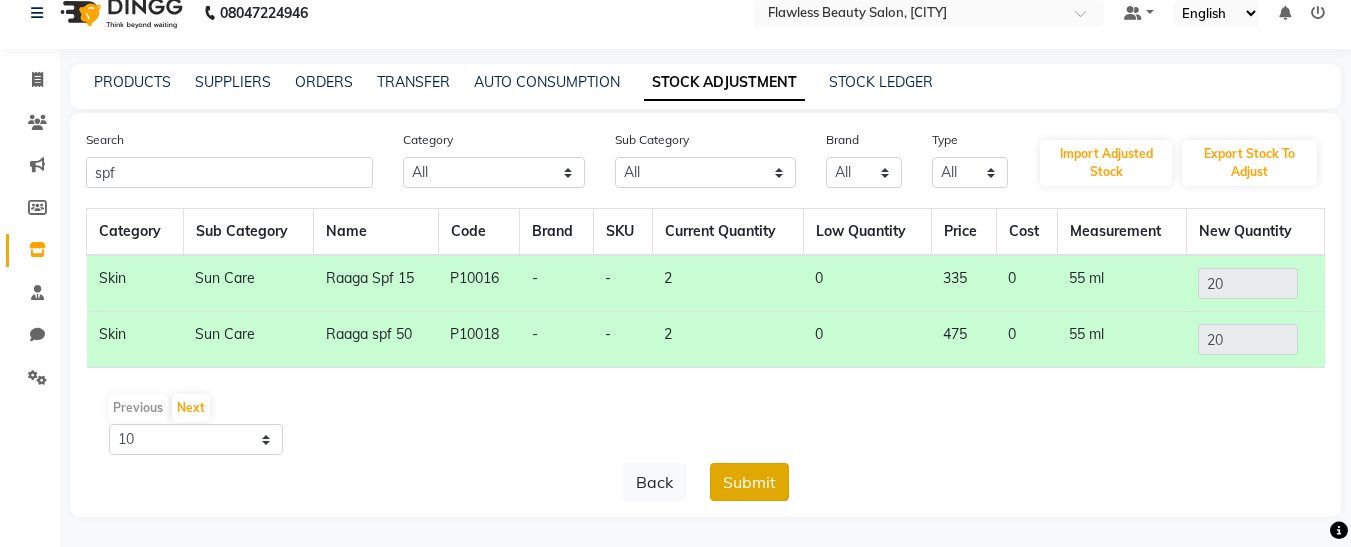 click on "Submit" 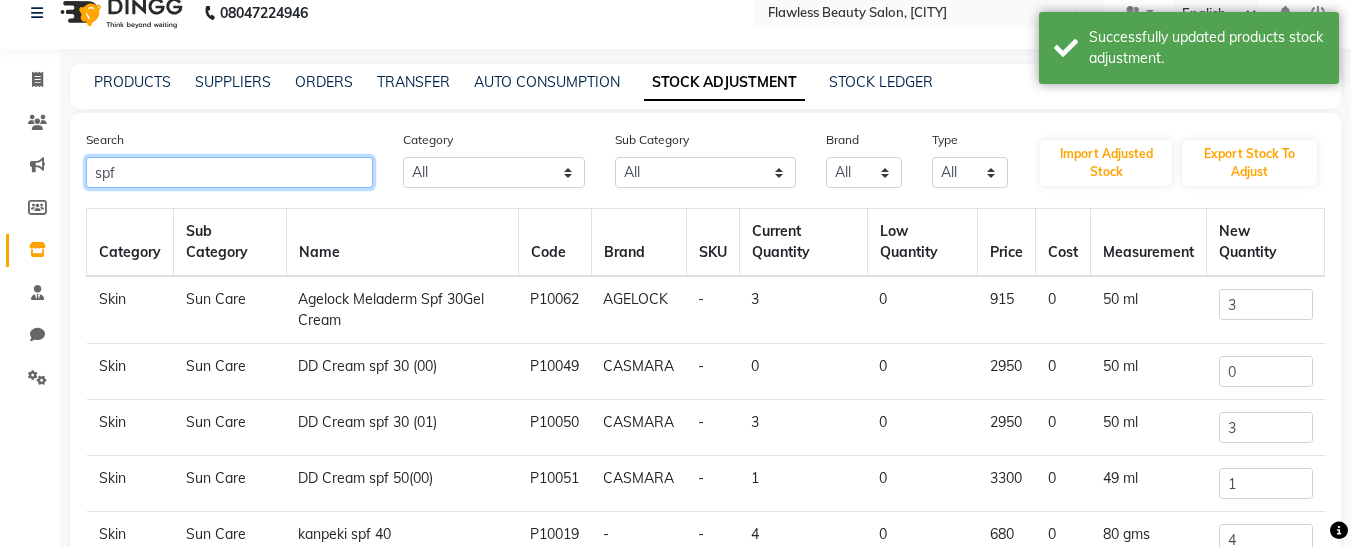 click on "spf" 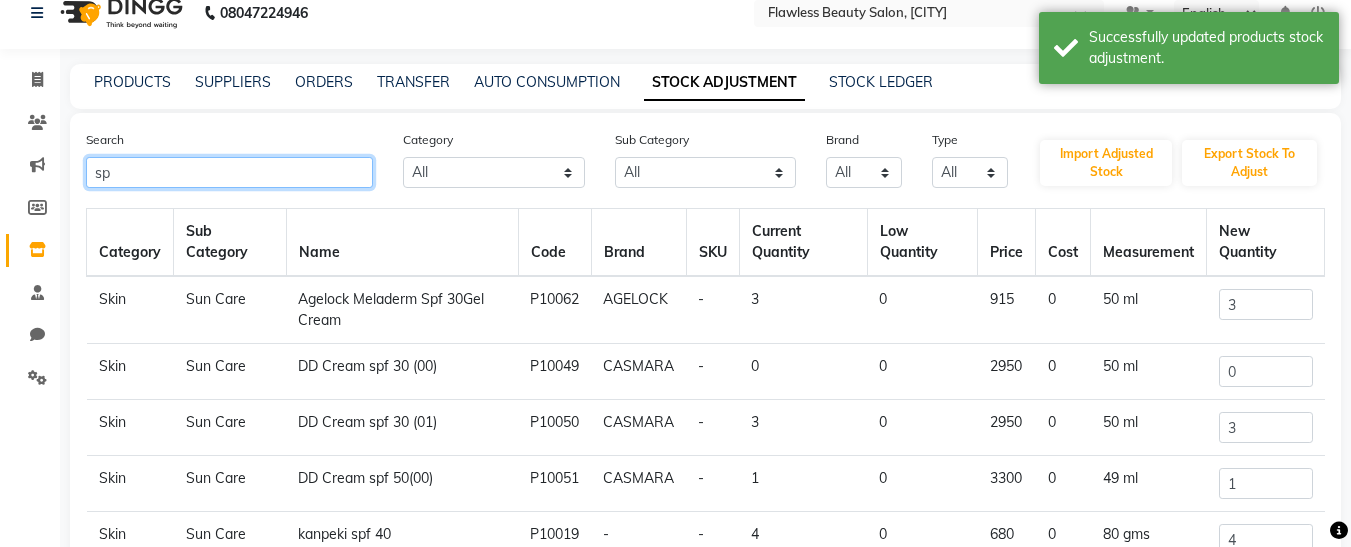 type on "s" 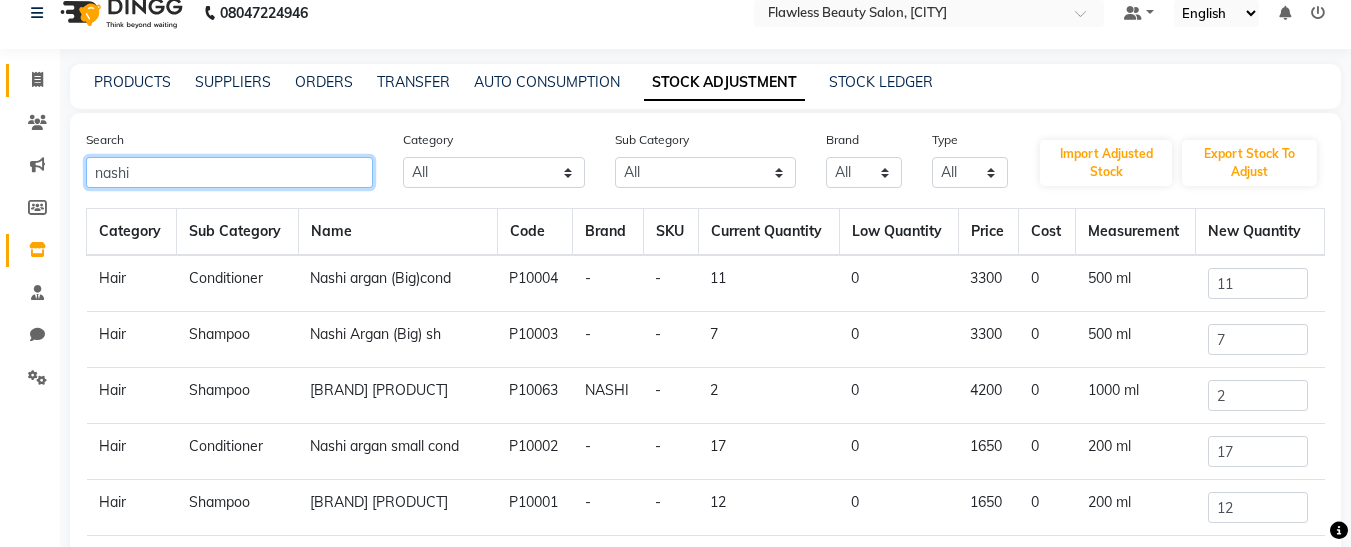 type on "nashi" 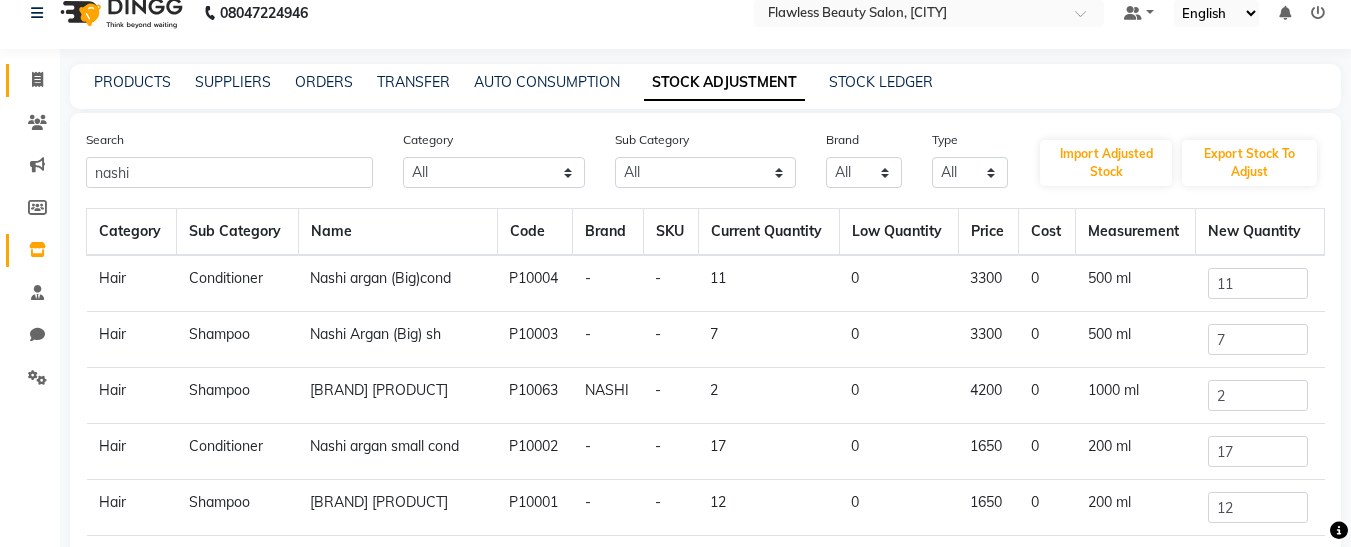 click on "Invoice" 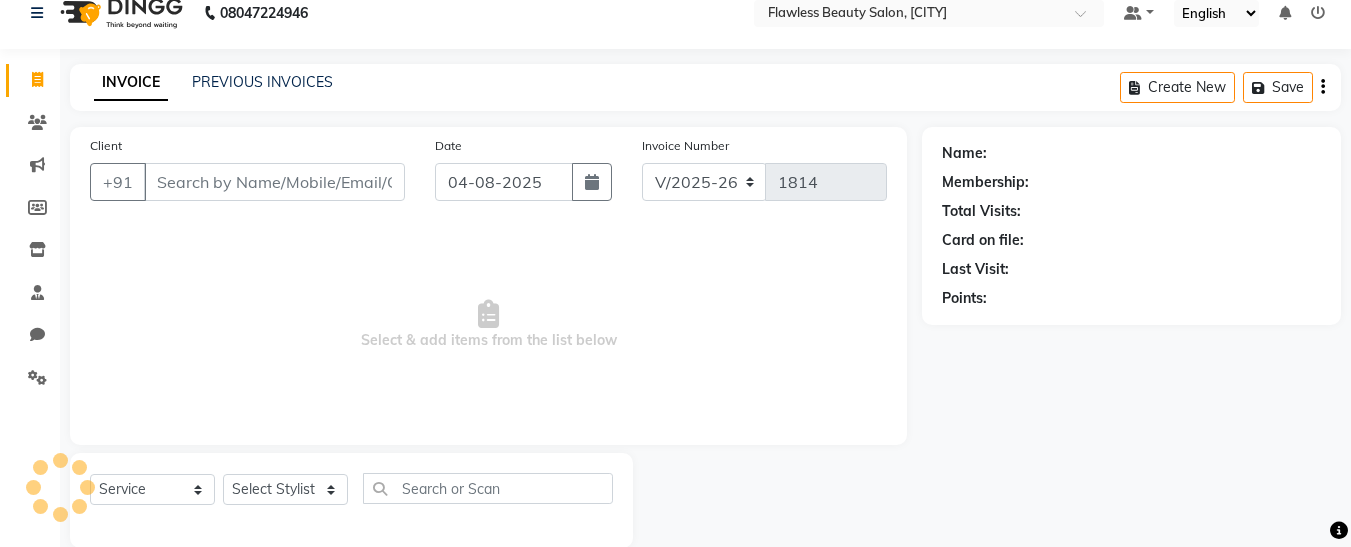 scroll, scrollTop: 54, scrollLeft: 0, axis: vertical 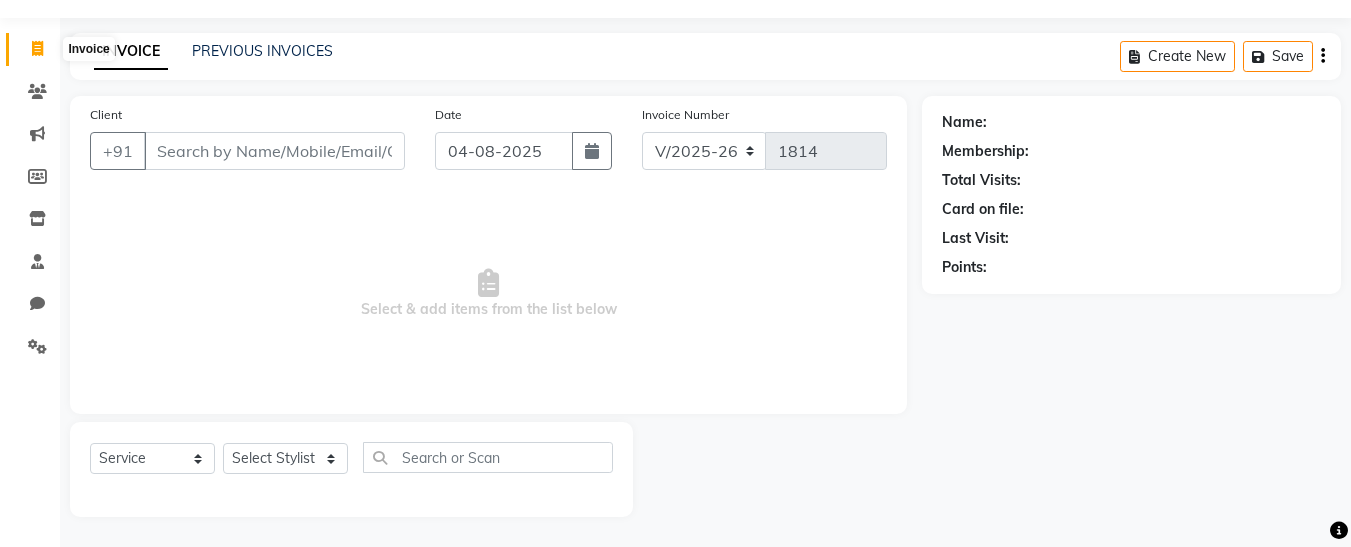 click 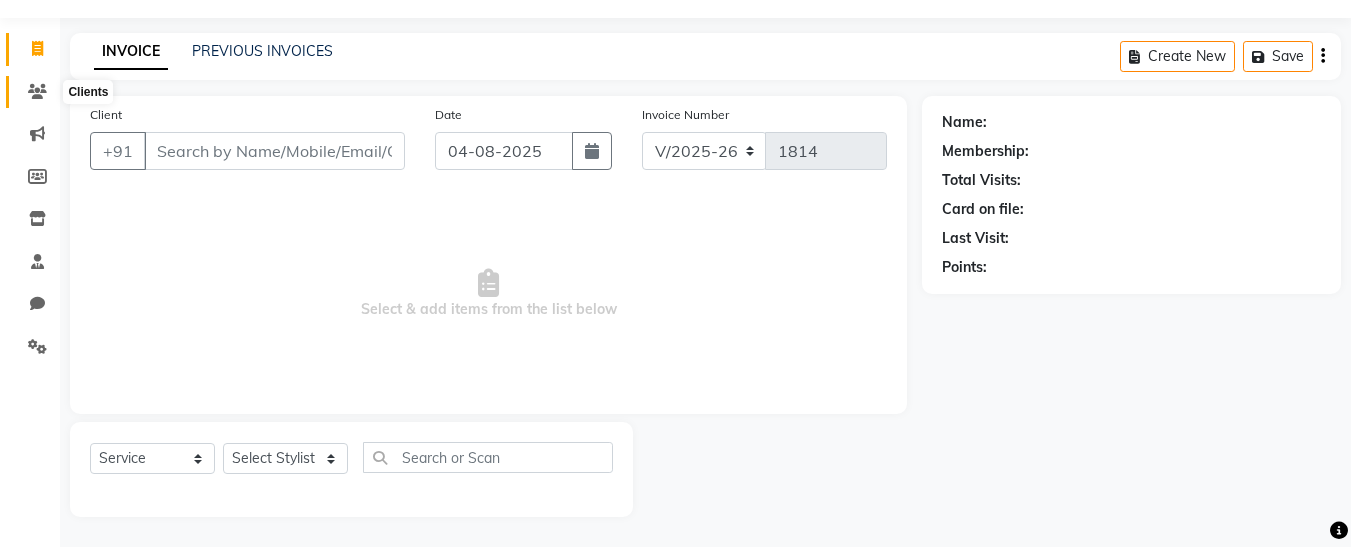 click 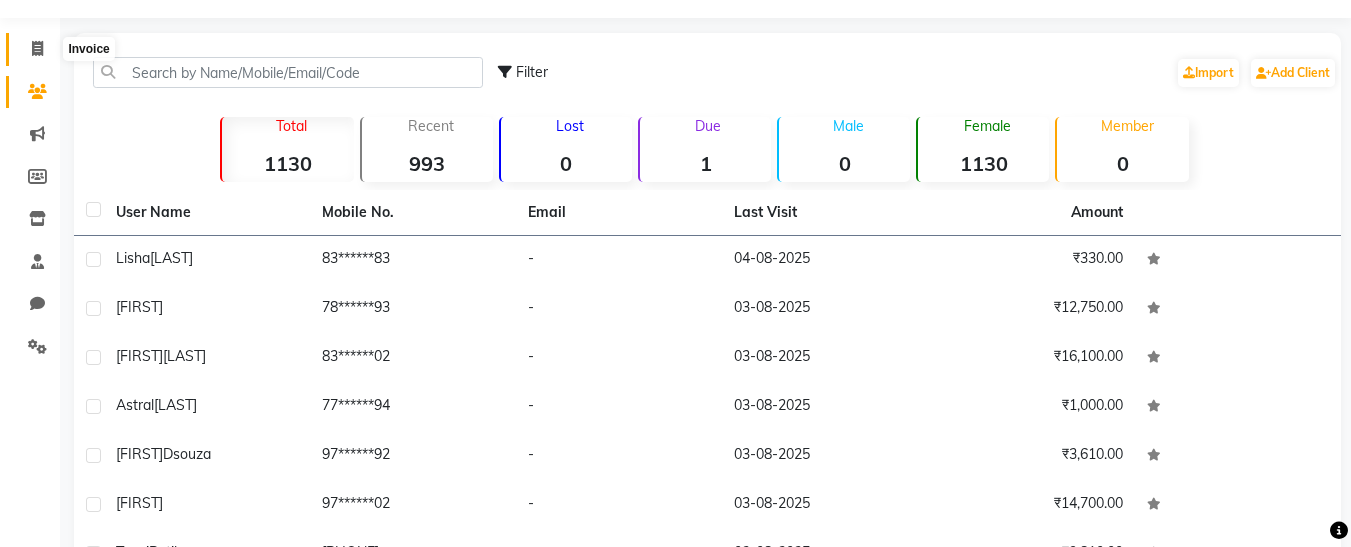 click 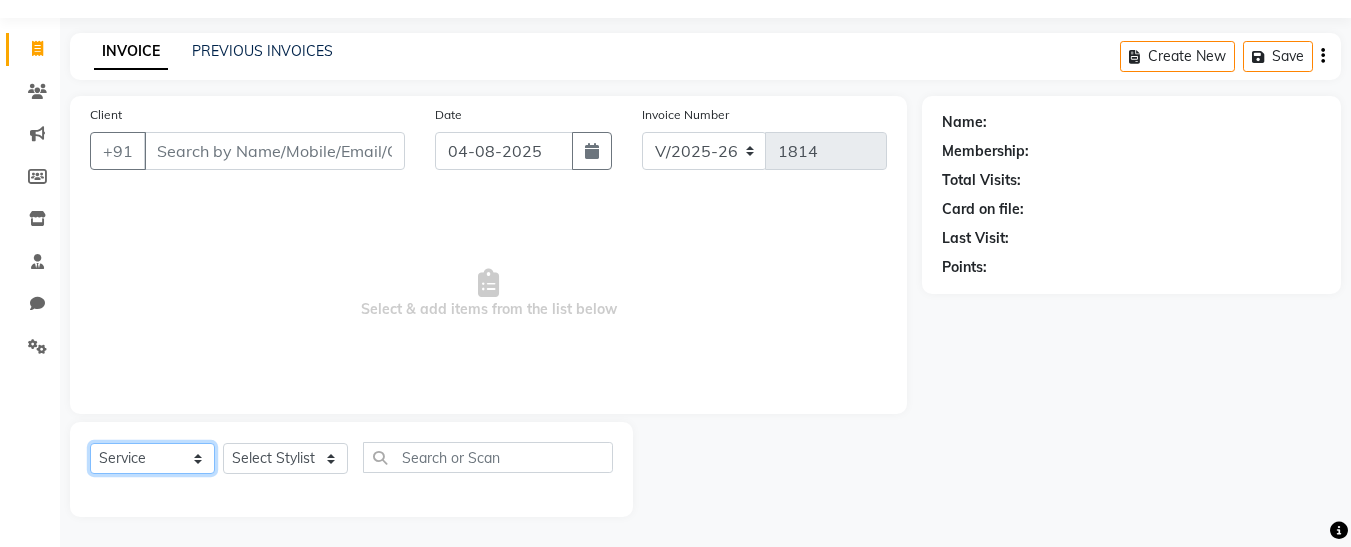 click on "Select  Service  Product  Membership  Package Voucher Prepaid Gift Card" 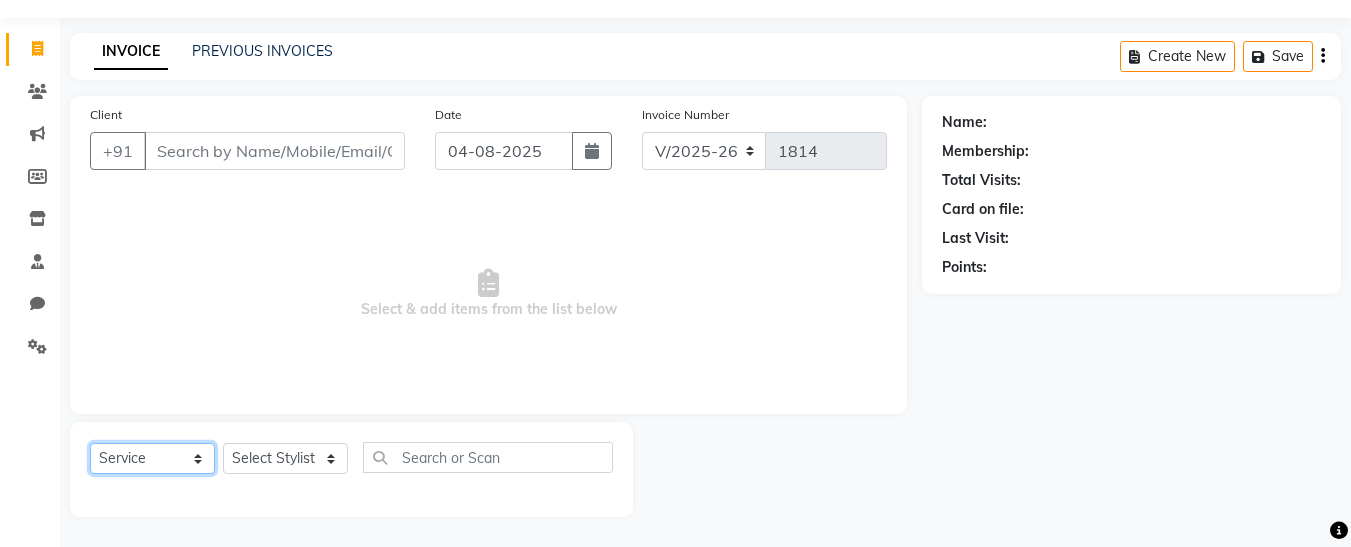 select on "product" 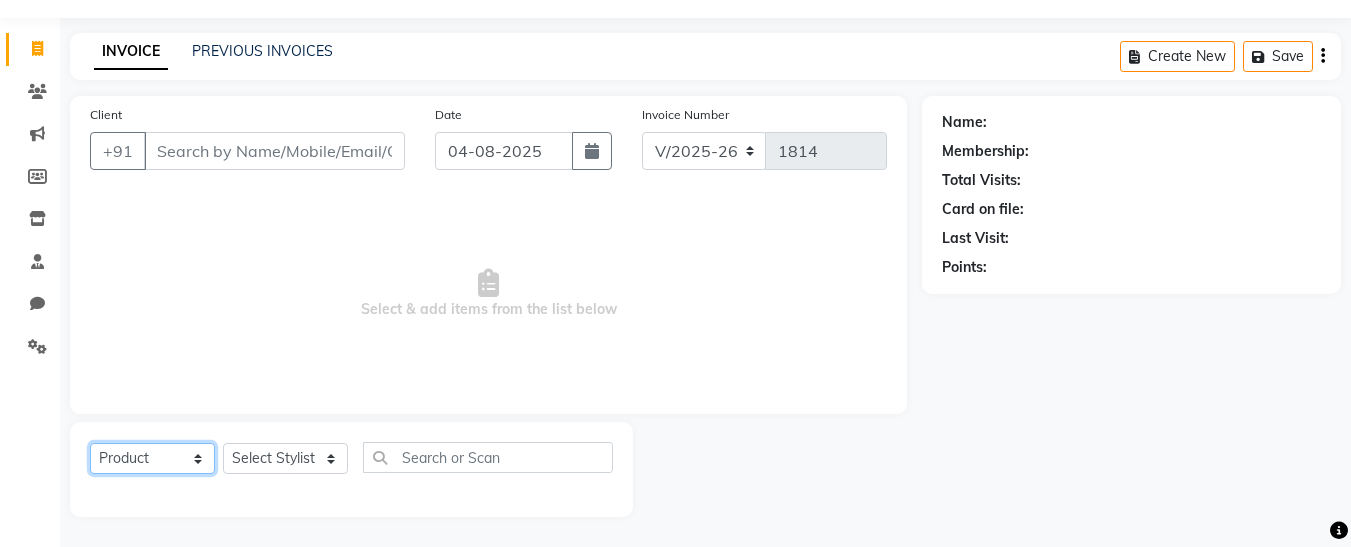click on "Select  Service  Product  Membership  Package Voucher Prepaid Gift Card" 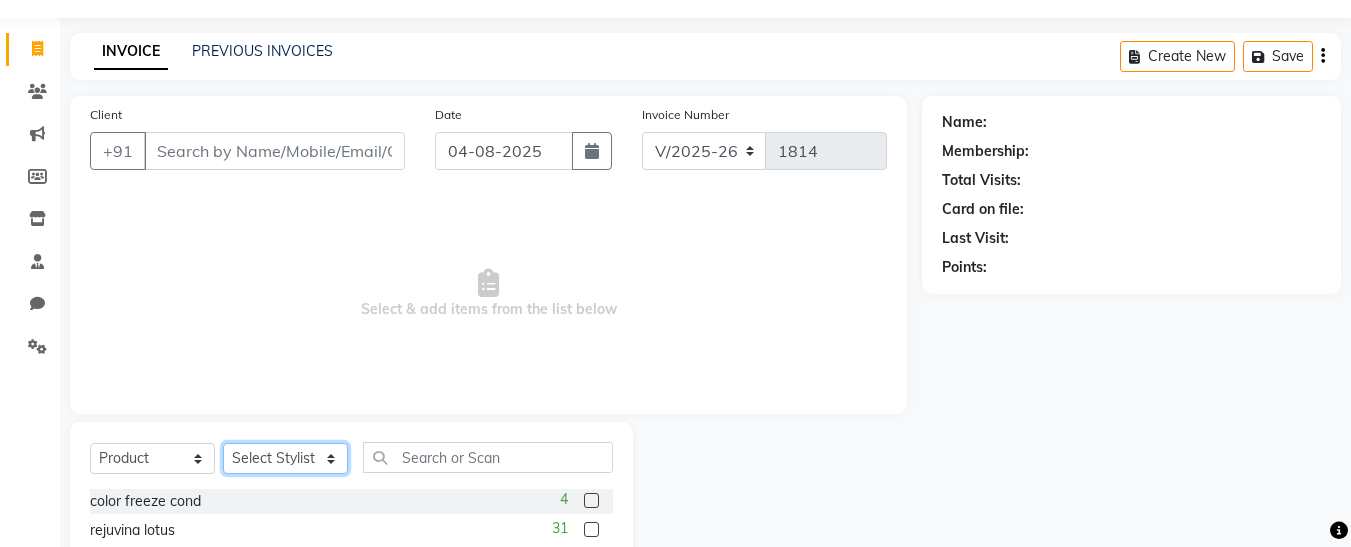 click on "Select Stylist Afsana Ankita  Krutika Maam Nisha  Pari Rasika Ruba sara Vidya" 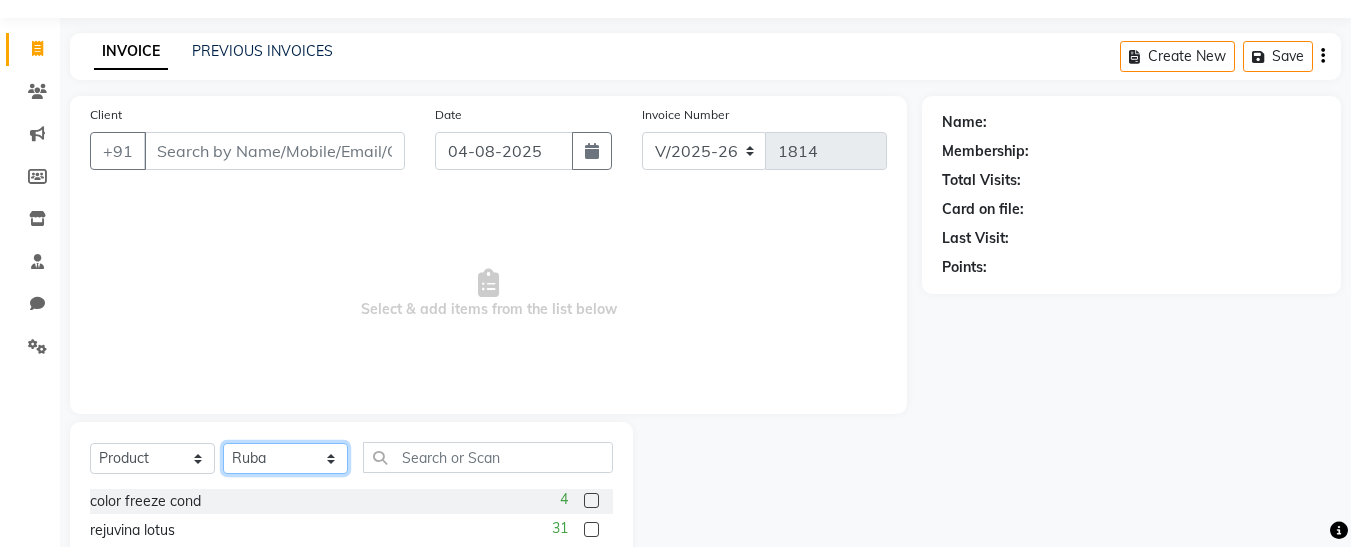 click on "Select Stylist Afsana Ankita  Krutika Maam Nisha  Pari Rasika Ruba sara Vidya" 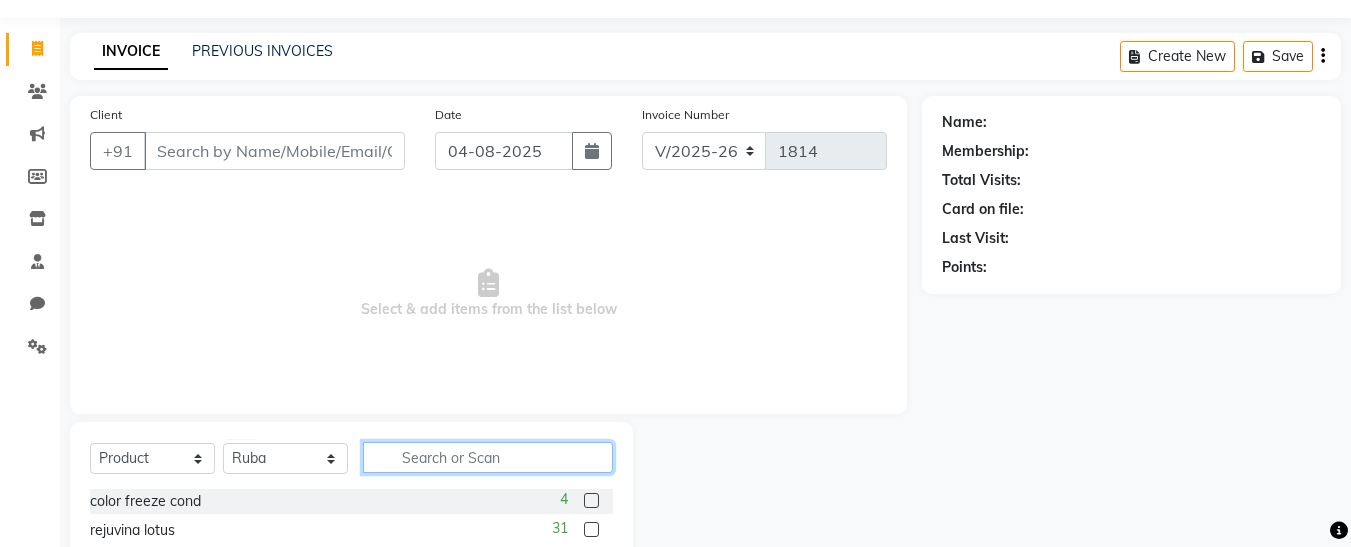 click 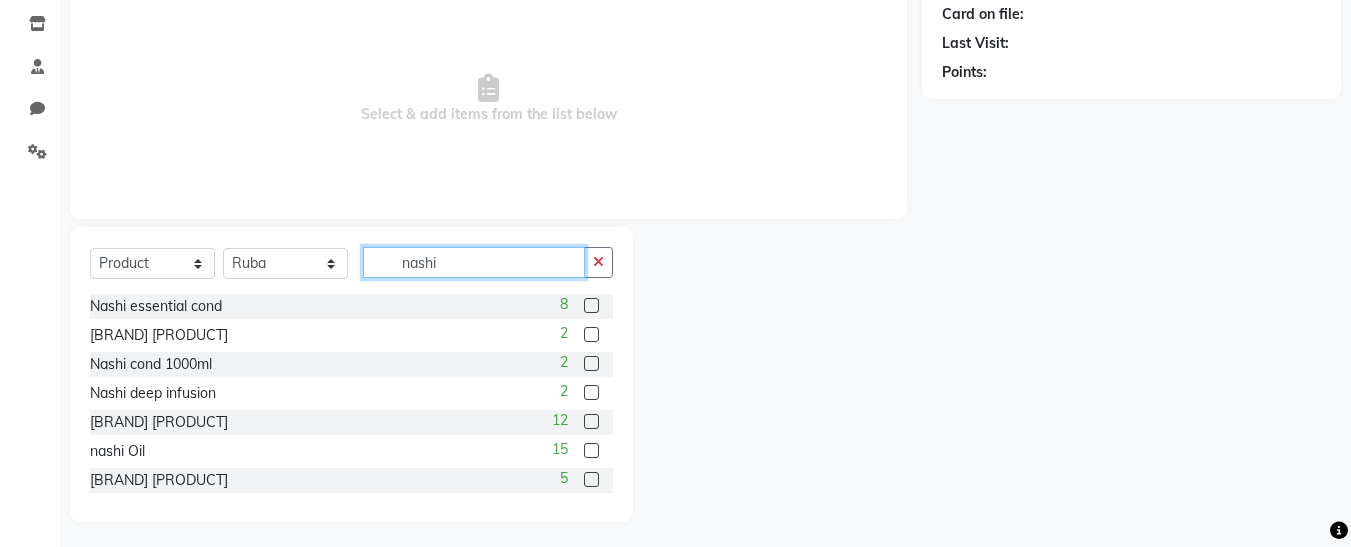 scroll, scrollTop: 254, scrollLeft: 0, axis: vertical 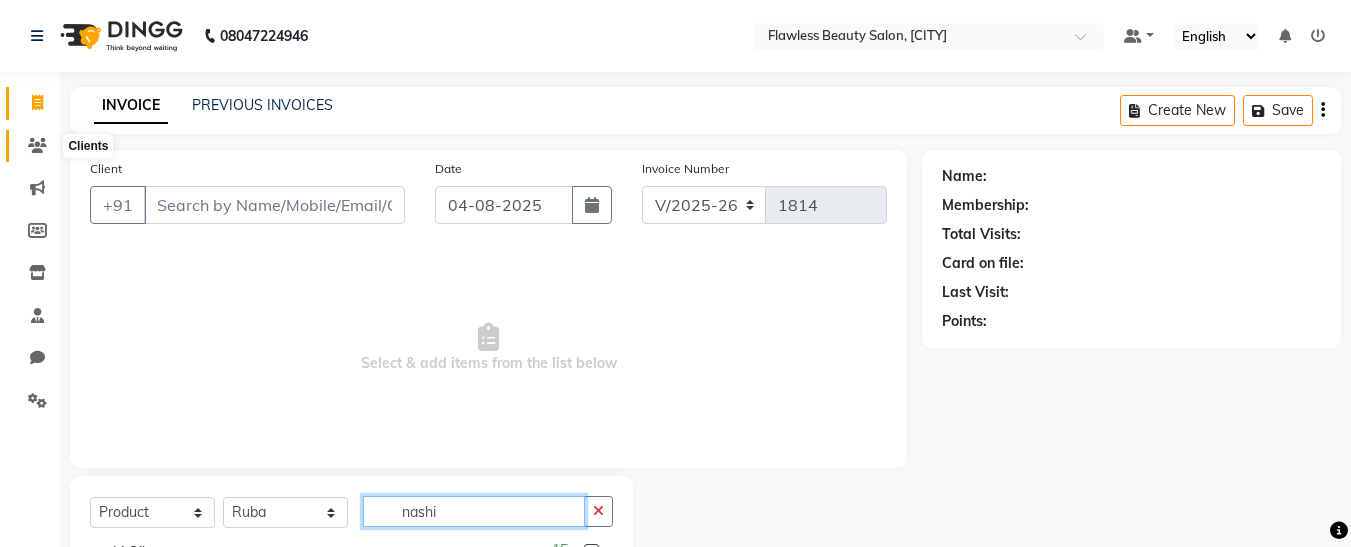 type on "nashi" 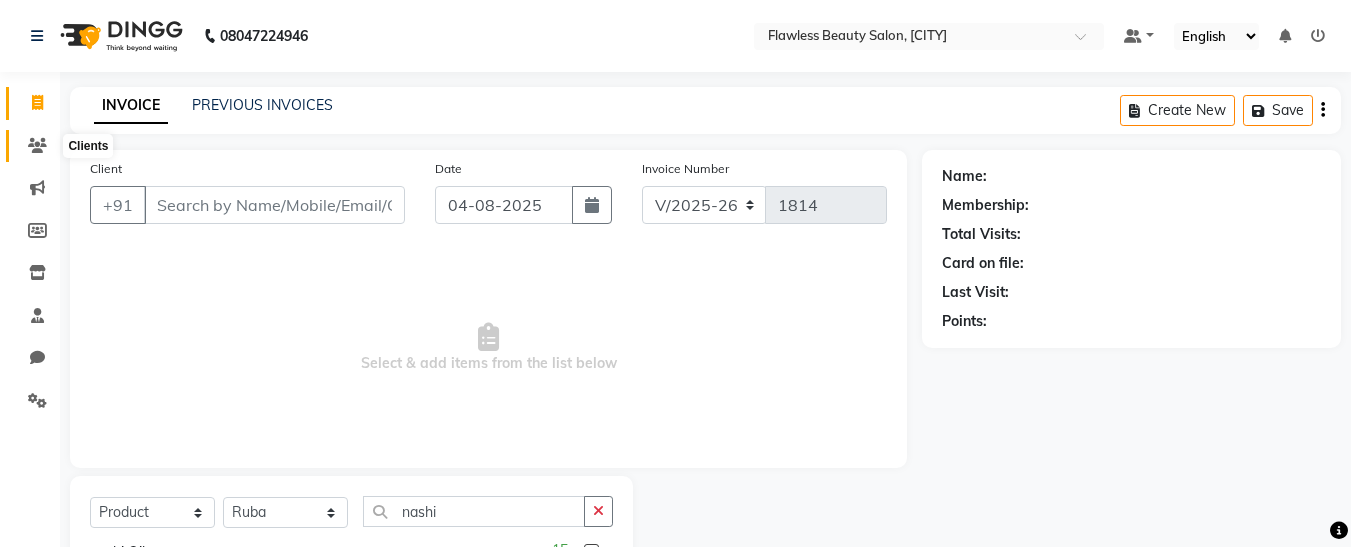 click 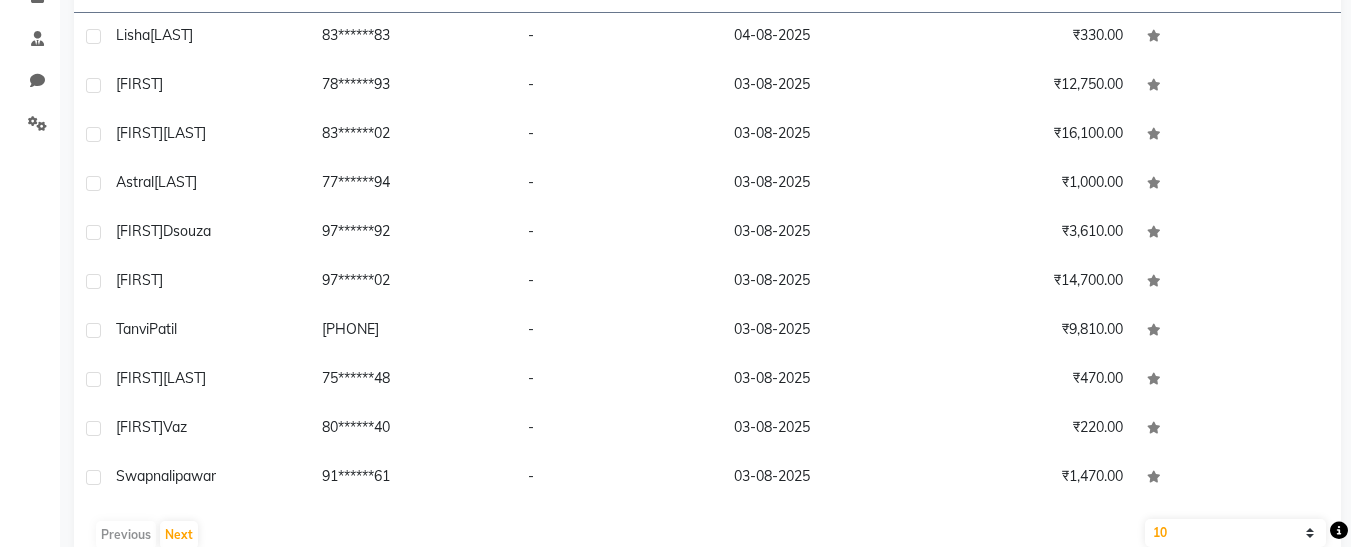 scroll, scrollTop: 319, scrollLeft: 0, axis: vertical 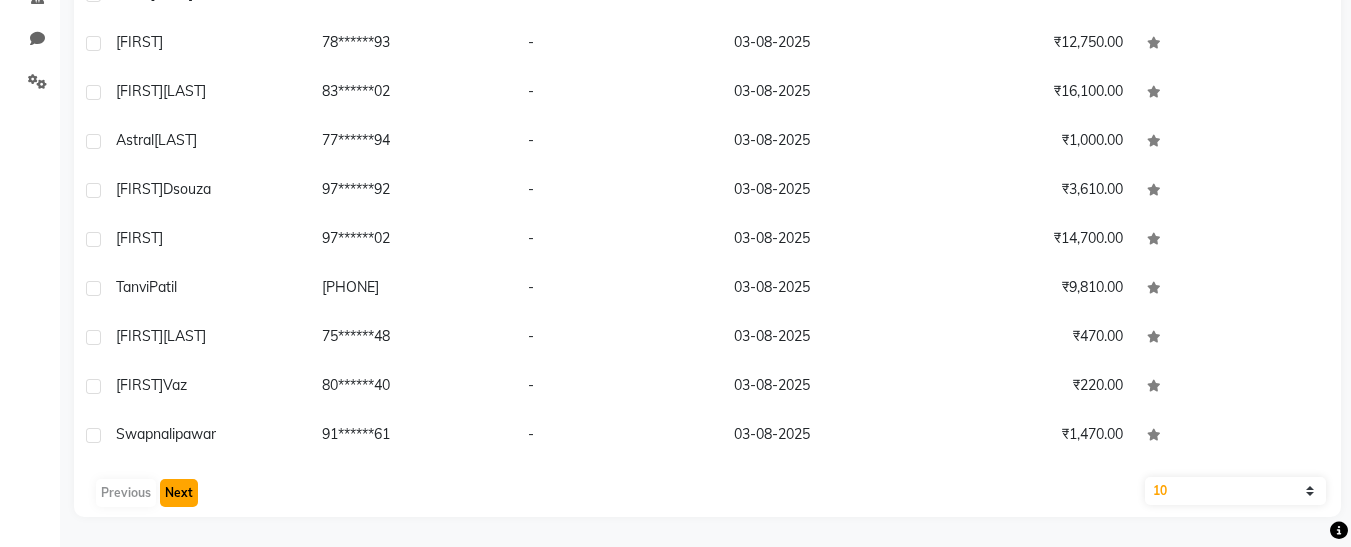 click on "Next" 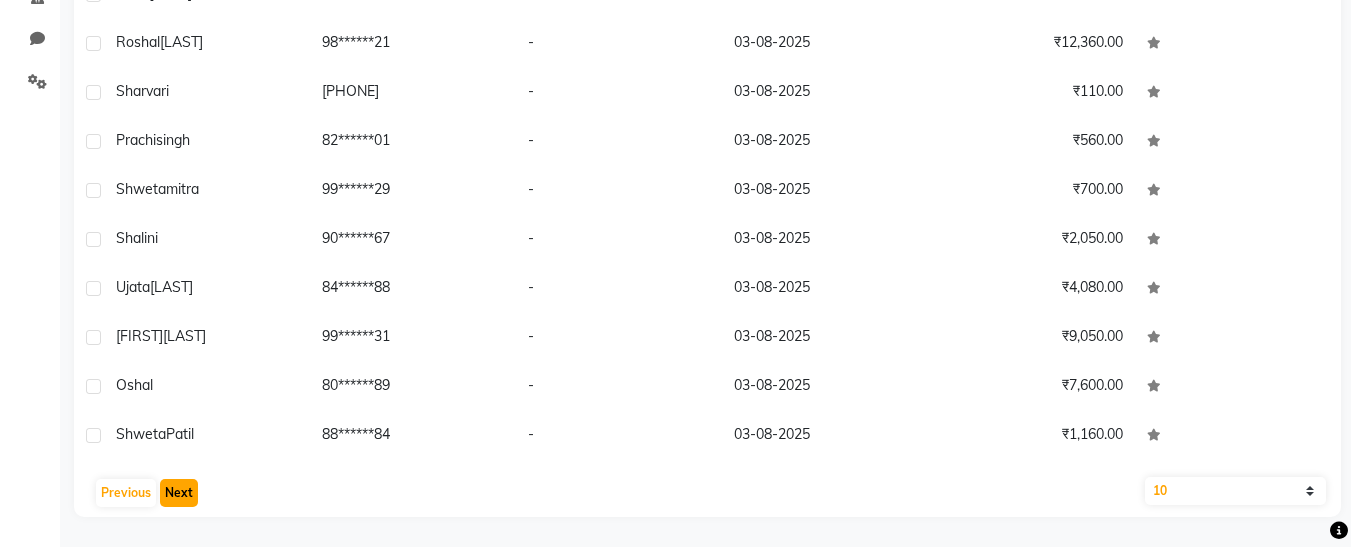 click on "Next" 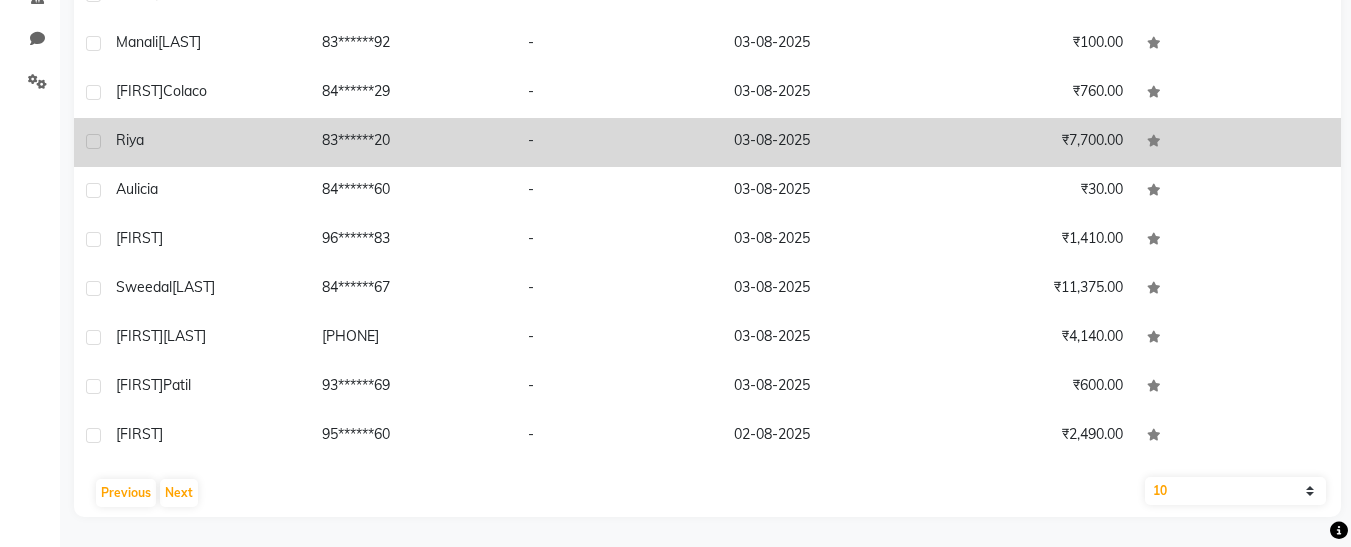 click on "Riya" 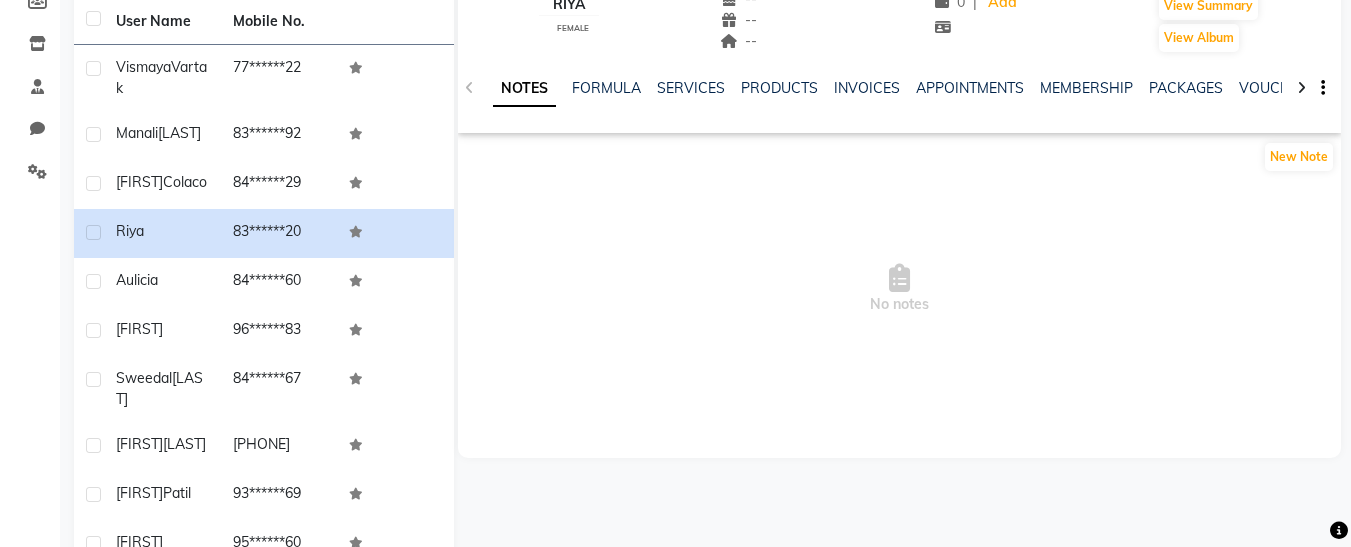 scroll, scrollTop: 207, scrollLeft: 0, axis: vertical 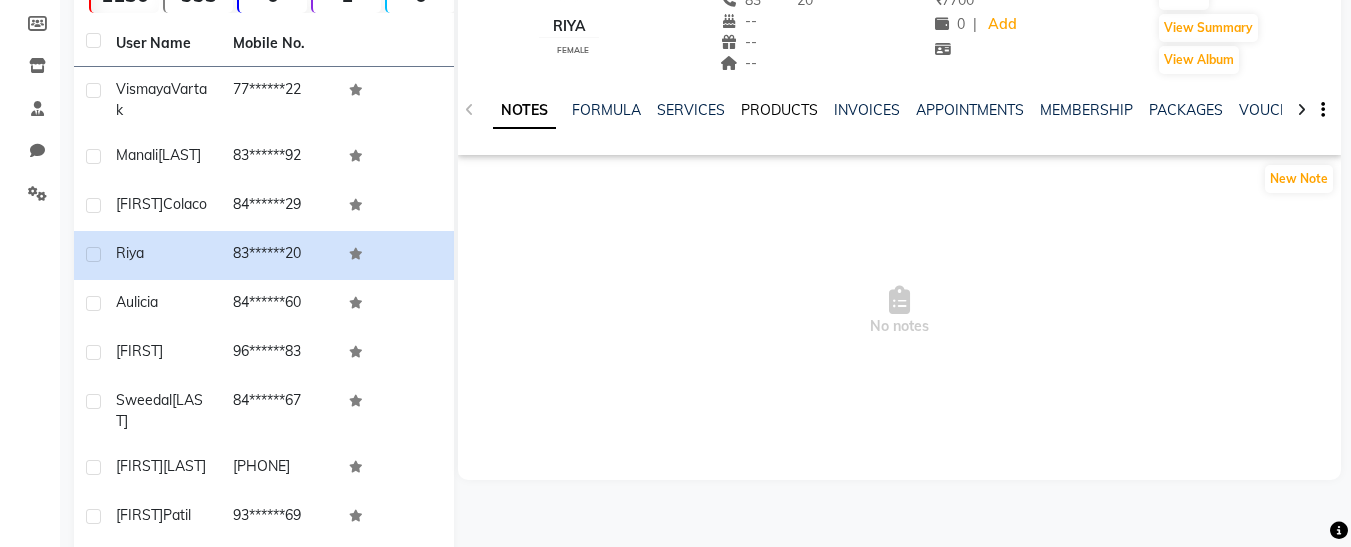 click on "PRODUCTS" 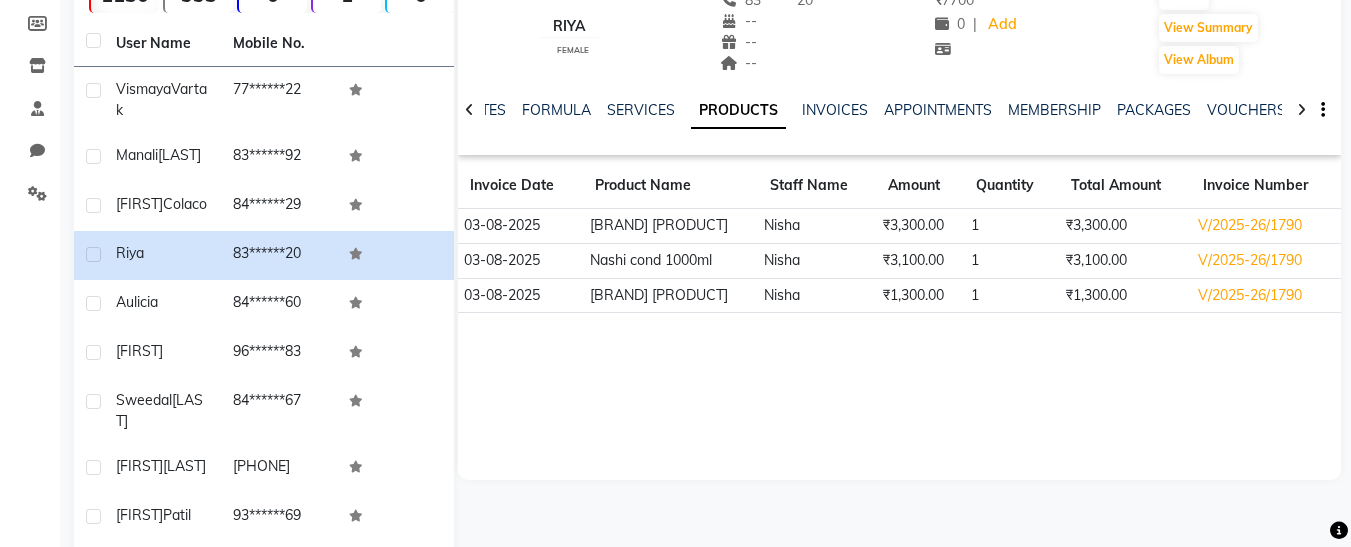 click on "₹3,300.00" 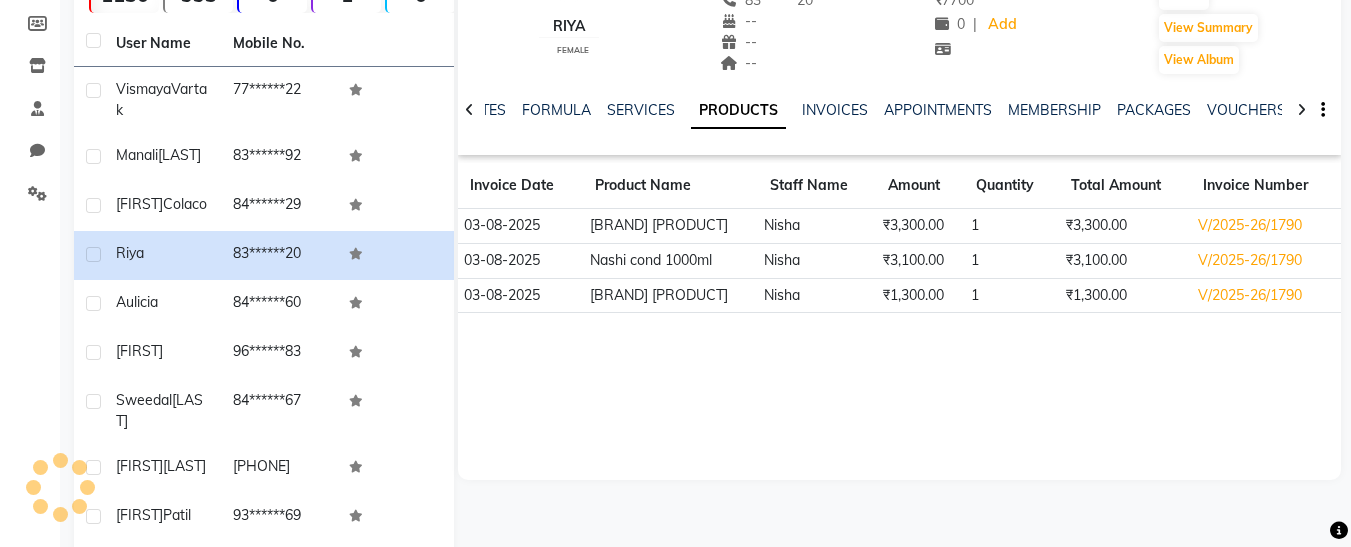 click on "₹3,300.00" 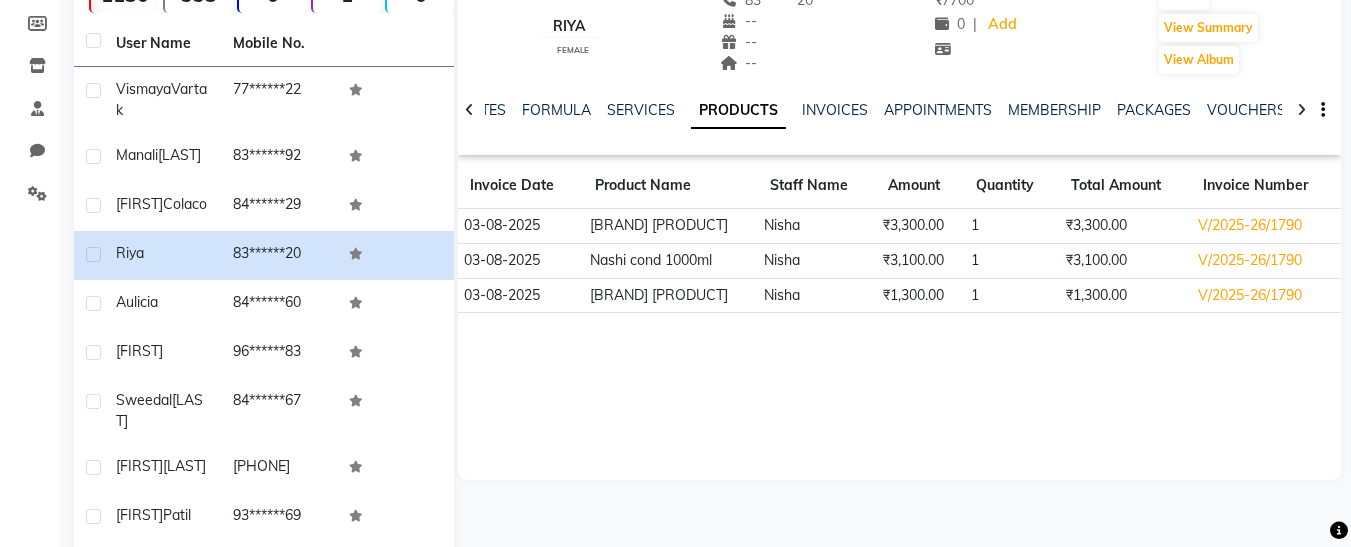 click 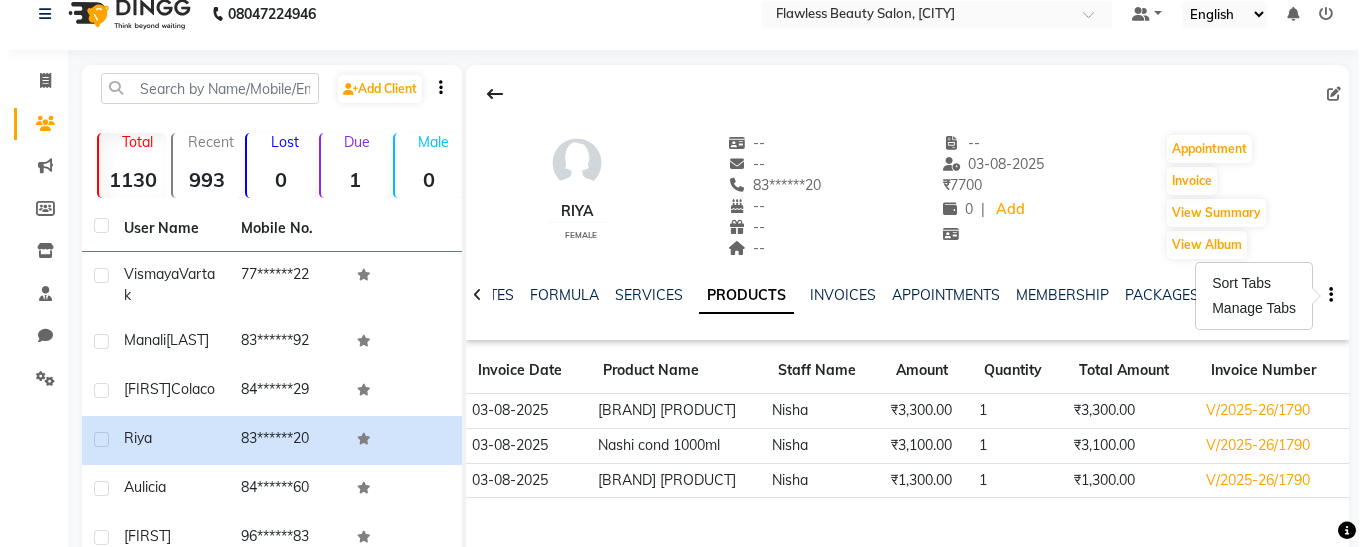 scroll, scrollTop: 20, scrollLeft: 0, axis: vertical 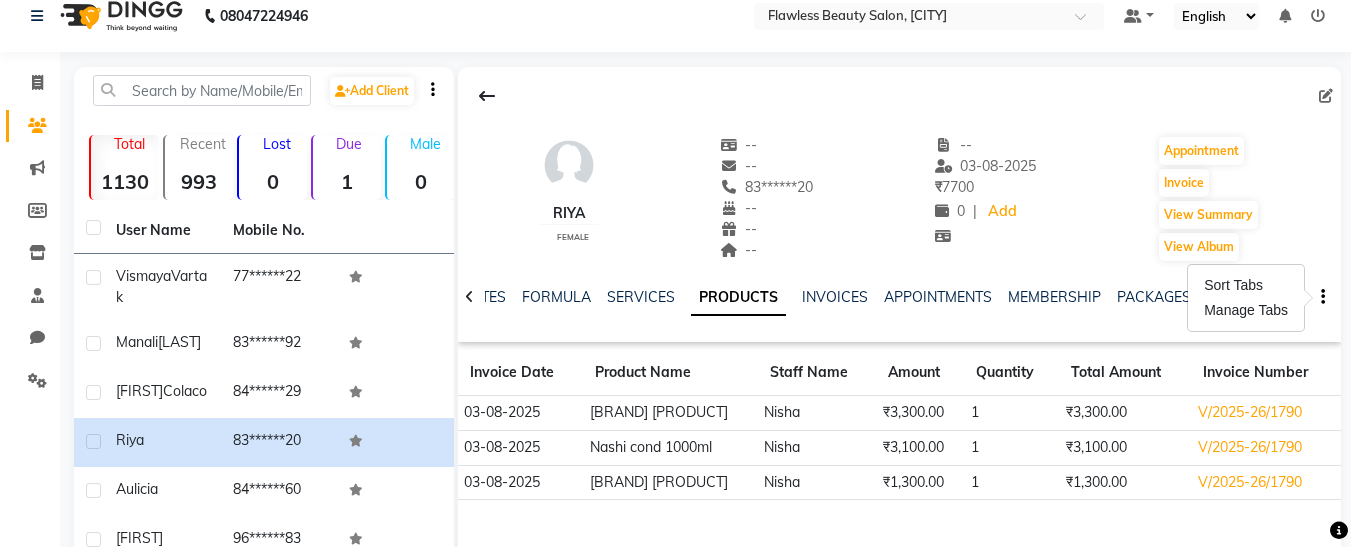click on "Riya female -- -- 83******20 -- -- -- -- 03-08-2025 ₹ 7700 0 | Add Appointment Invoice View Summary View Album" 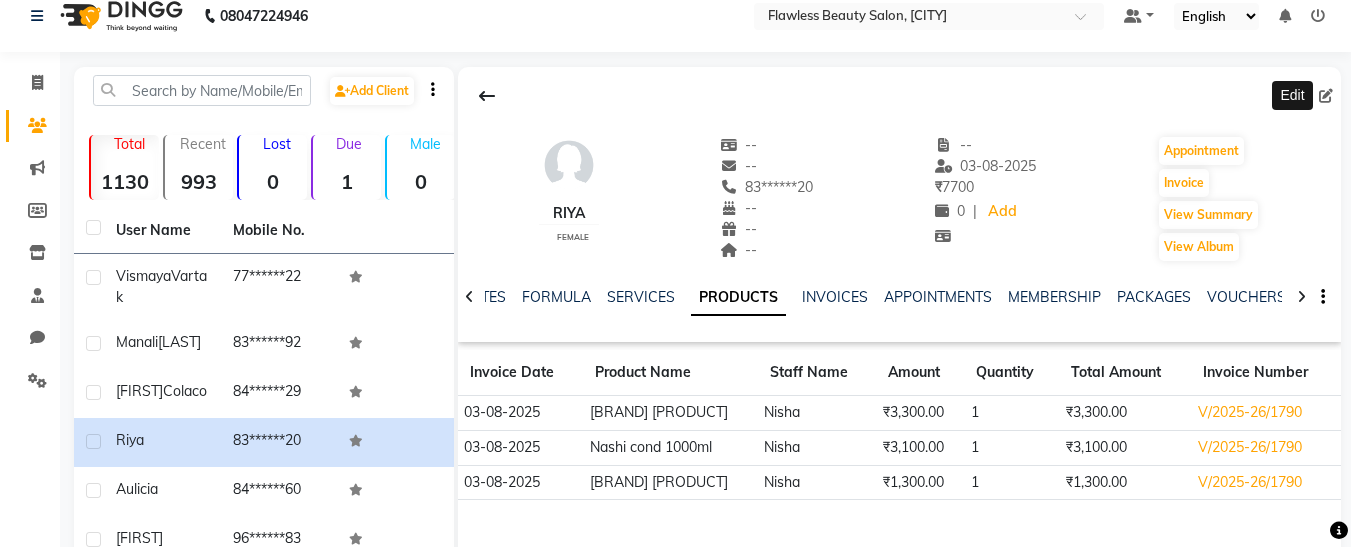 click 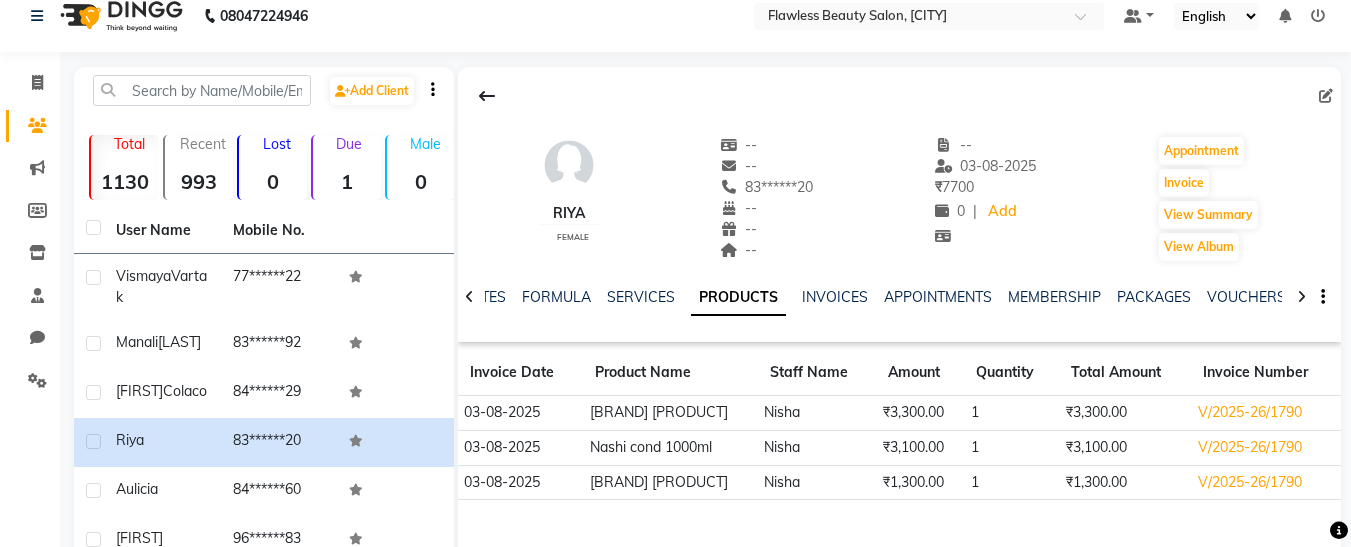click 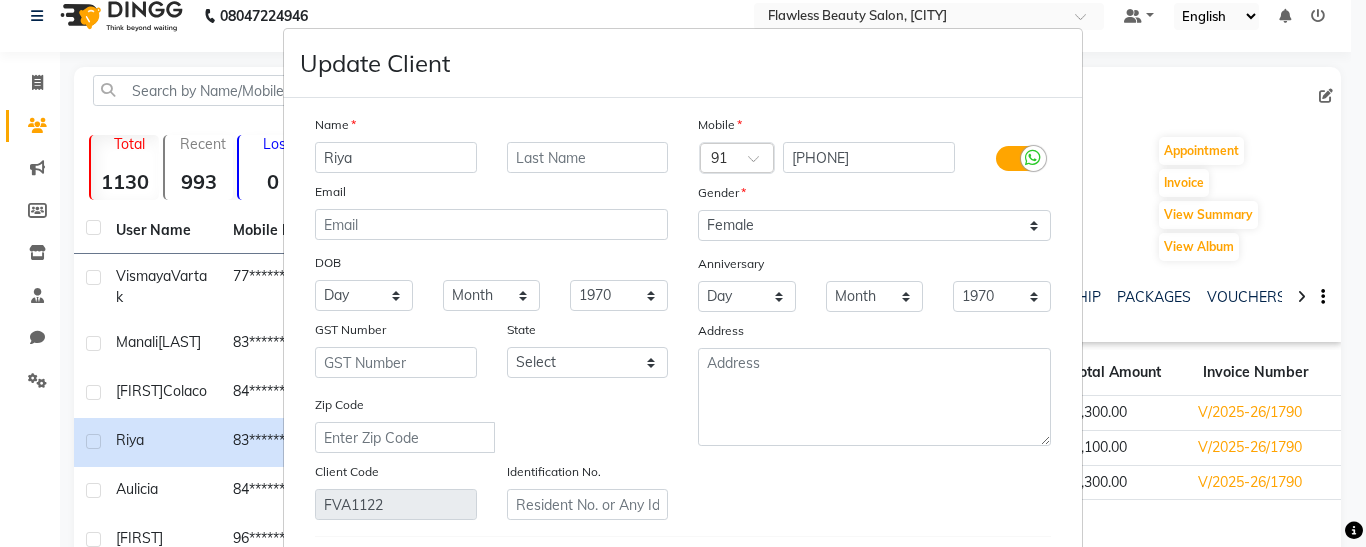 click on "Update Client Name [FIRST] Email DOB Day 01 02 03 04 05 06 07 08 09 10 11 12 13 14 15 16 17 18 19 20 21 22 23 24 25 26 27 28 29 30 31 Month January February March April May June July August September October November December 1940 1941 1942 1943 1944 1945 1946 1947 1948 1949 1950 1951 1952 1953 1954 1955 1956 1957 1958 1959 1960 1961 1962 1963 1964 1965 1966 1967 1968 1969 1970 1971 1972 1973 1974 1975 1976 1977 1978 1979 1980 1981 1982 1983 1984 1985 1986 1987 1988 1989 1990 1991 1992 1993 1994 1995 1996 1997 1998 1999 2000 2001 2002 2003 2004 2005 2006 2007 2008 2009 2010 2011 2012 2013 2014 2015 2016 2017 2018 2019 2020 2021 2022 2023 2024 GST Number State Select Andaman and Nicobar Islands Andhra Pradesh Arunachal Pradesh Assam Bihar Chandigarh Chhattisgarh Dadra and Nagar Haveli Daman and Diu Delhi Goa Gujarat Haryana Himachal Pradesh Jammu and Kashmir Jharkhand Karnataka Kerala Lakshadweep Madhya Pradesh Maharashtra Manipur Meghalaya Mizoram Nagaland Odisha Pondicherry Punjab" at bounding box center (683, 273) 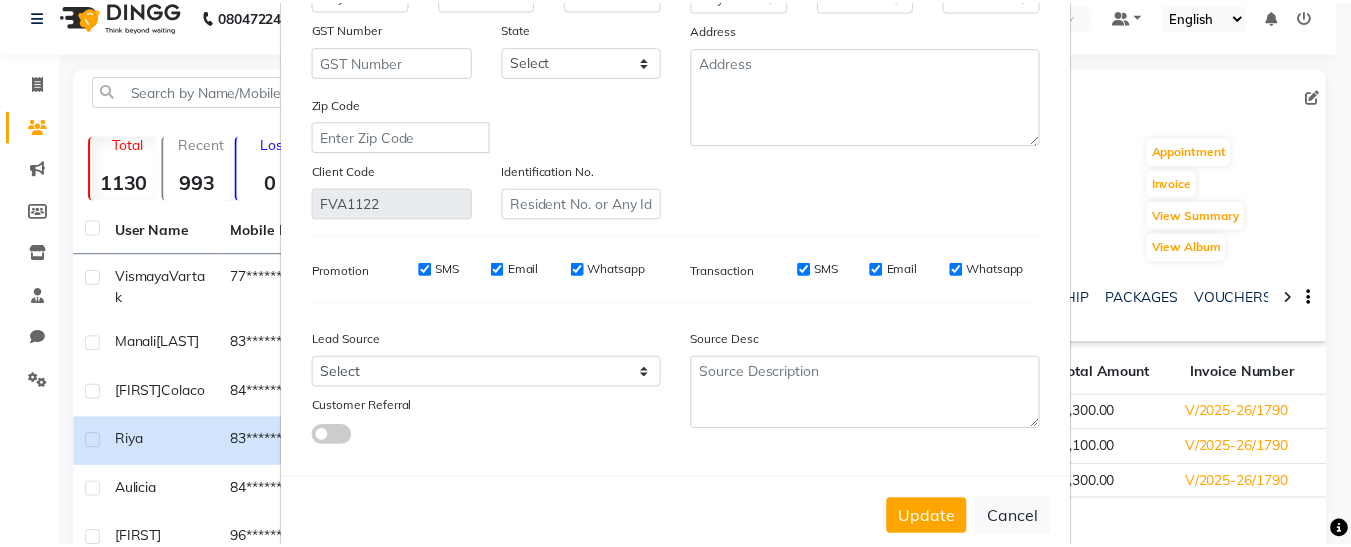 scroll, scrollTop: 340, scrollLeft: 0, axis: vertical 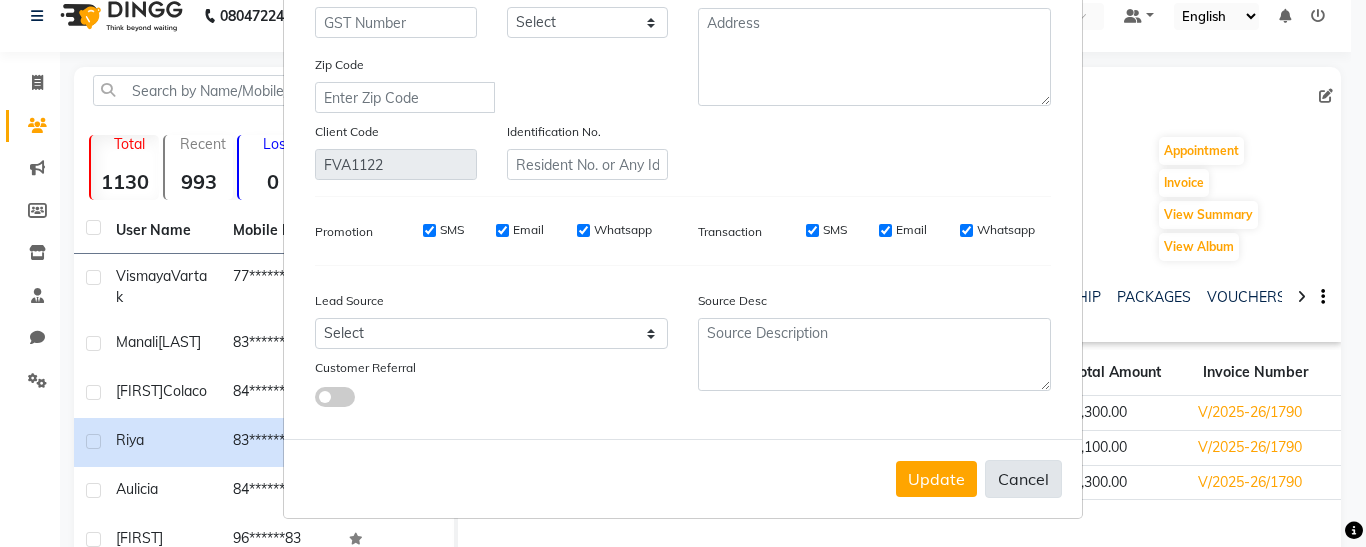 click on "Cancel" at bounding box center (1023, 479) 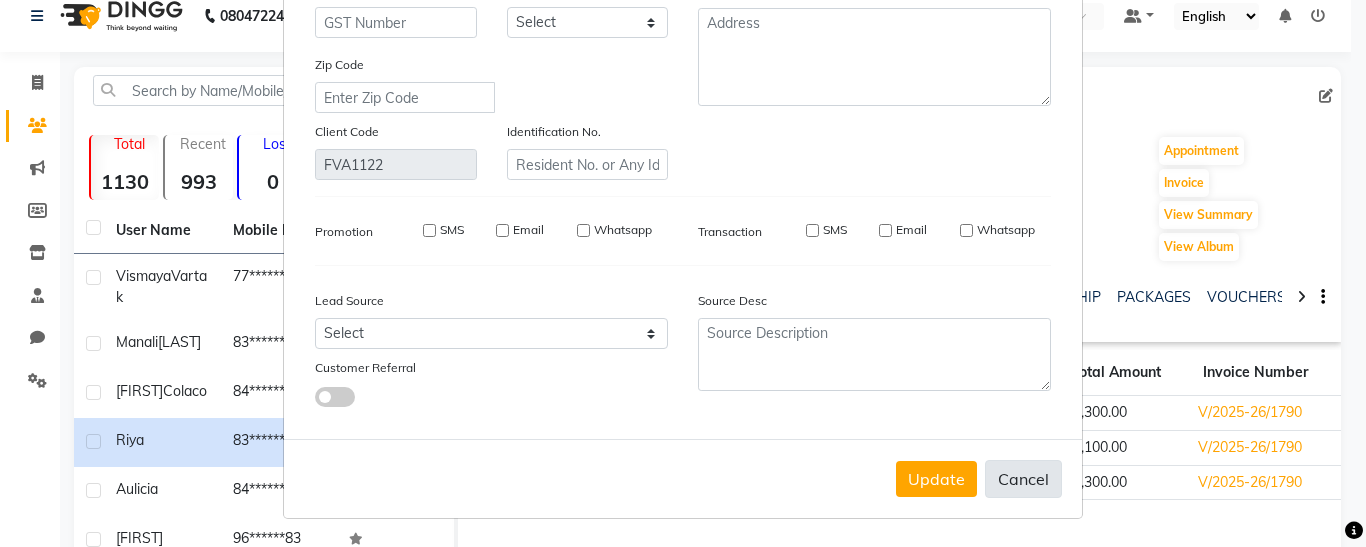 type 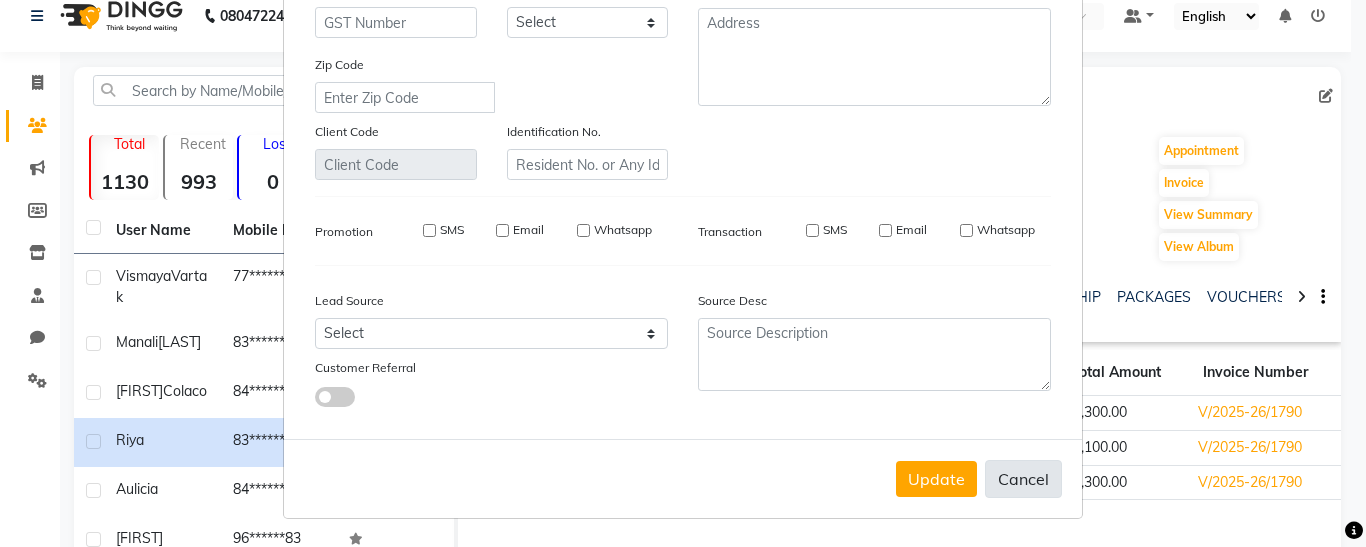 checkbox on "false" 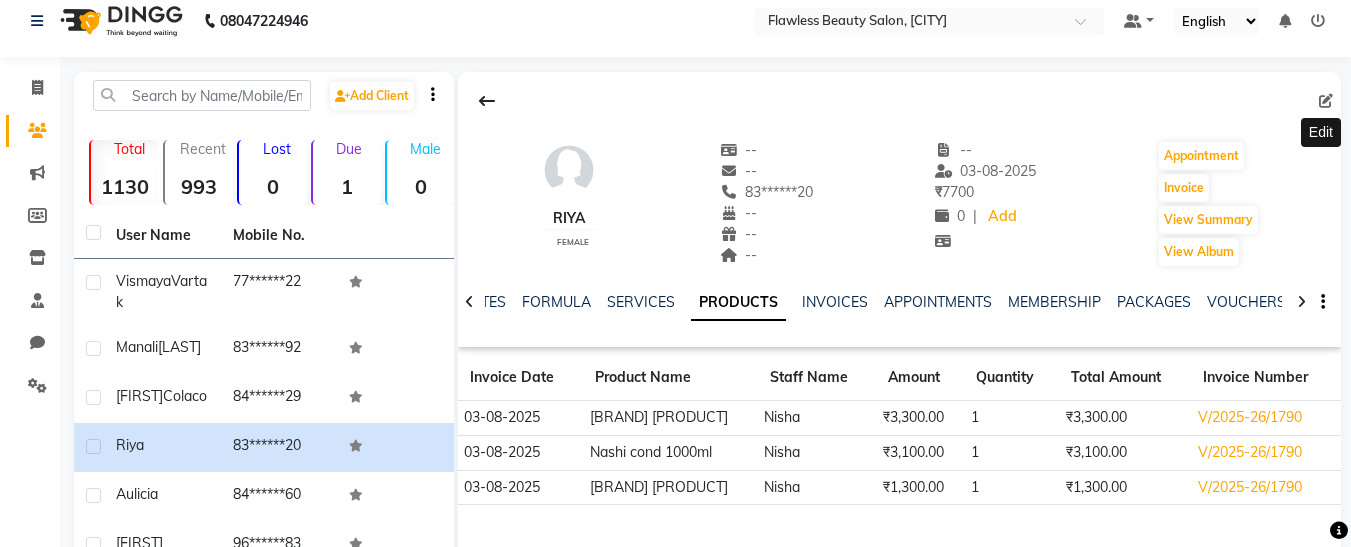 scroll, scrollTop: 0, scrollLeft: 0, axis: both 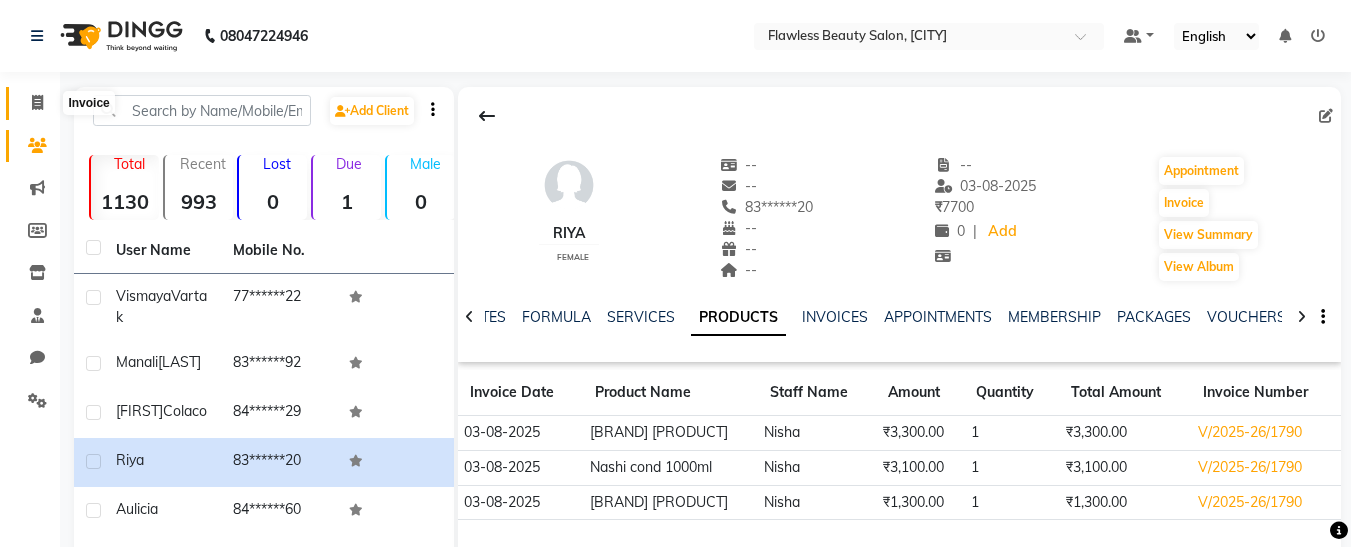 click 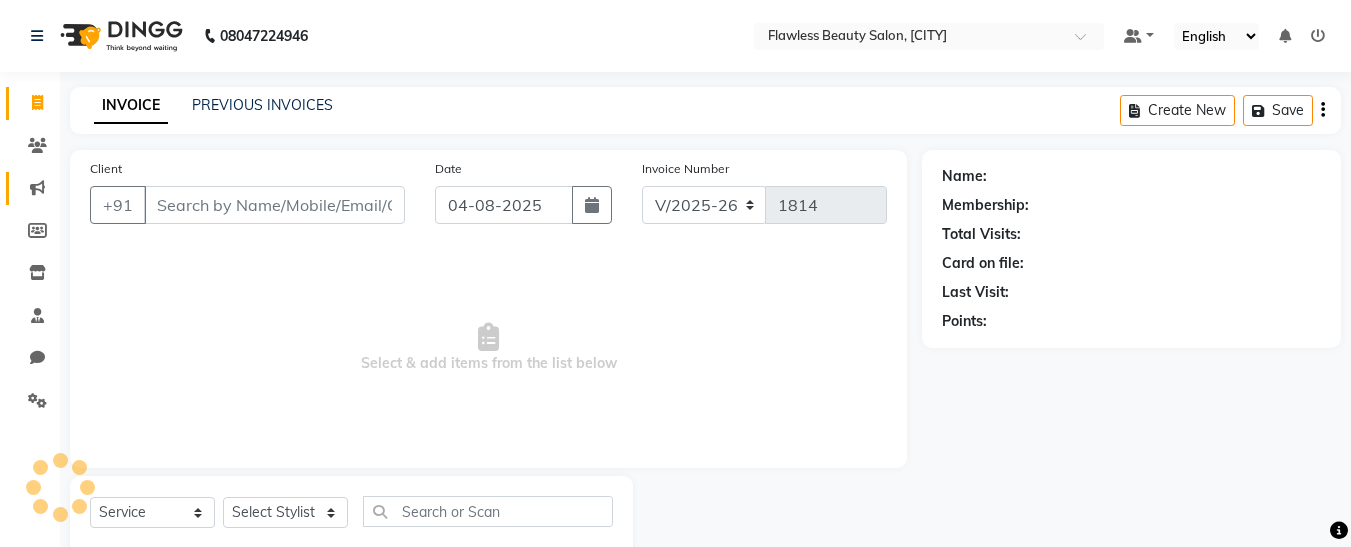 scroll, scrollTop: 54, scrollLeft: 0, axis: vertical 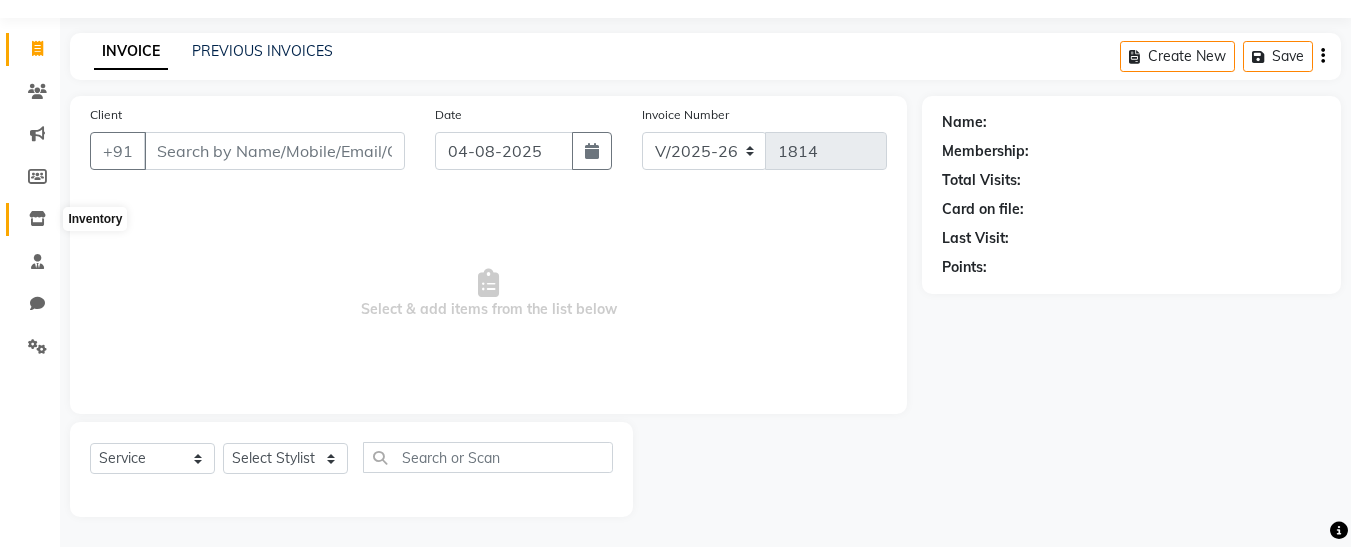 click 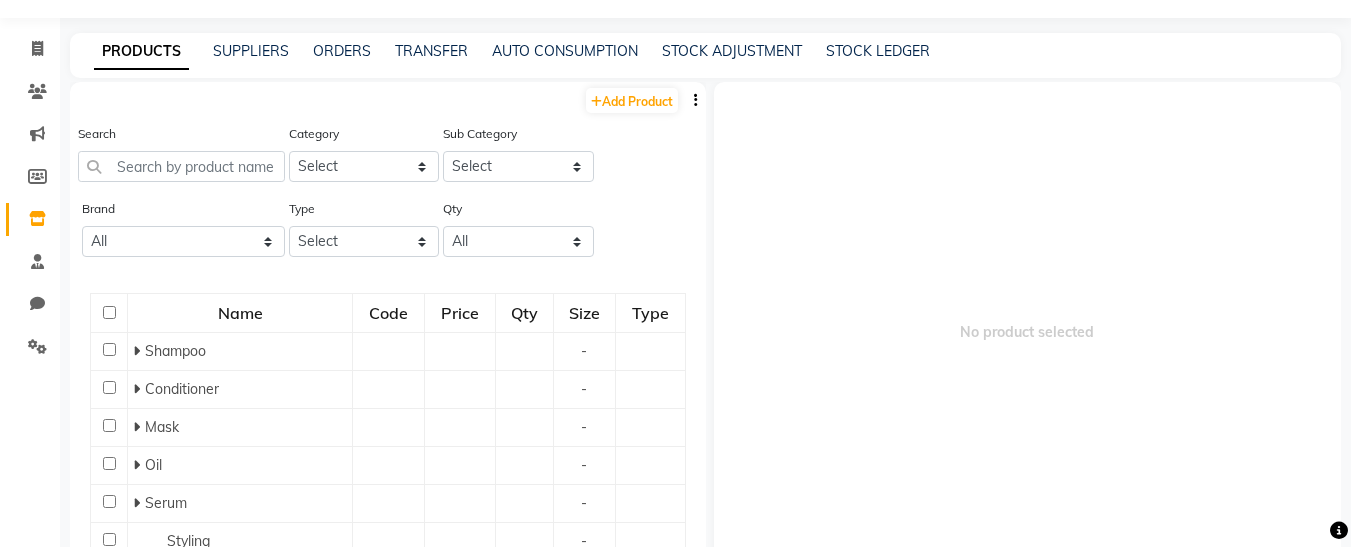 scroll, scrollTop: 13, scrollLeft: 0, axis: vertical 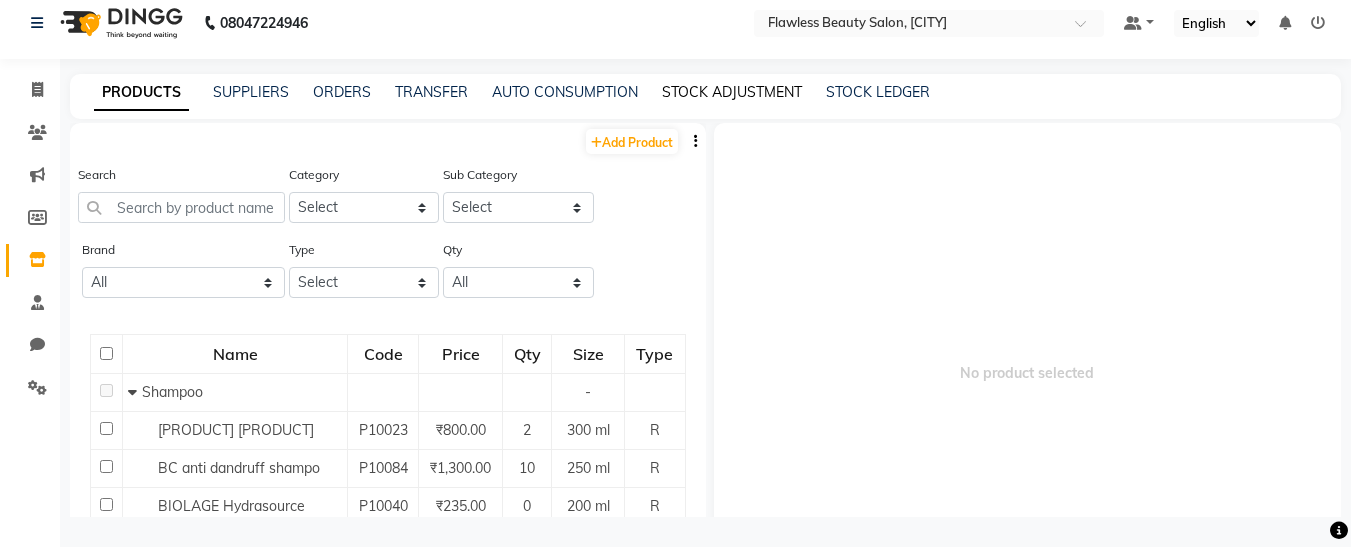 click on "STOCK ADJUSTMENT" 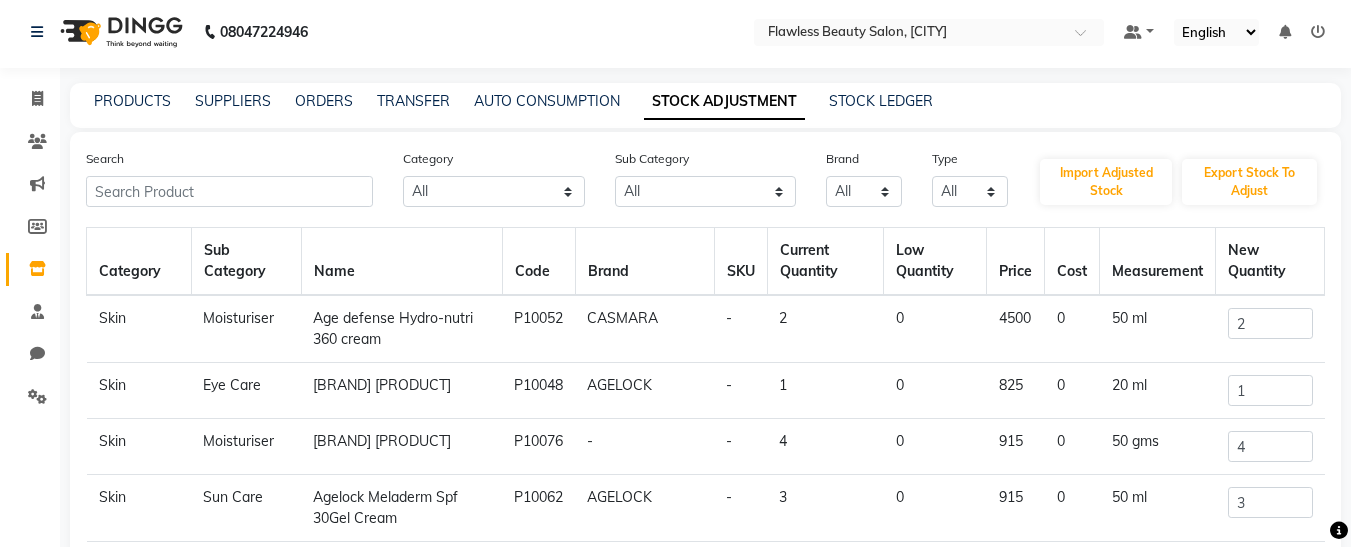 scroll, scrollTop: 0, scrollLeft: 0, axis: both 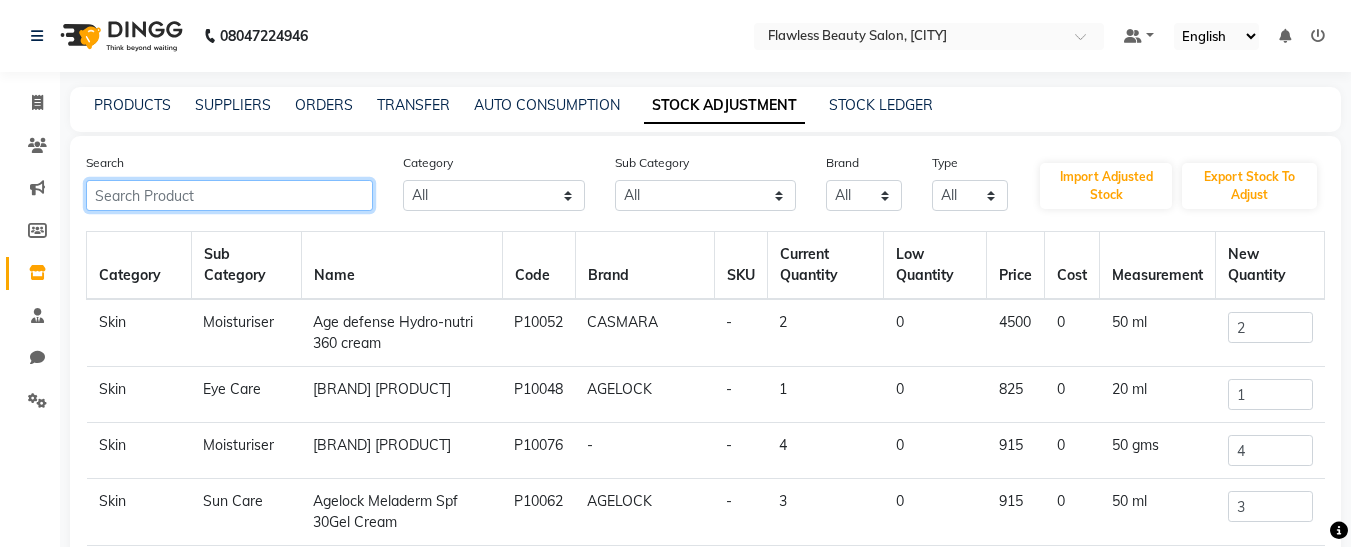 click 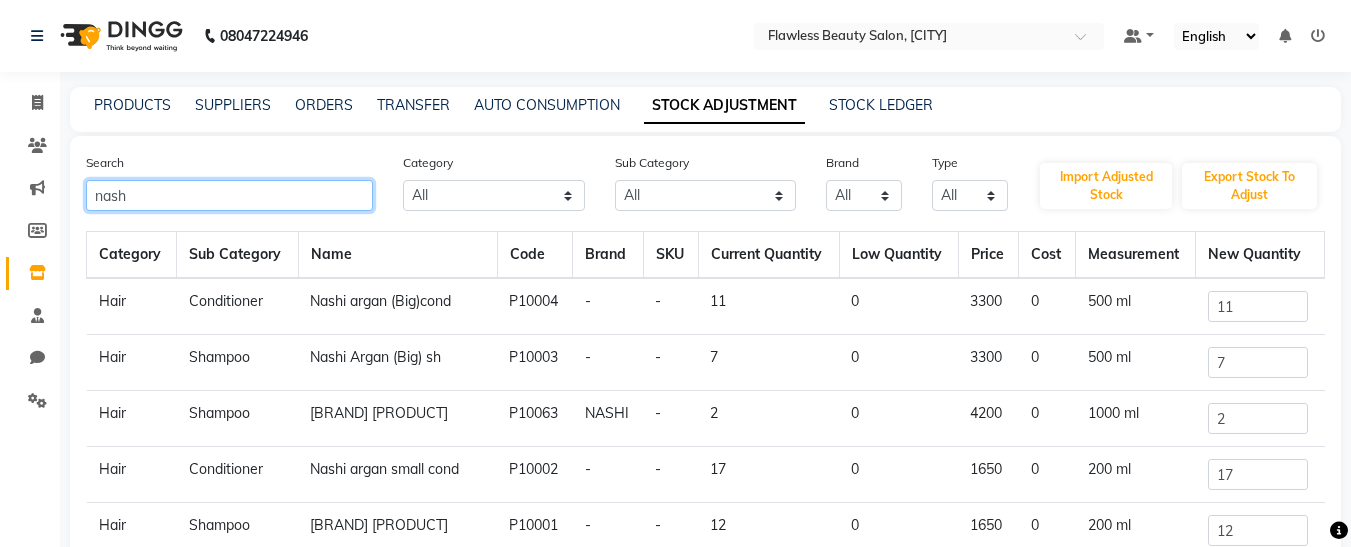 type on "nash" 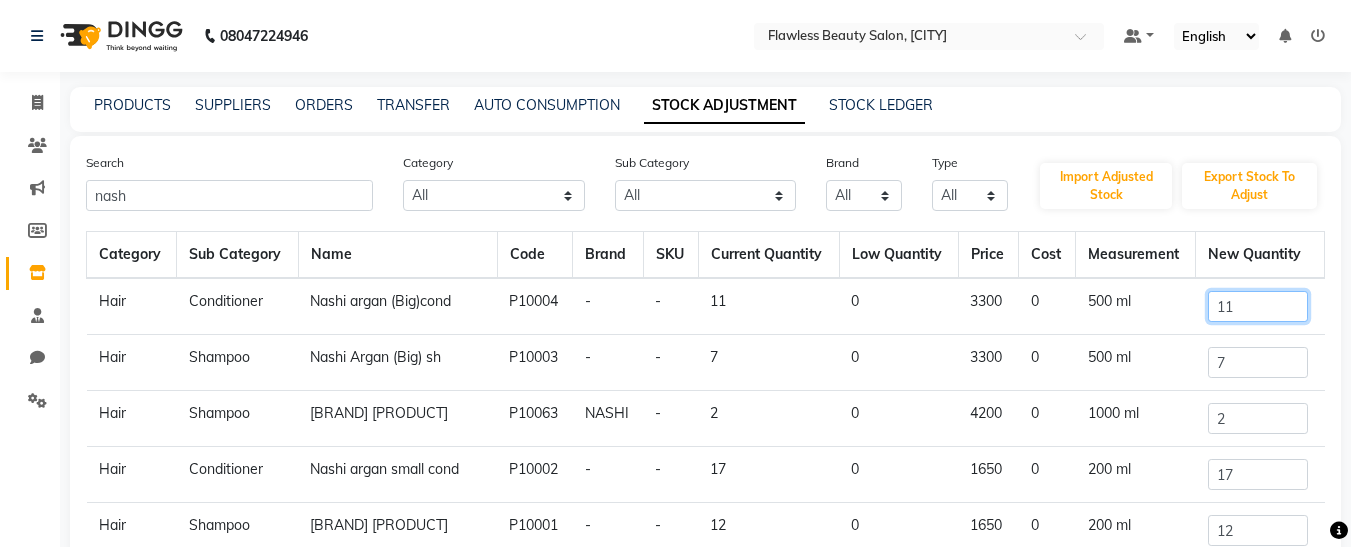 click on "11" 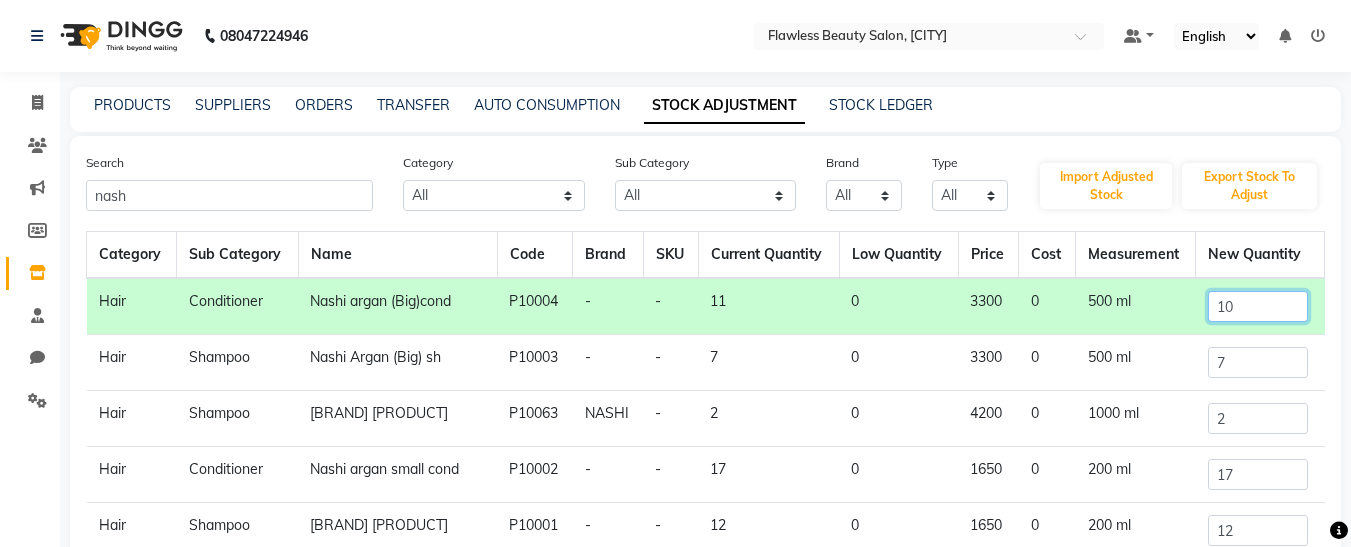 type on "10" 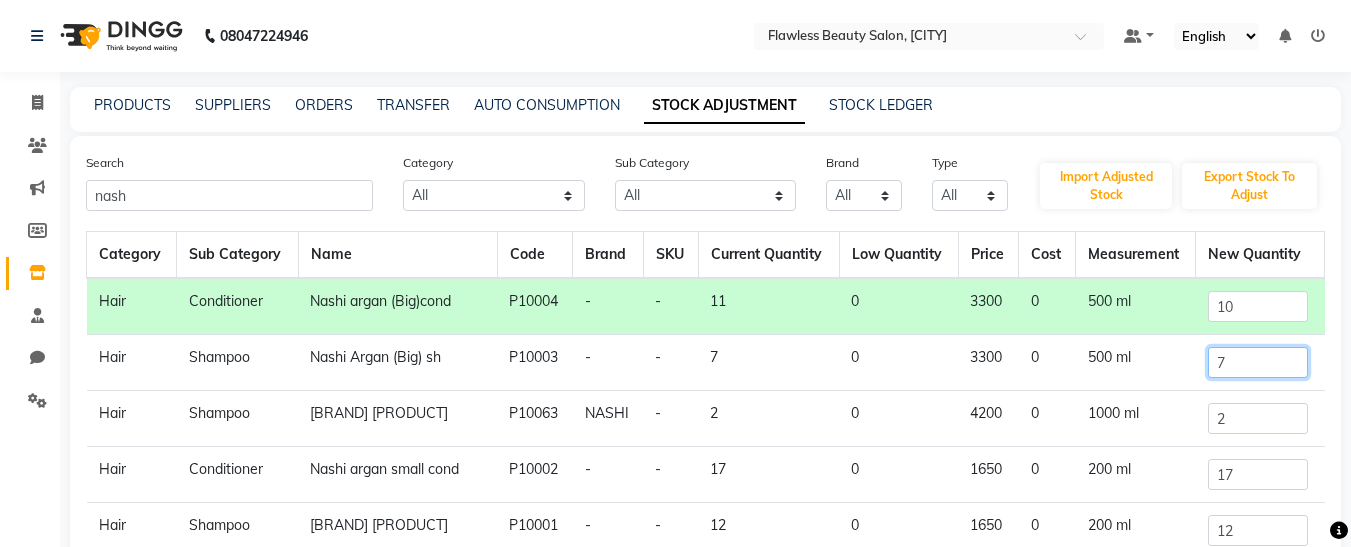 click on "7" 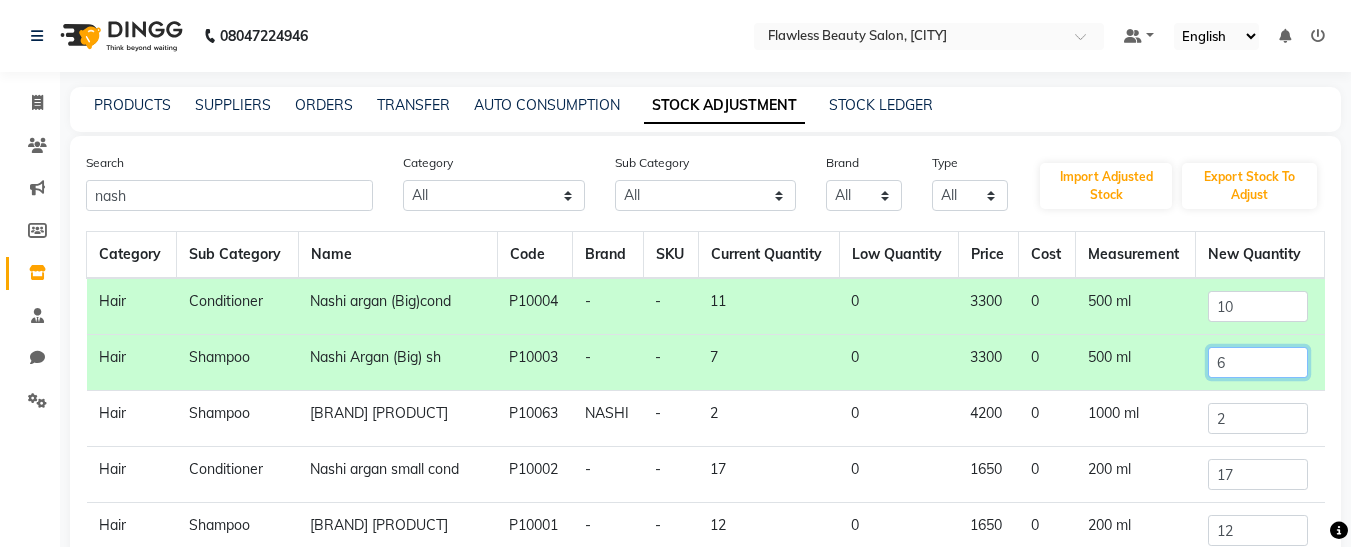 type on "6" 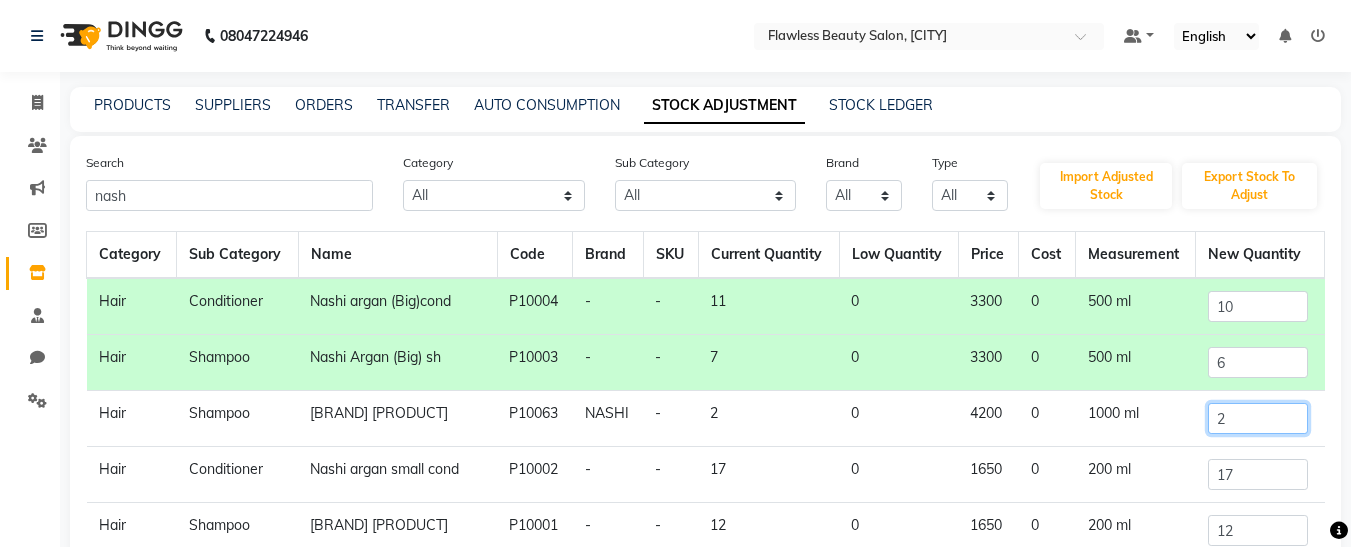 click on "2" 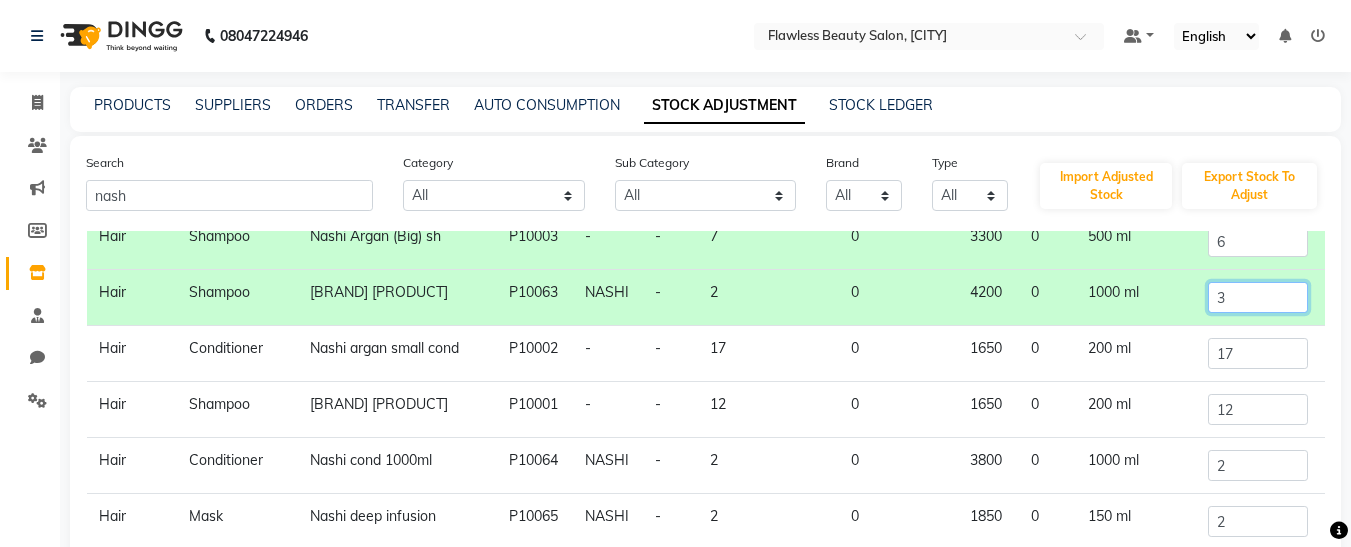 scroll, scrollTop: 124, scrollLeft: 0, axis: vertical 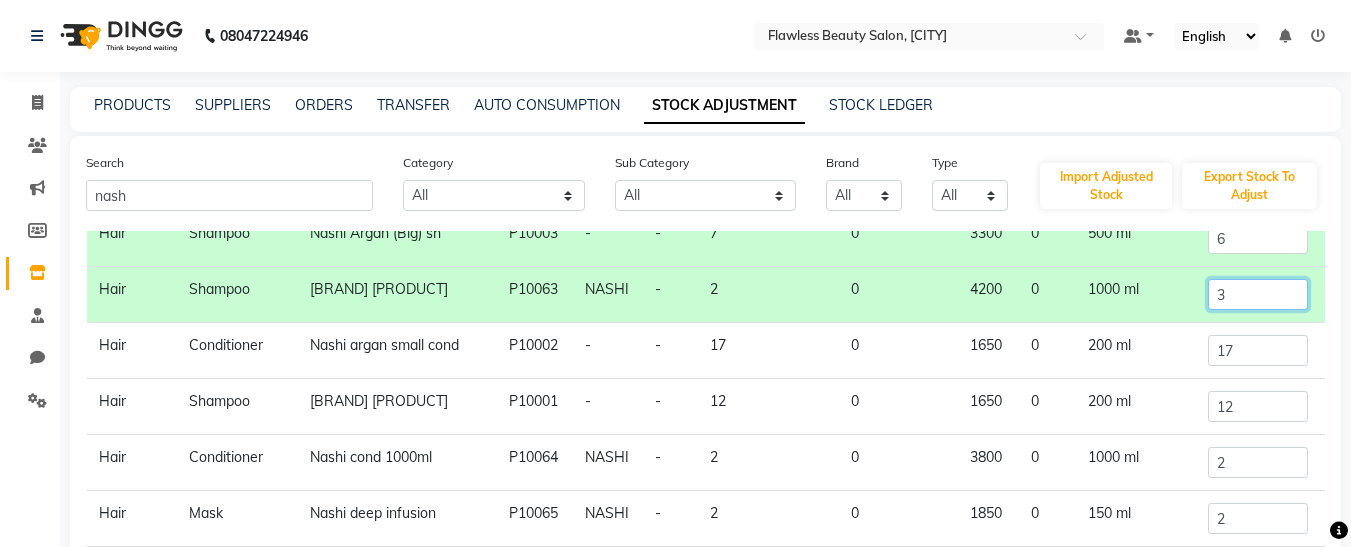 type on "3" 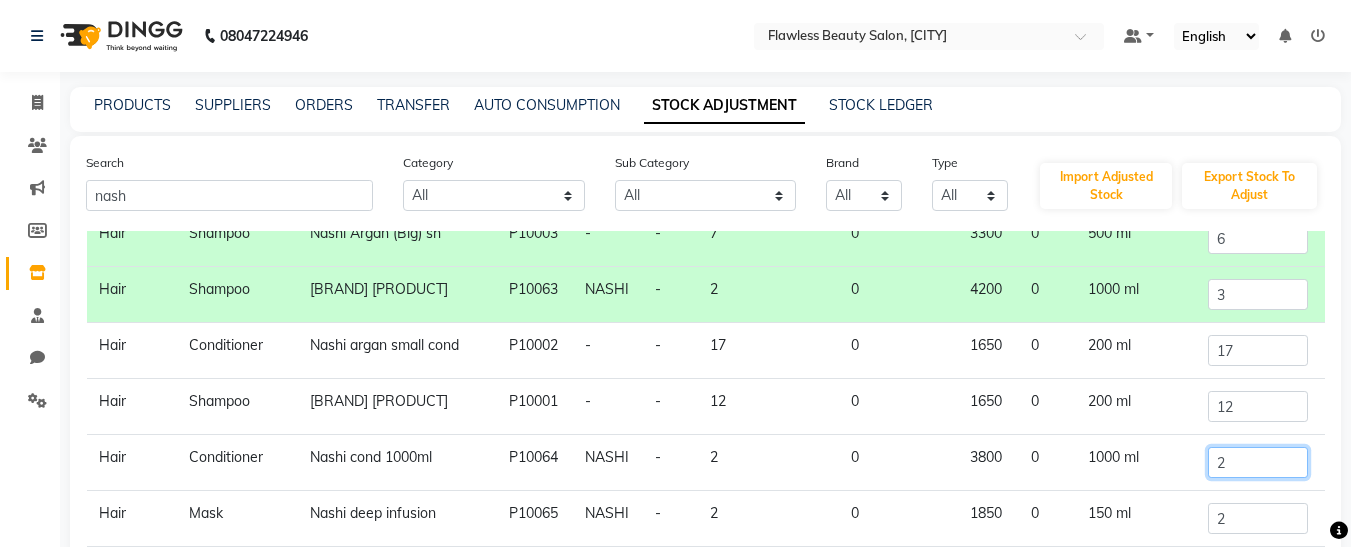 click on "2" 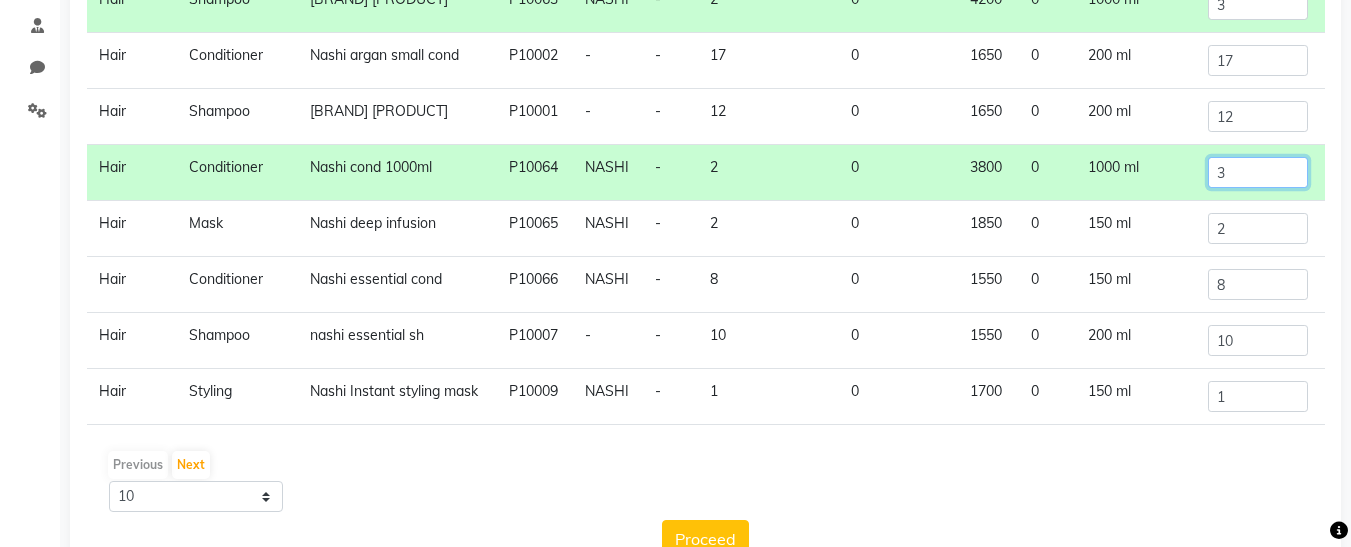 scroll, scrollTop: 347, scrollLeft: 0, axis: vertical 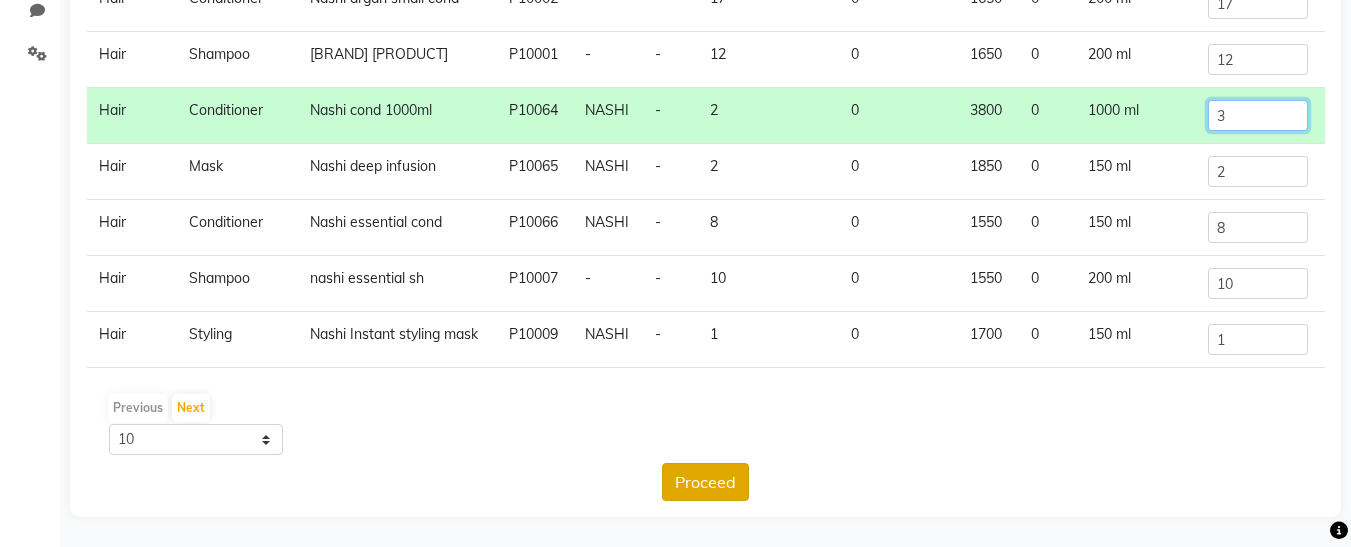 type on "3" 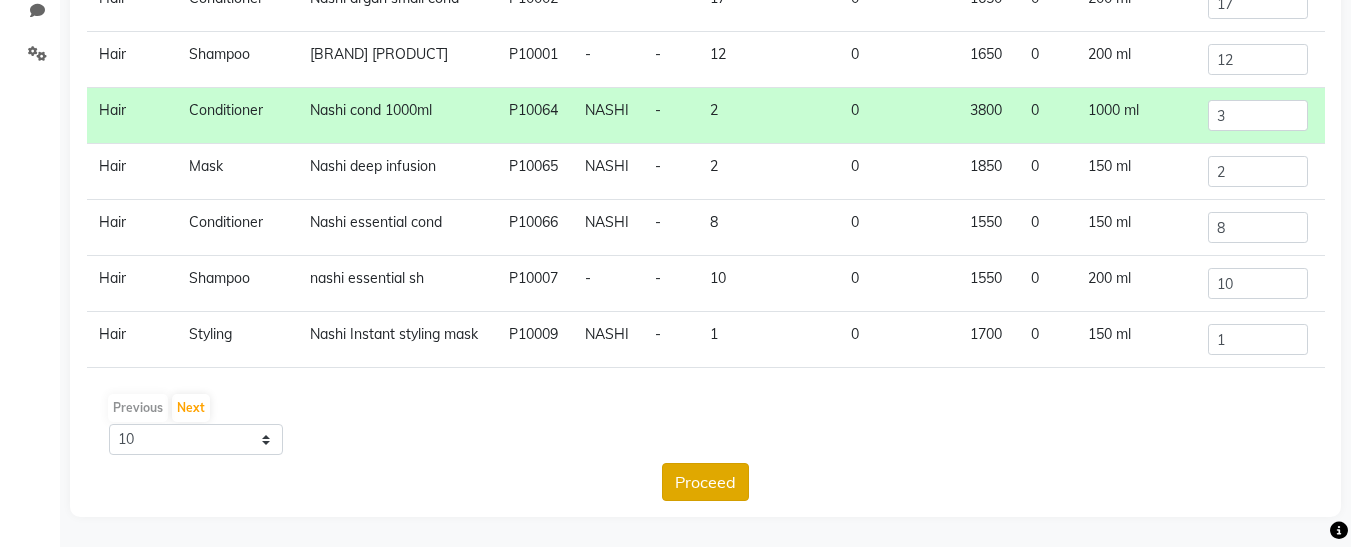 click on "Proceed" 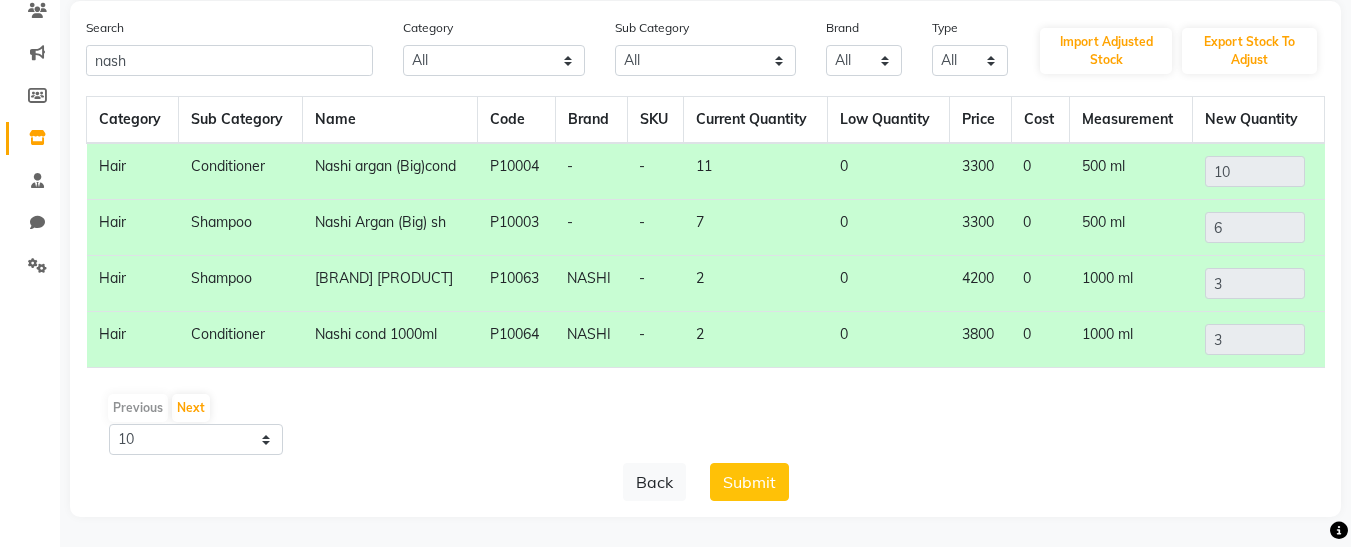 scroll, scrollTop: 0, scrollLeft: 0, axis: both 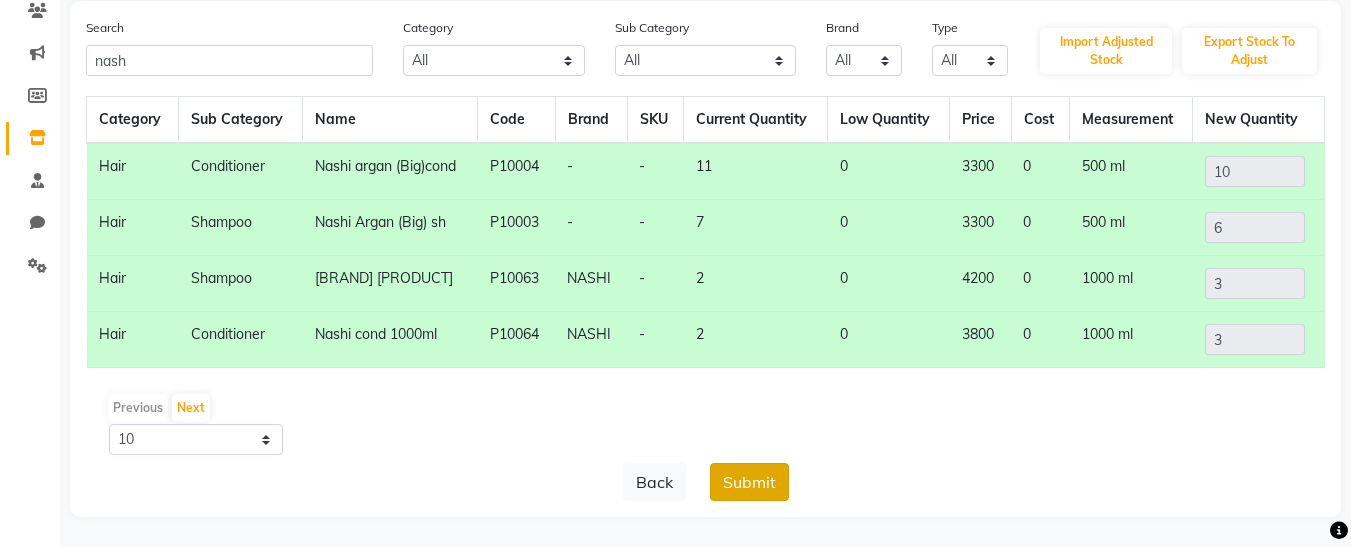 click on "Submit" 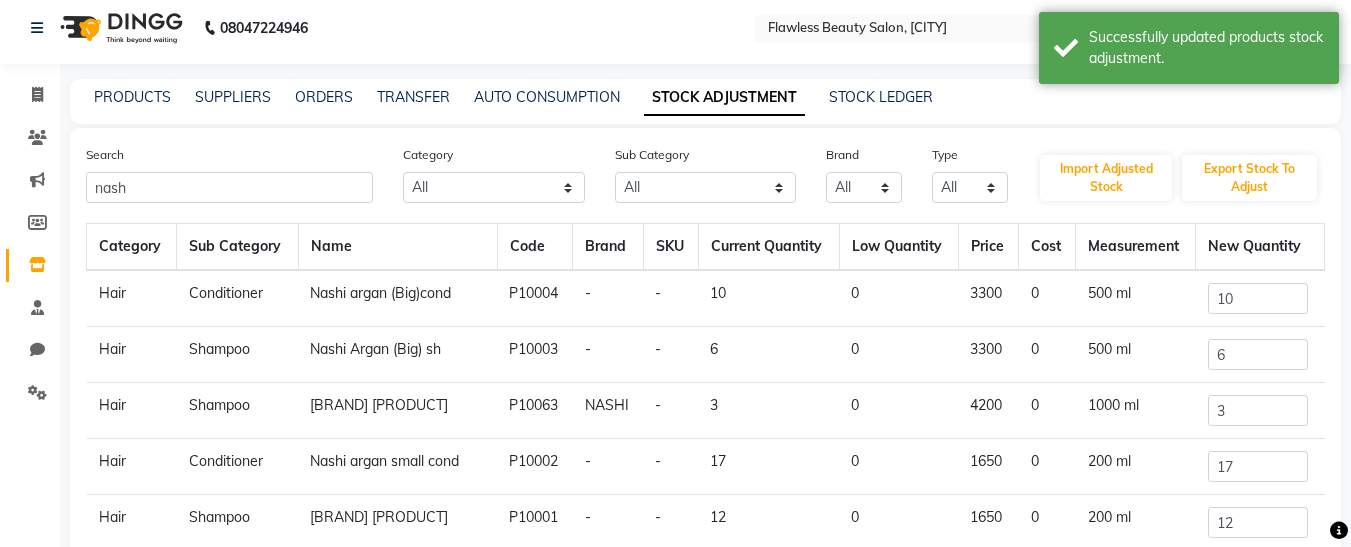 scroll, scrollTop: 0, scrollLeft: 0, axis: both 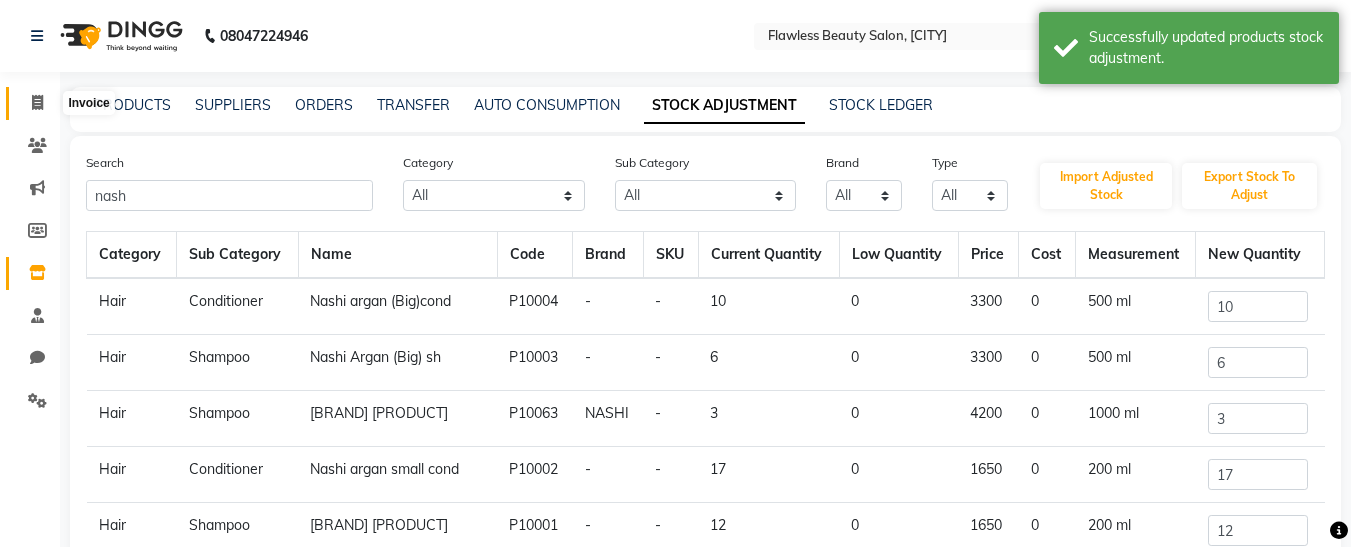 click 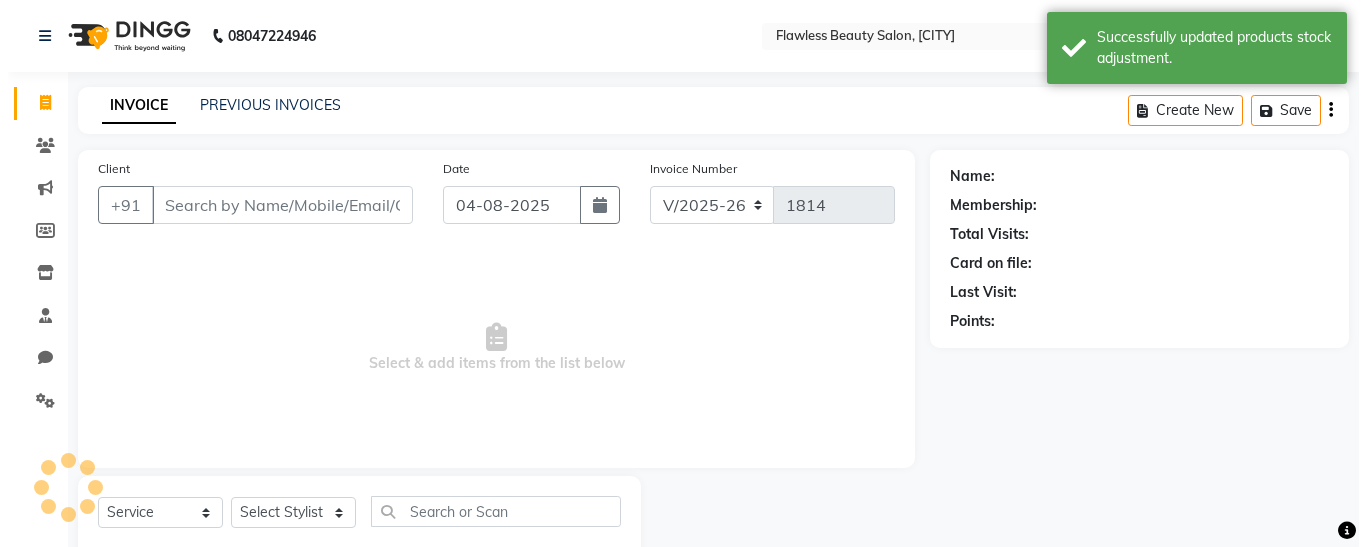 scroll, scrollTop: 54, scrollLeft: 0, axis: vertical 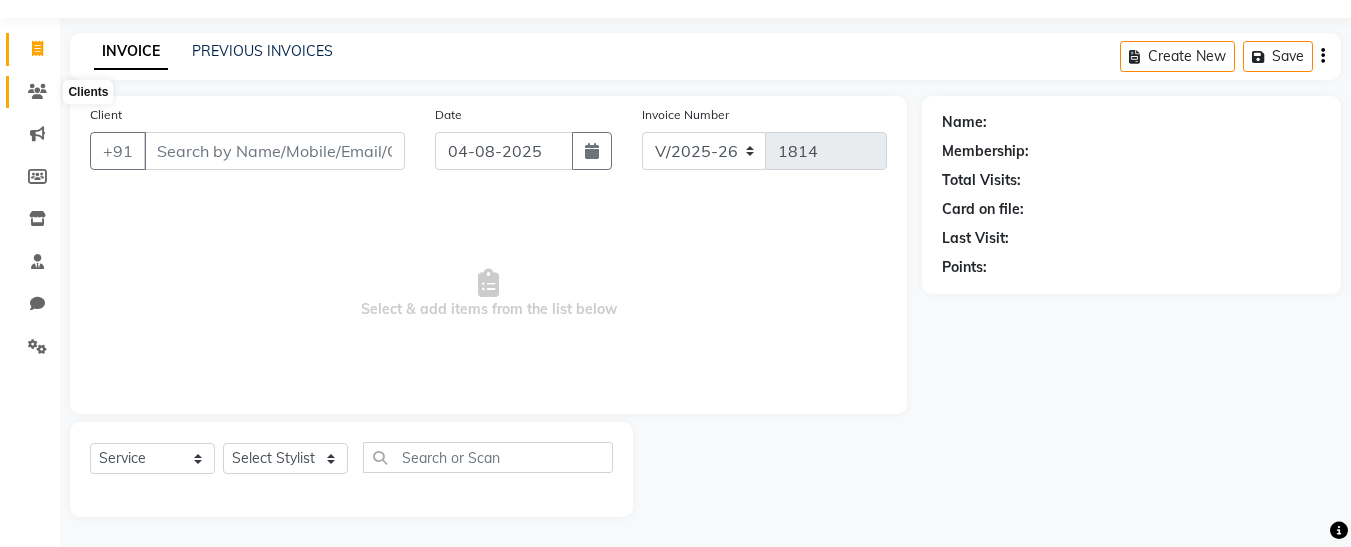 click 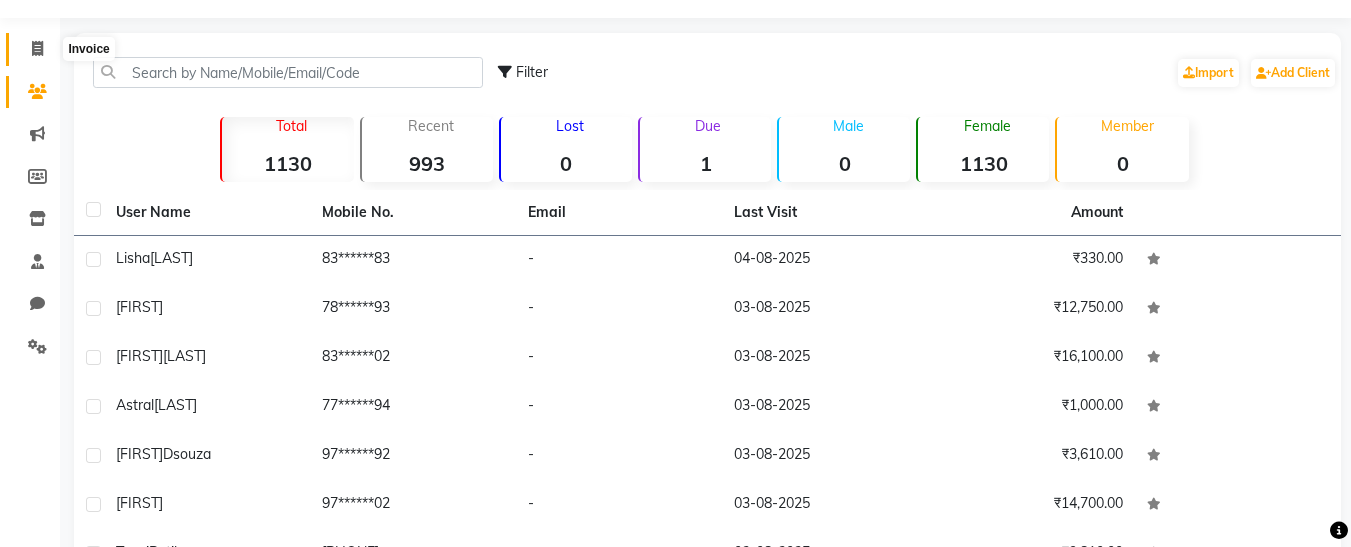 click 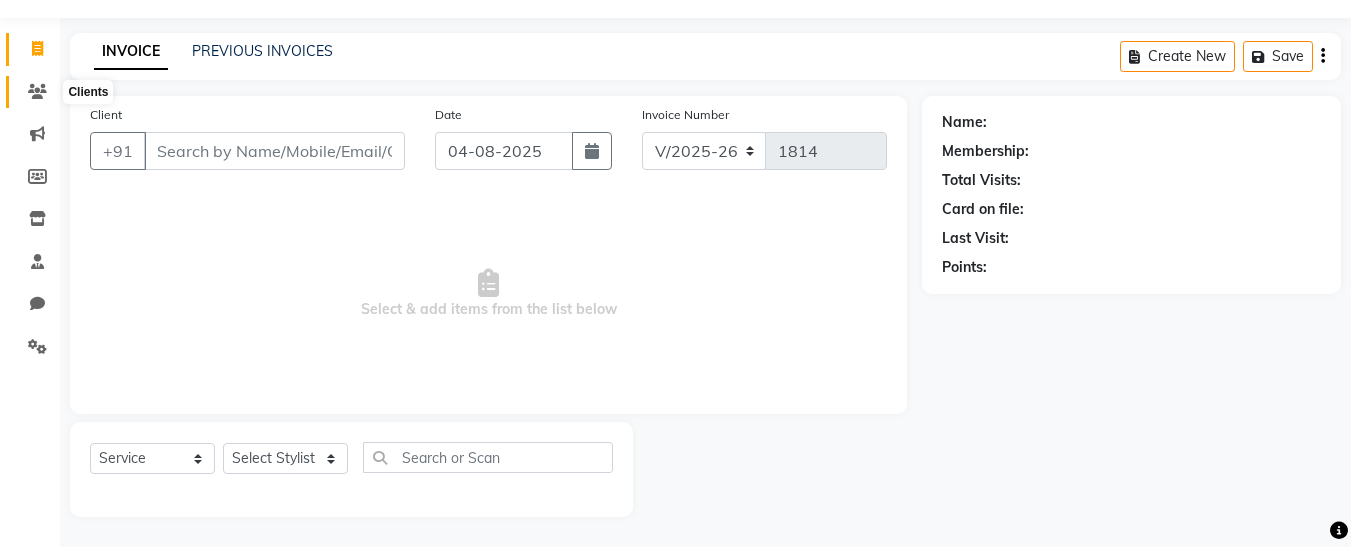 click 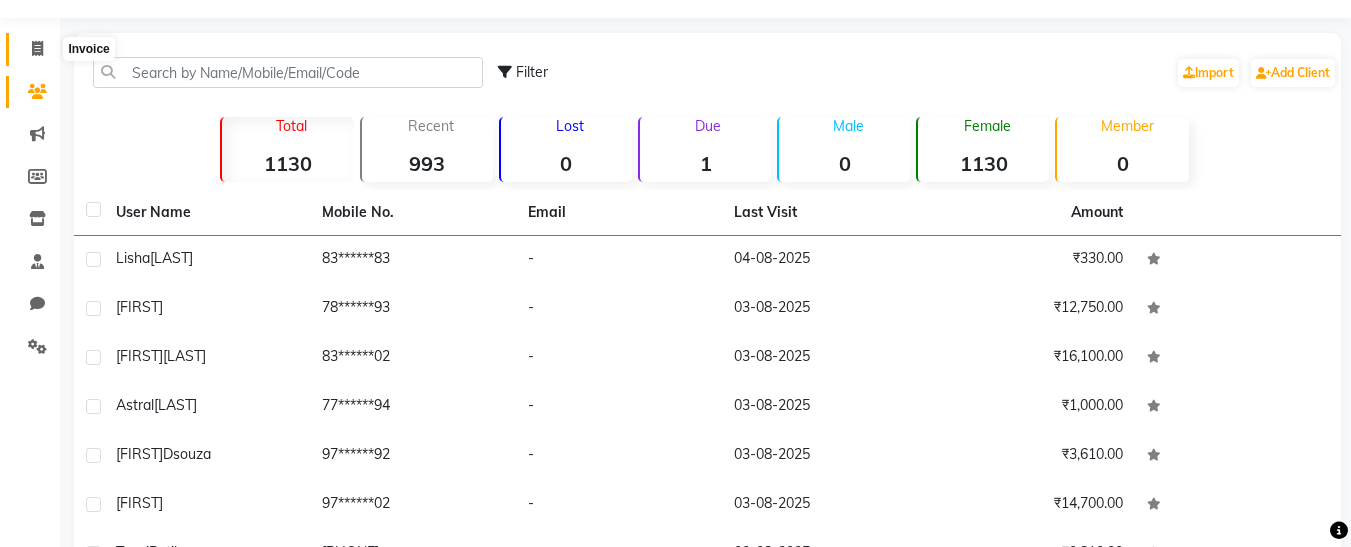 click 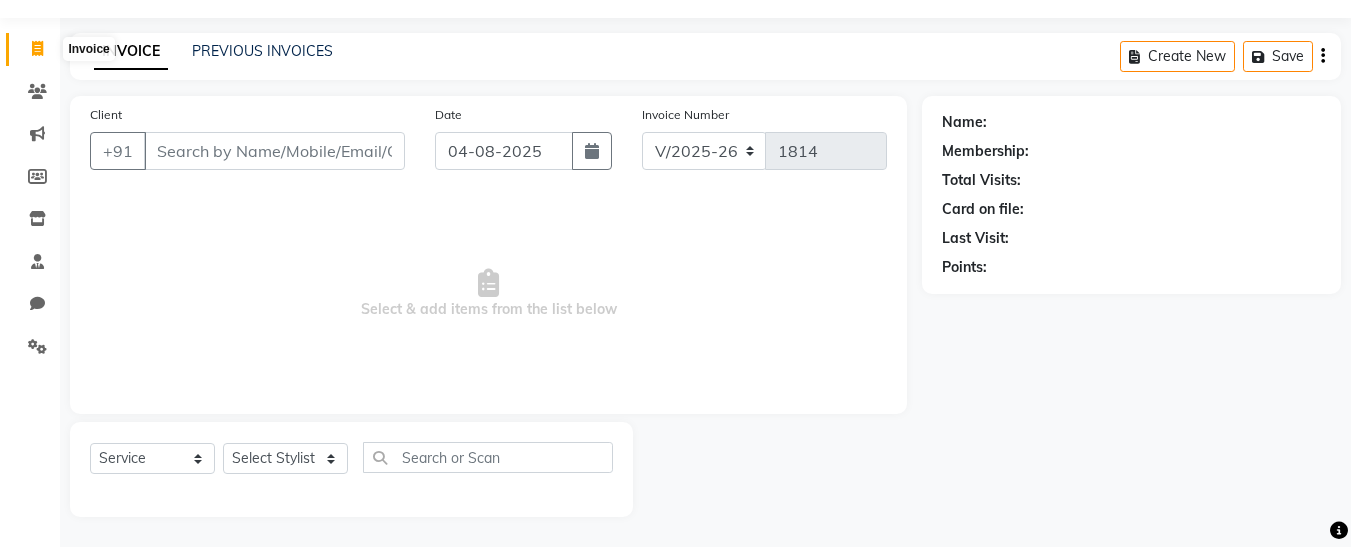 click 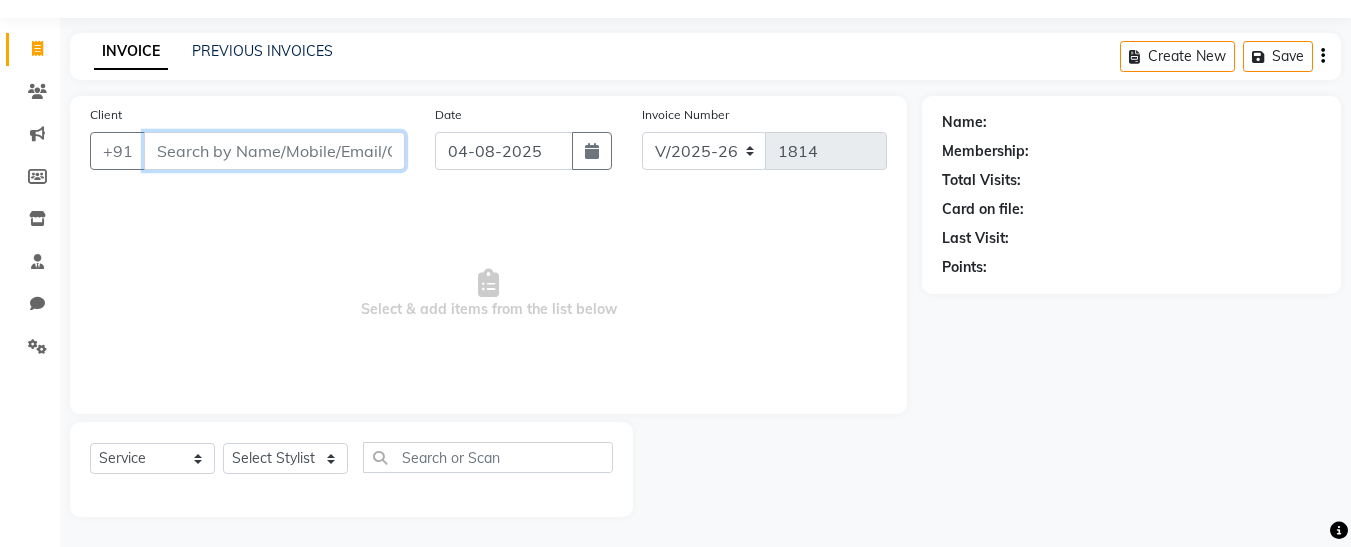 click on "Client" at bounding box center [274, 151] 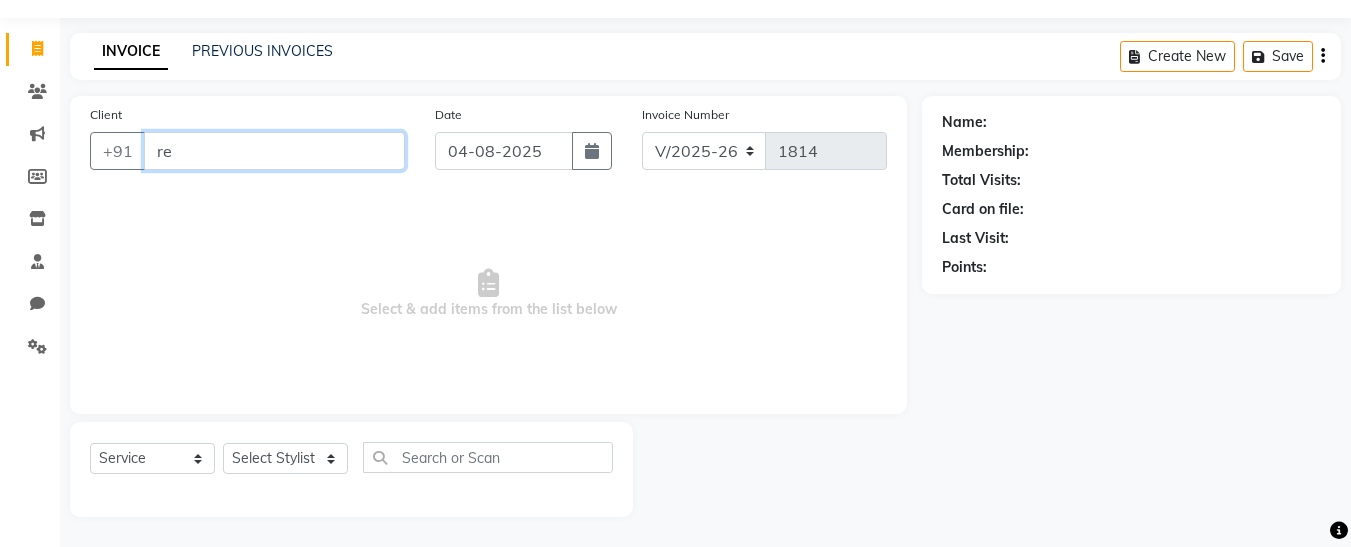 type on "r" 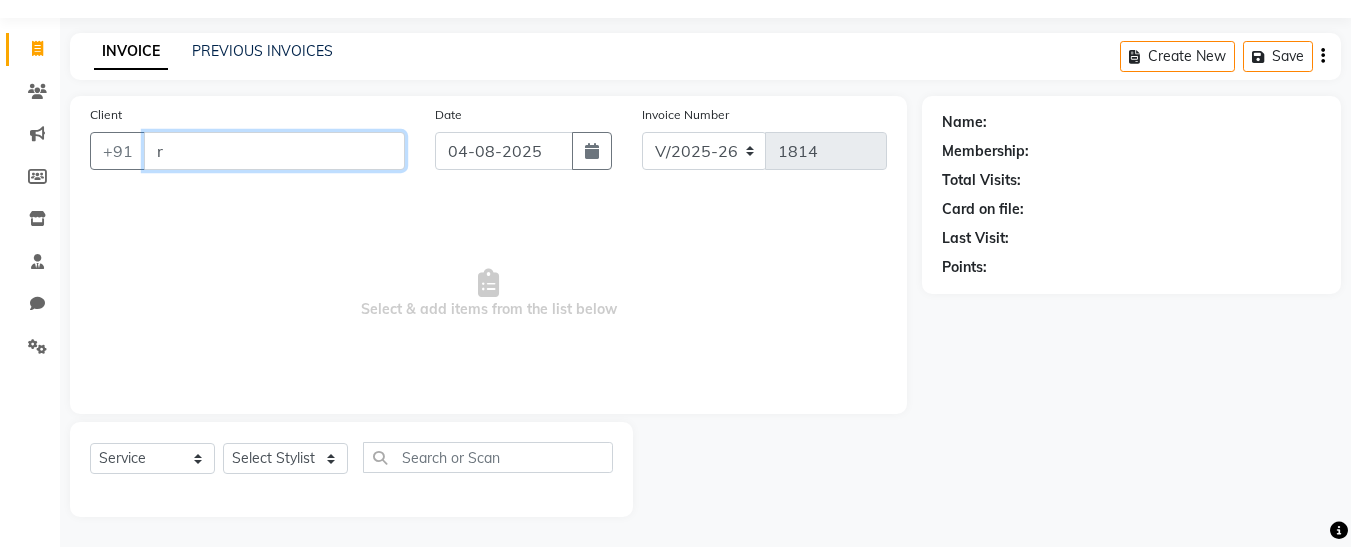 type 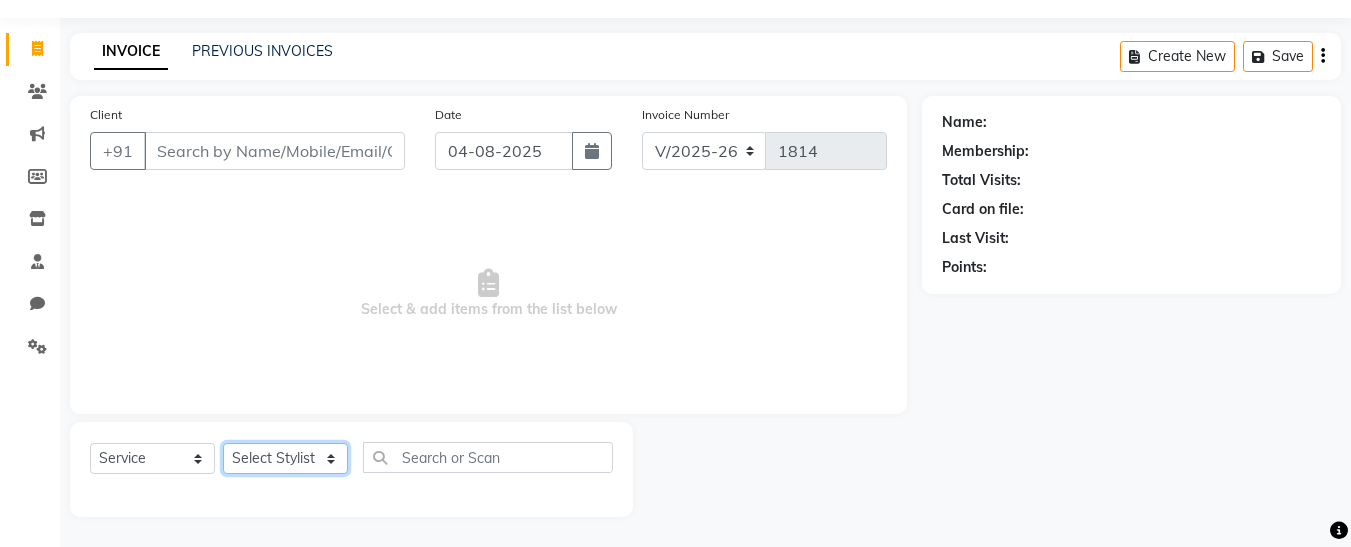 click on "Select Stylist Afsana Ankita  Krutika Maam Nisha  Pari Rasika Ruba sara Vidya" 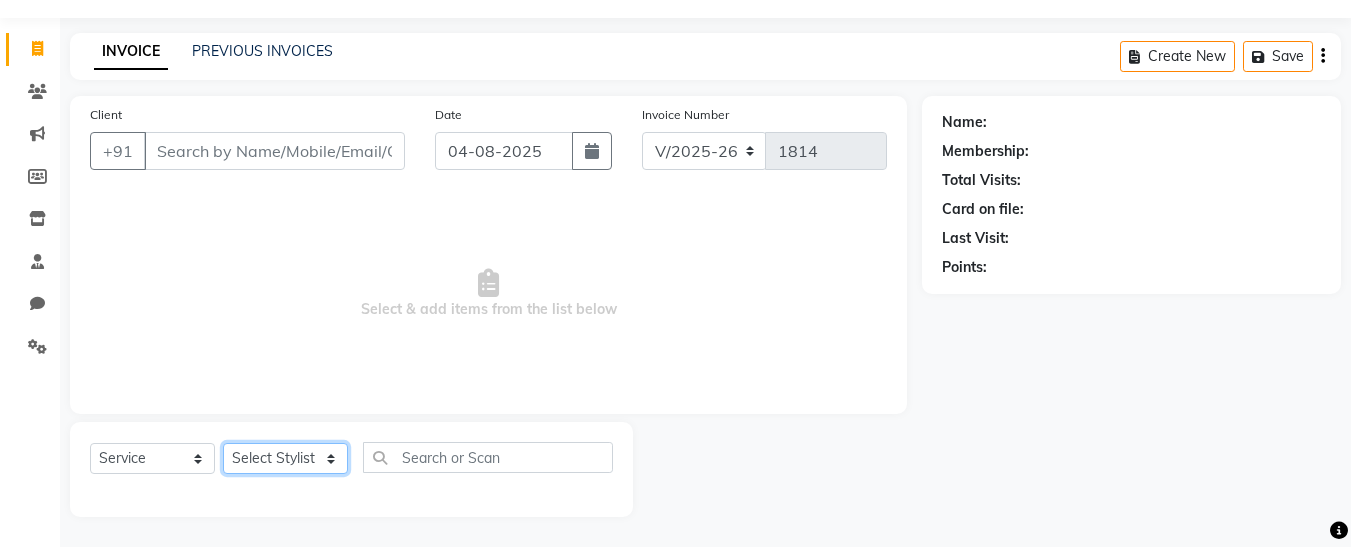 select on "76407" 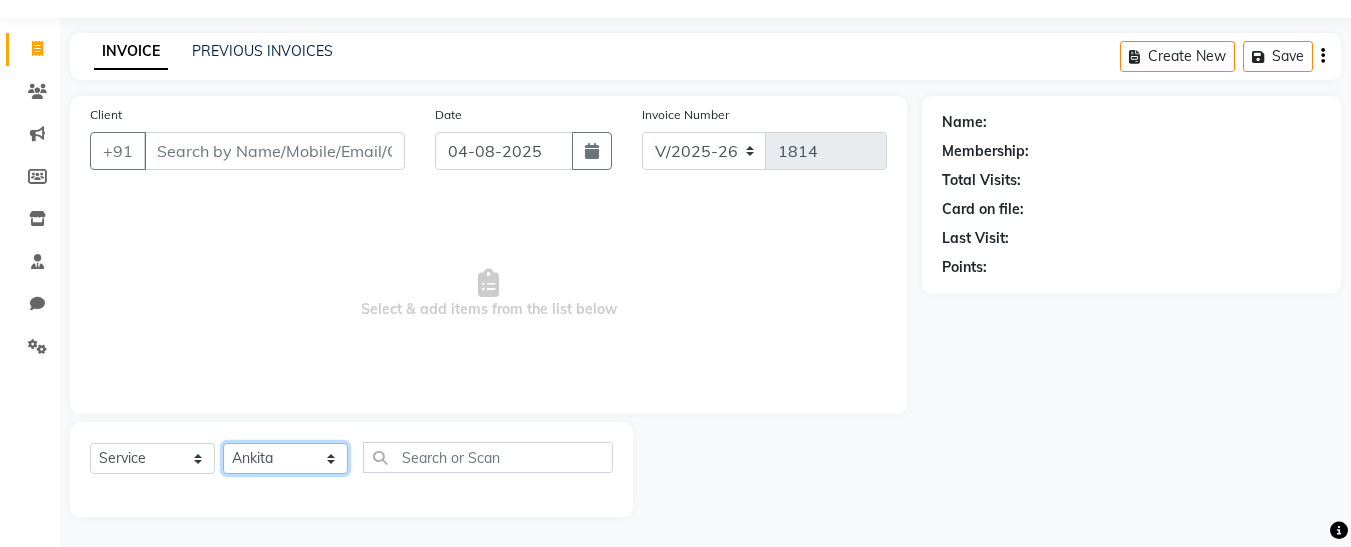 click on "Select Stylist Afsana Ankita  Krutika Maam Nisha  Pari Rasika Ruba sara Vidya" 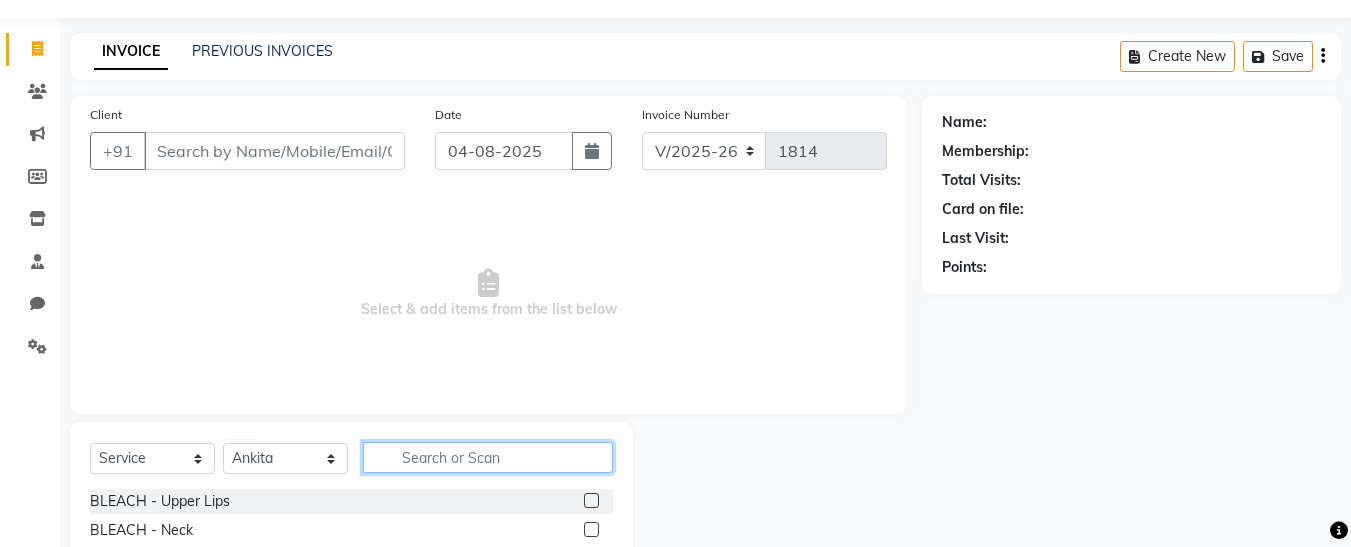 click 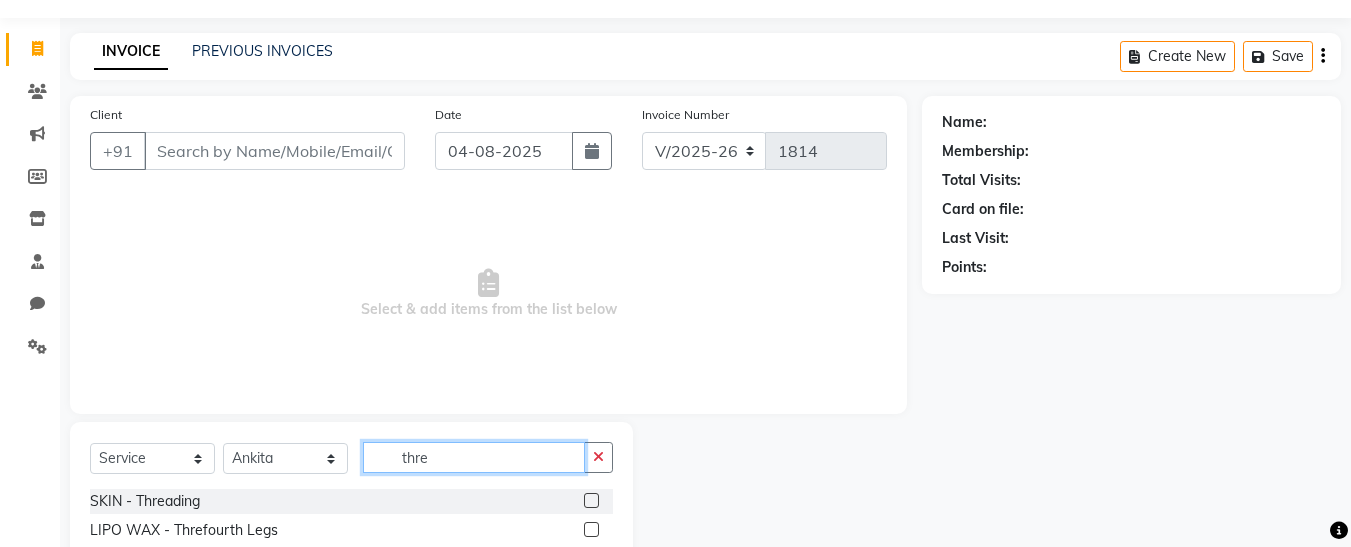 type on "thre" 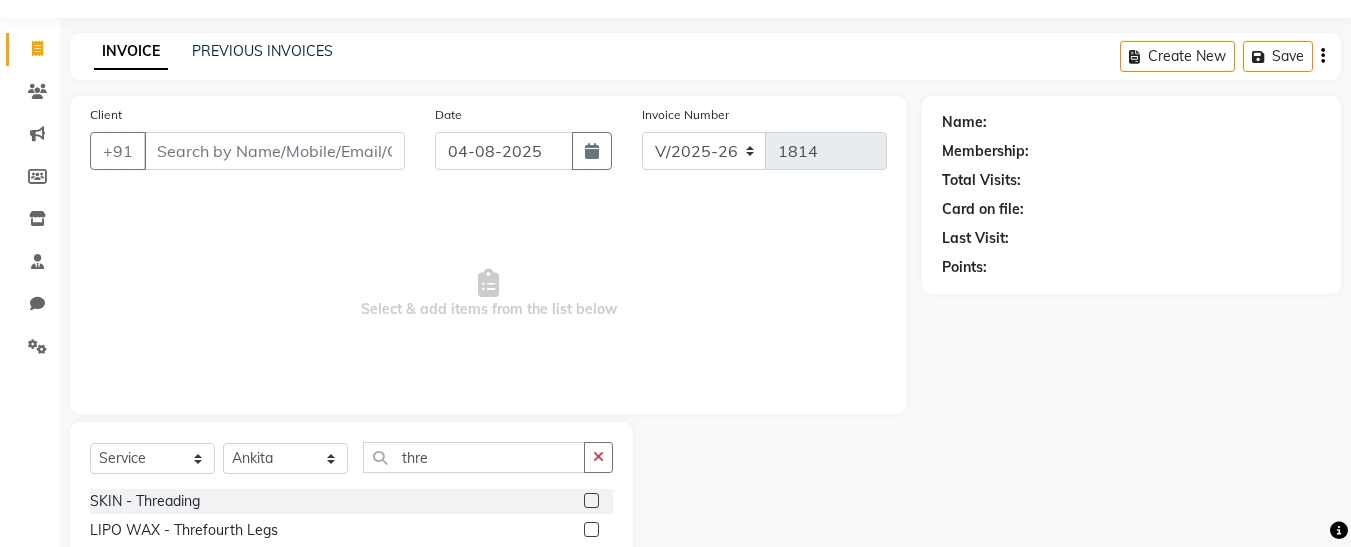 click 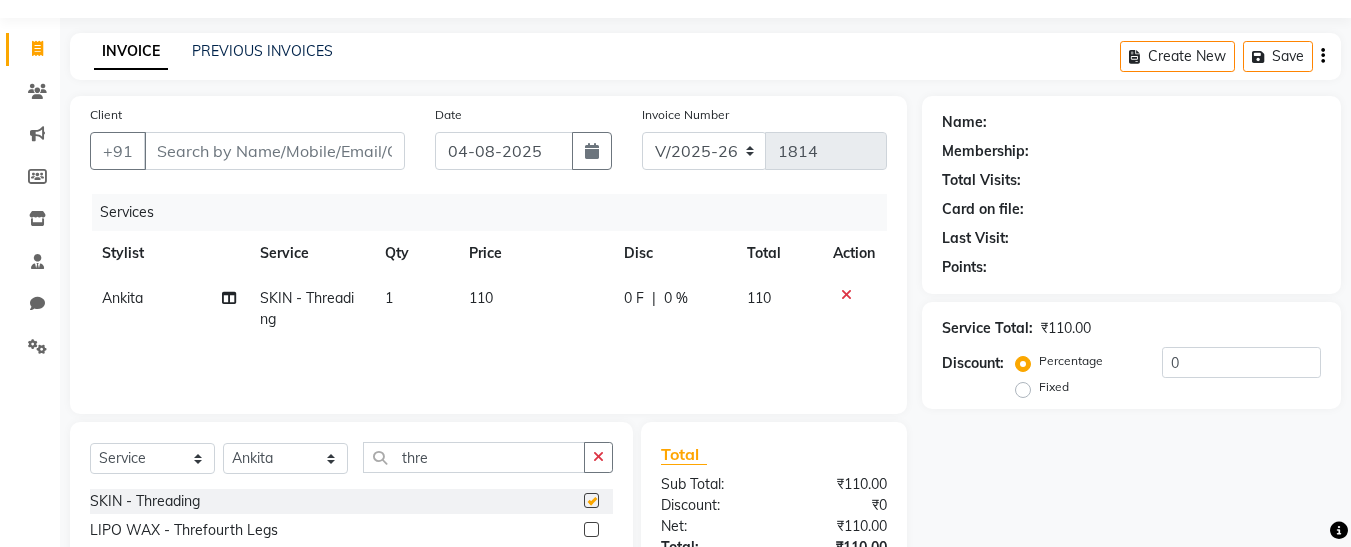 checkbox on "false" 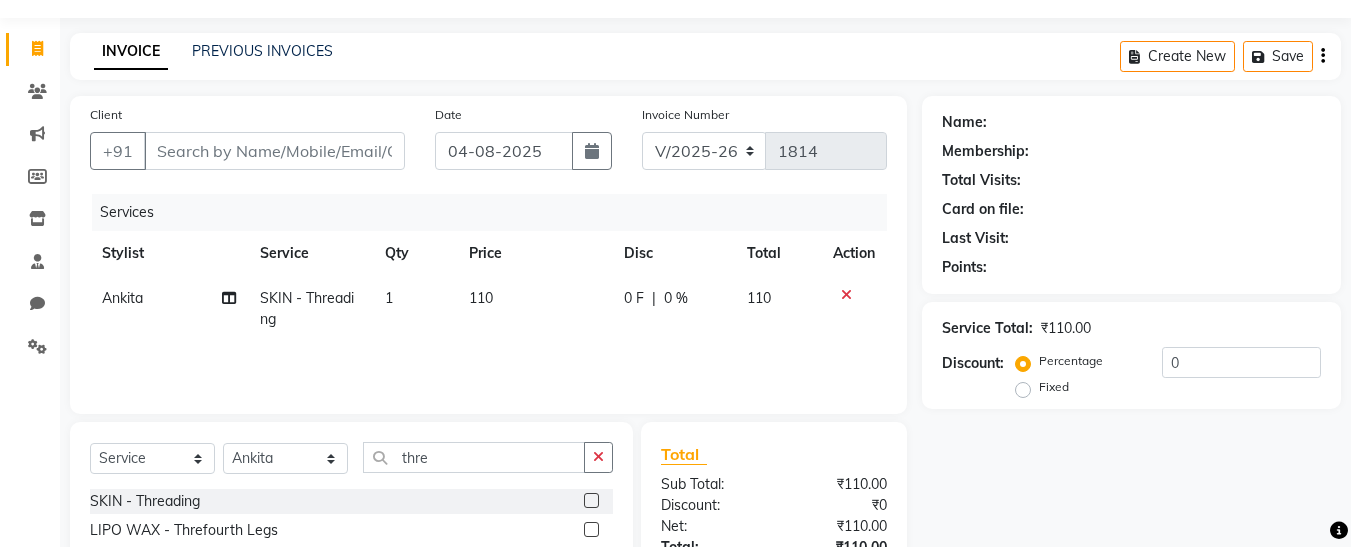 click on "110" 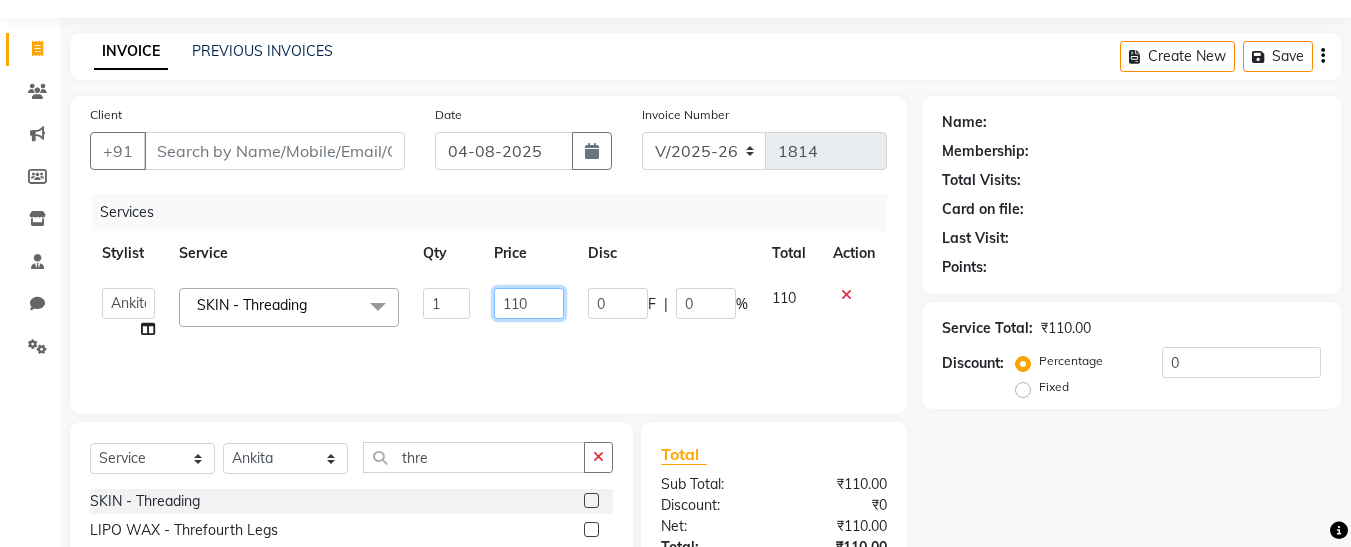 click on "110" 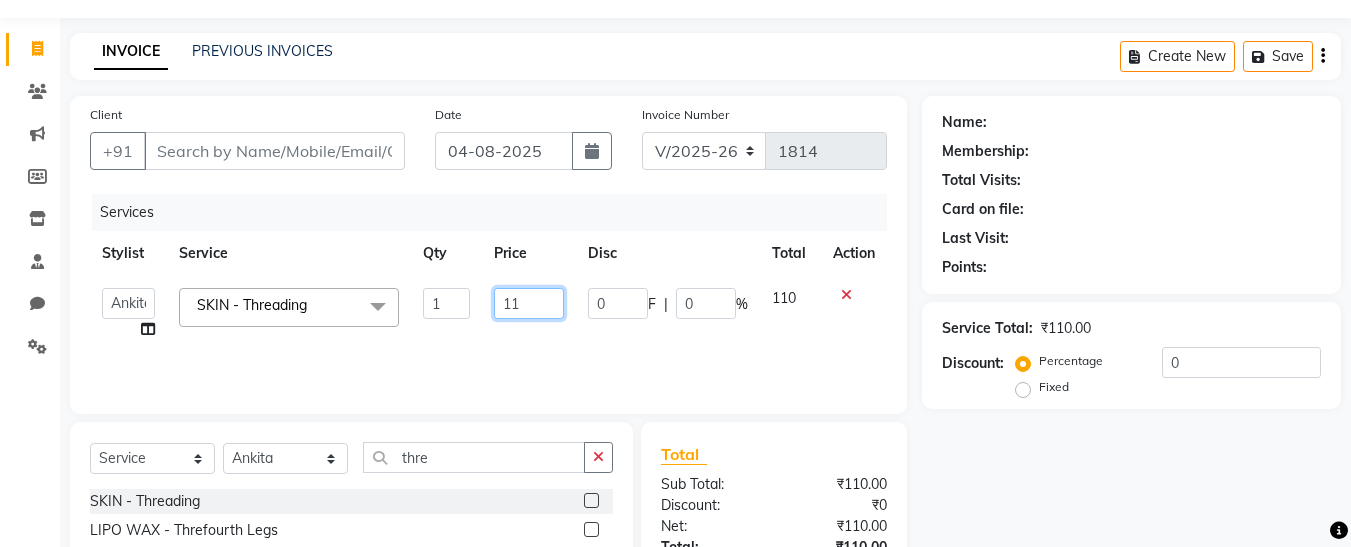 type on "1" 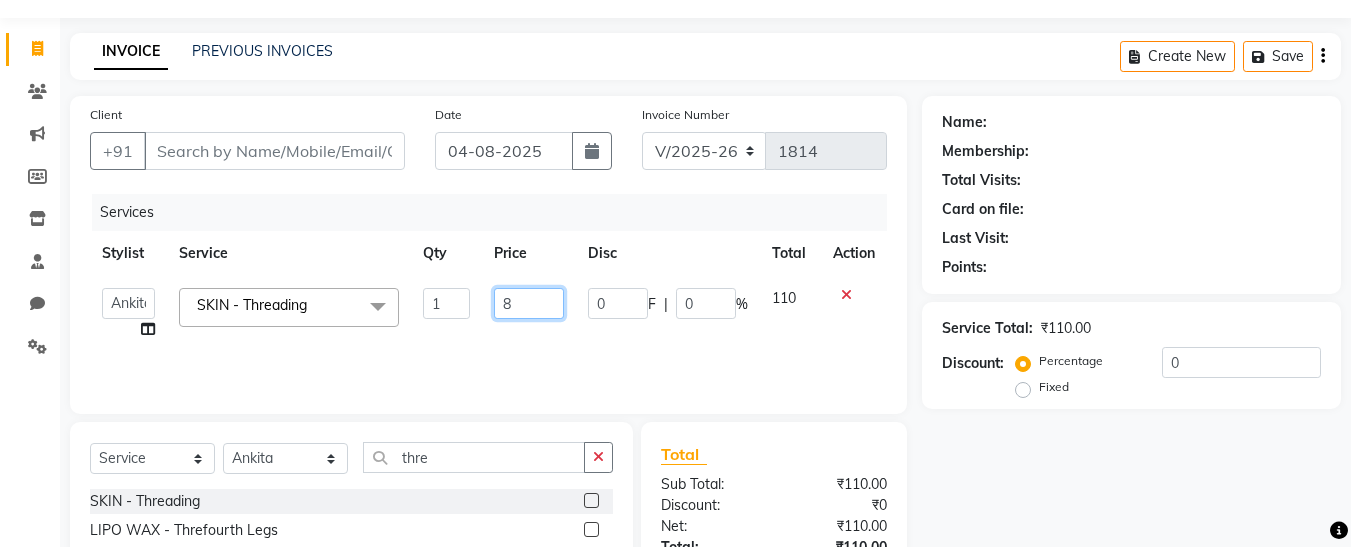 type on "80" 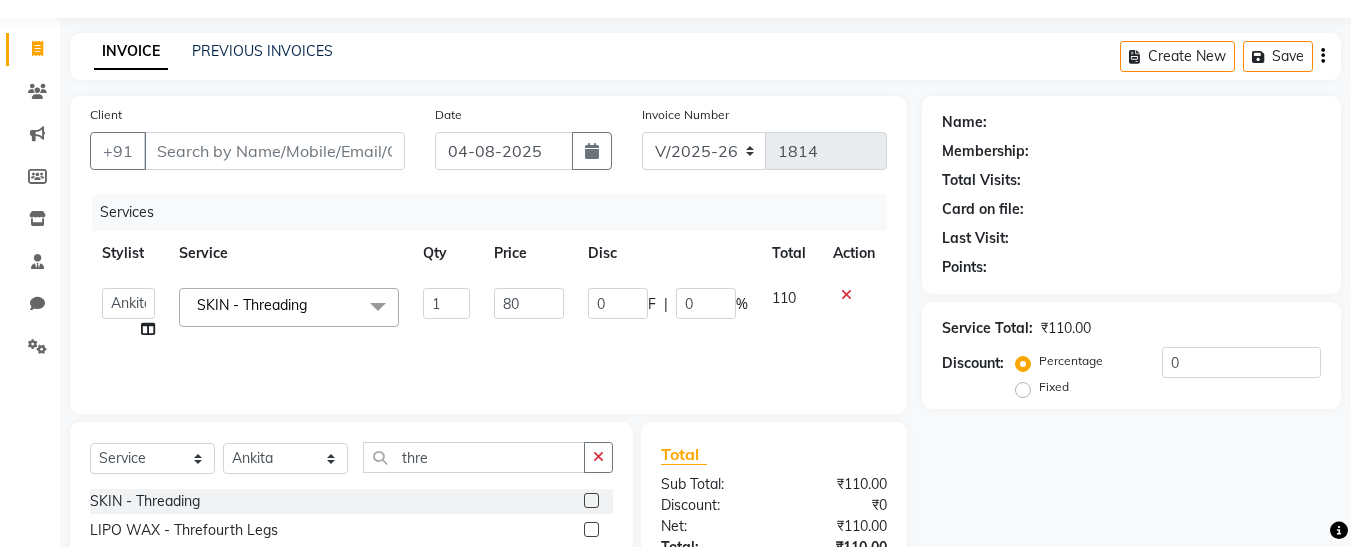 click on "₹110.00" 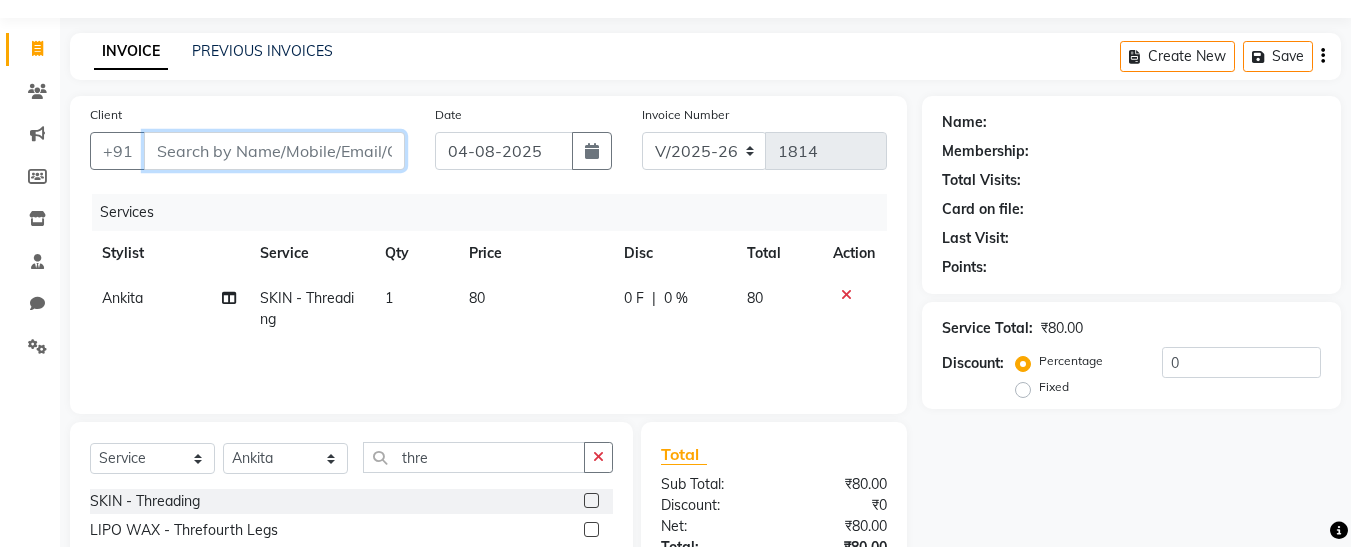 click on "Client" at bounding box center (274, 151) 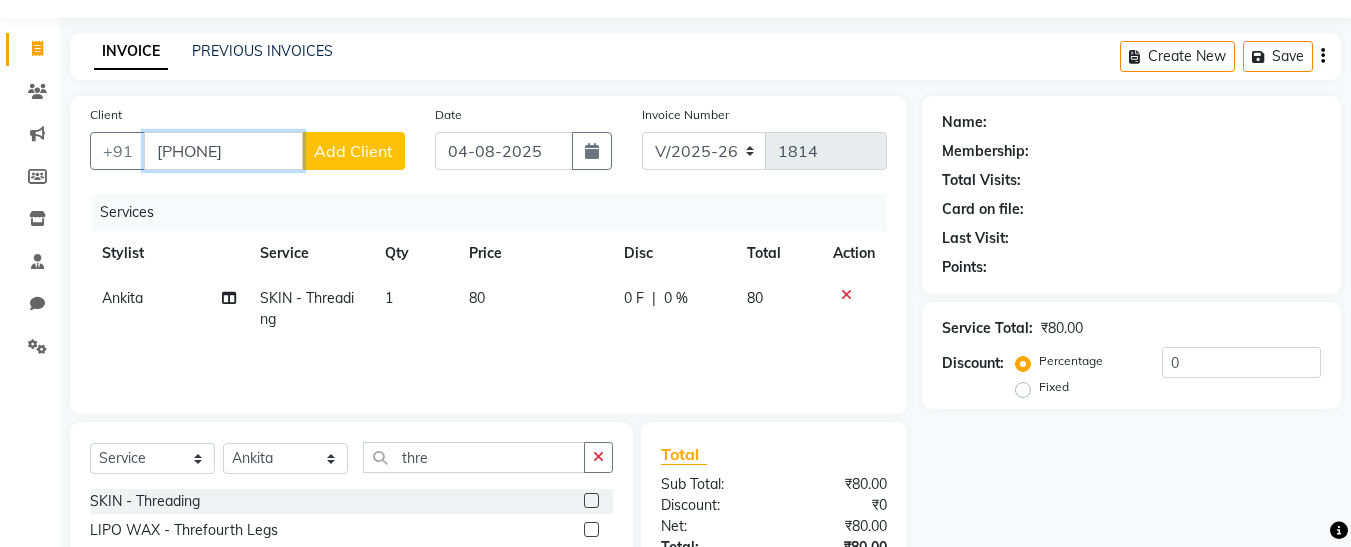type on "[PHONE]" 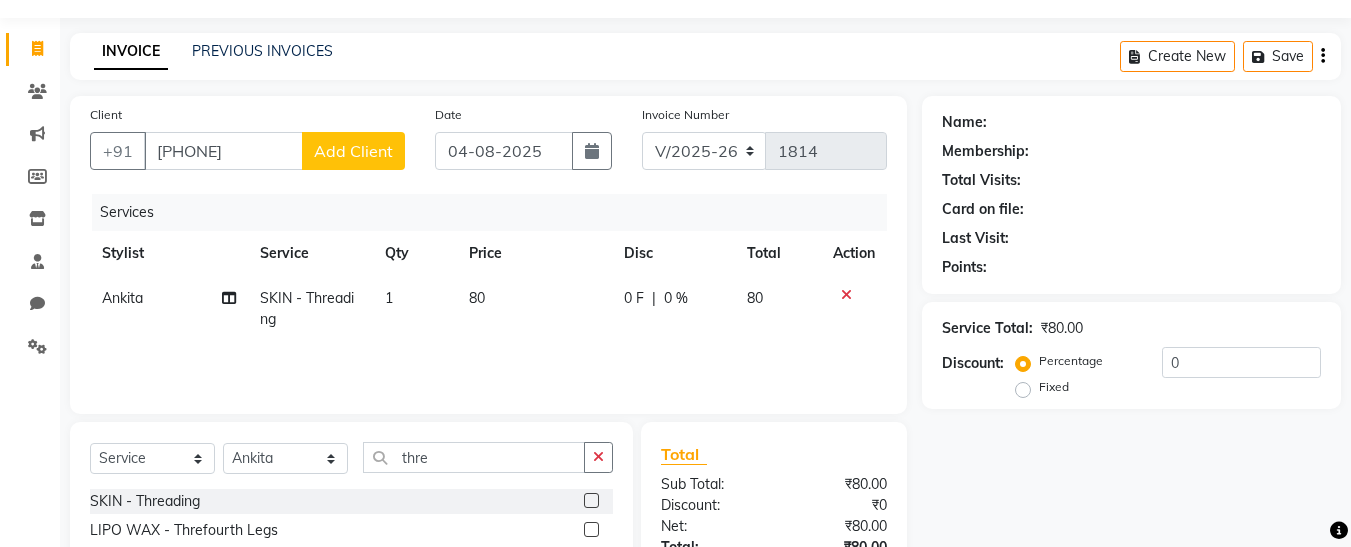click on "Add Client" 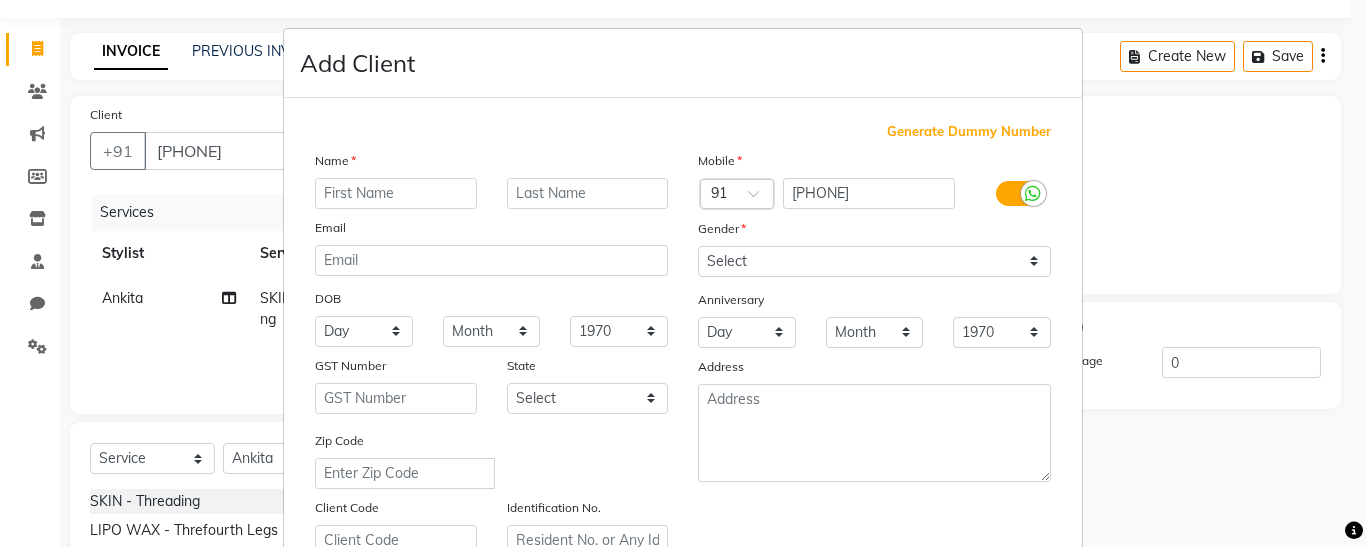 click at bounding box center [396, 193] 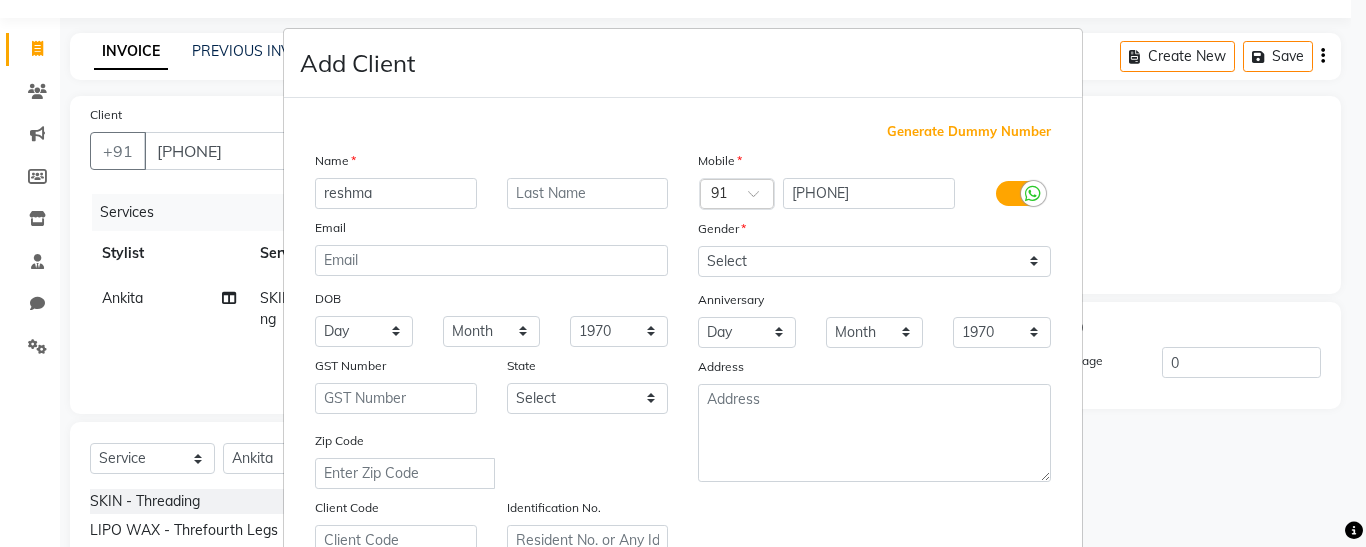 type on "reshma" 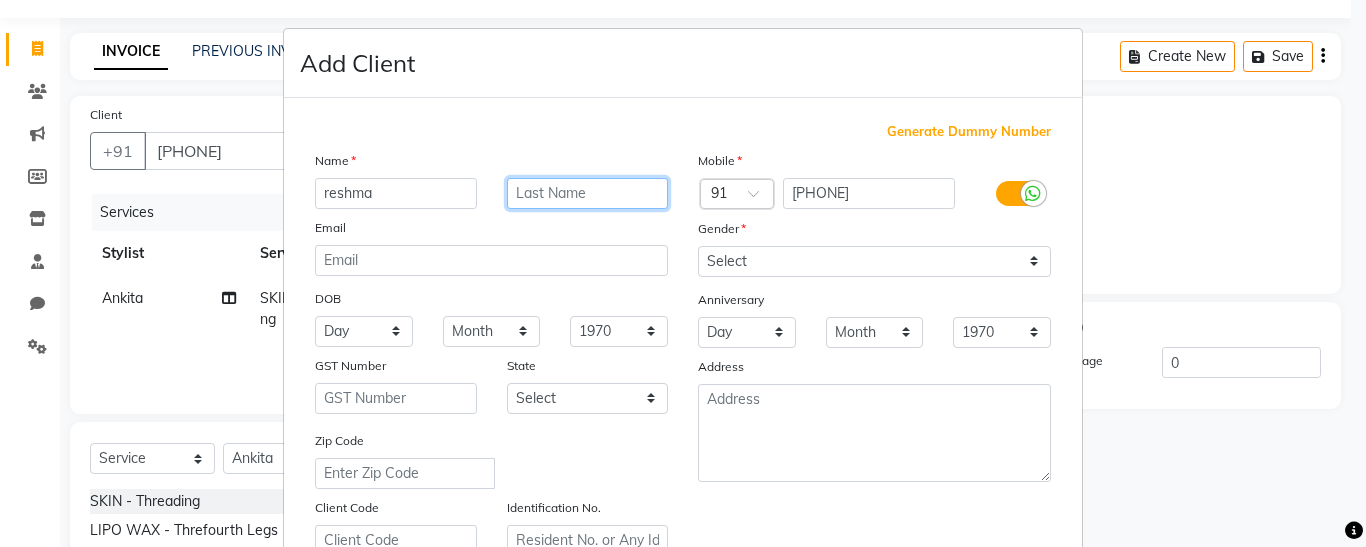 click at bounding box center (588, 193) 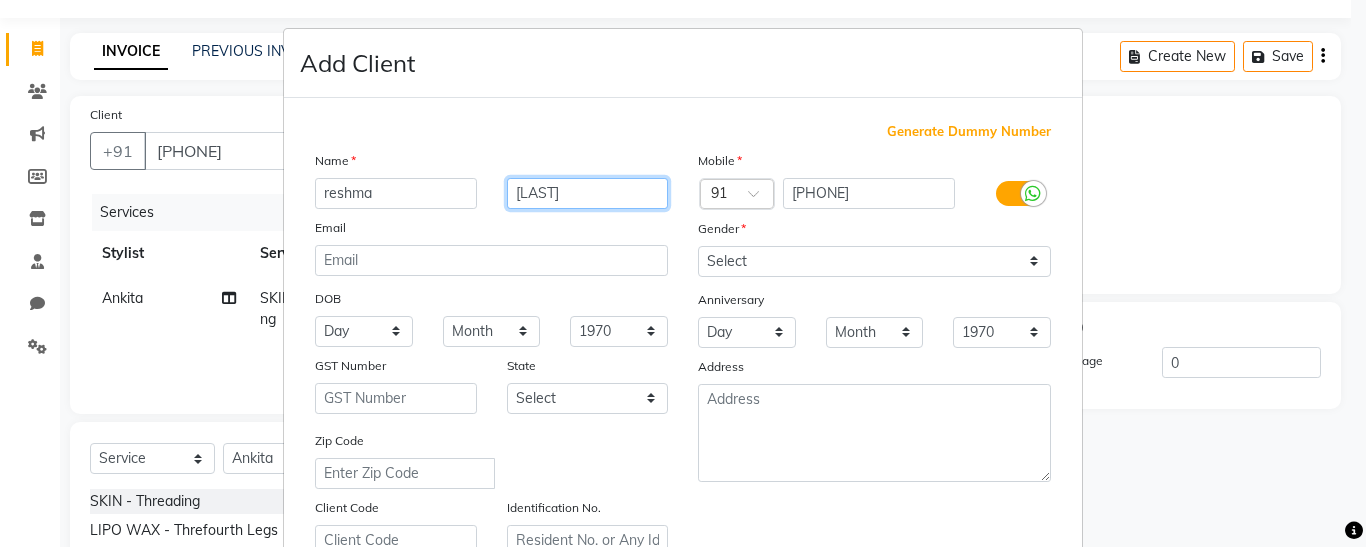 type on "[LAST]" 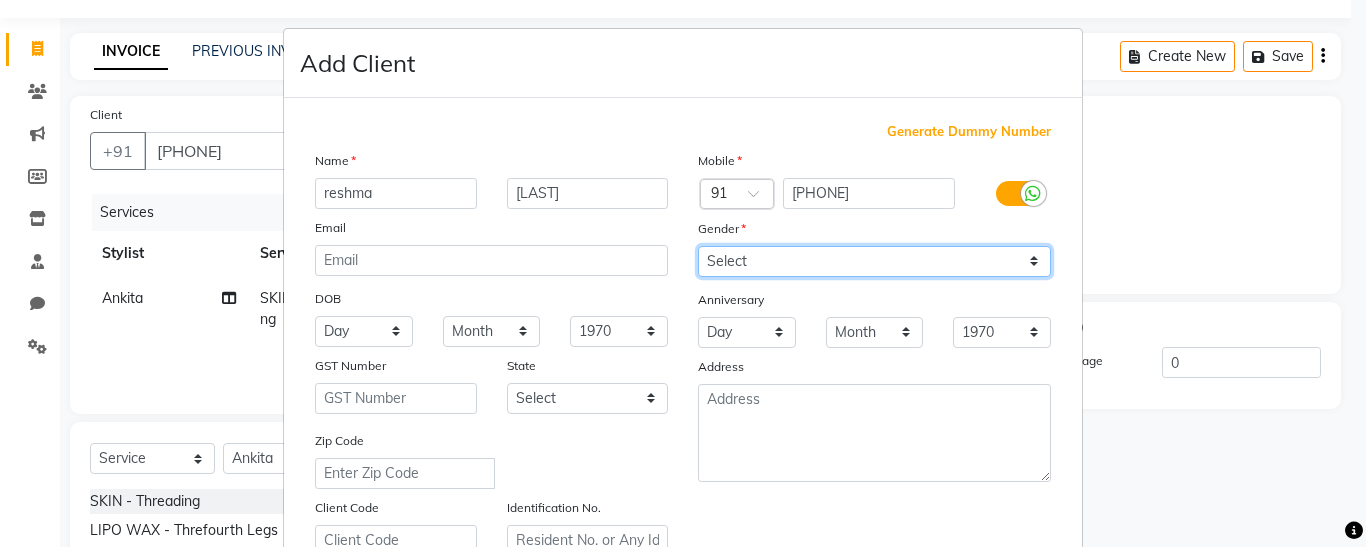 click on "Select Male Female Other Prefer Not To Say" at bounding box center (874, 261) 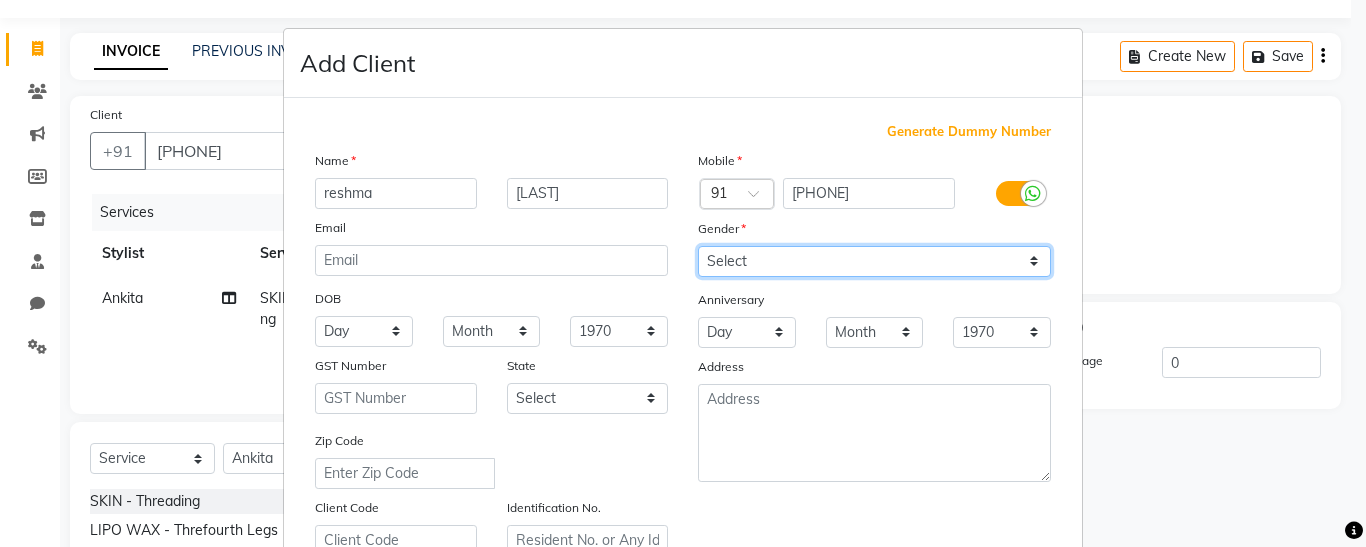 select on "female" 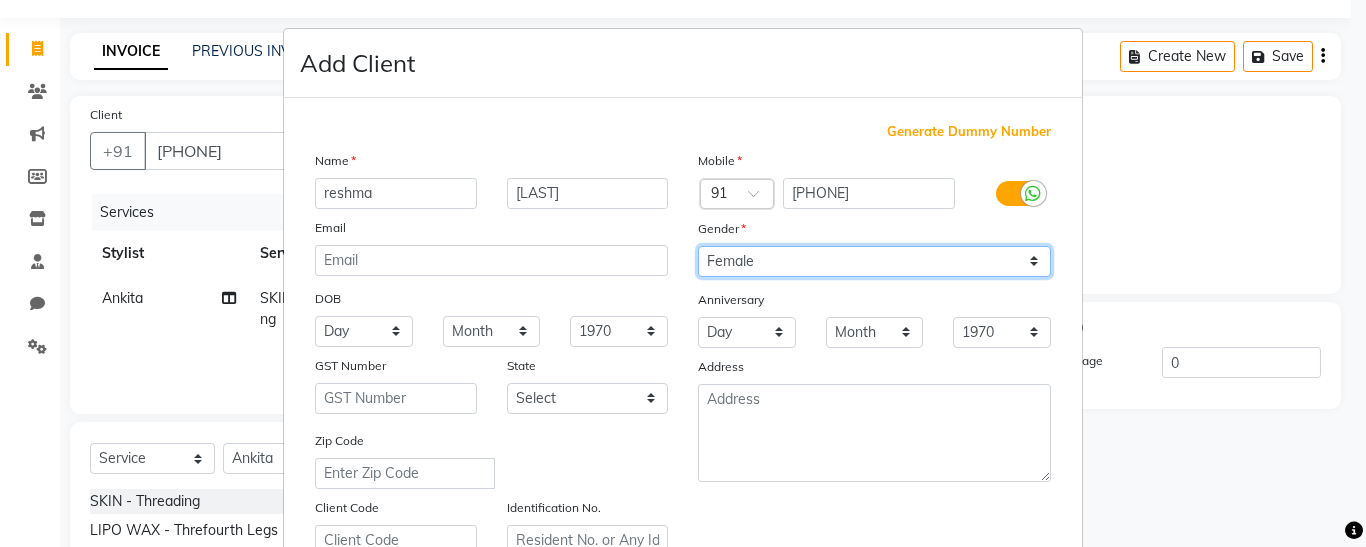 click on "Select Male Female Other Prefer Not To Say" at bounding box center [874, 261] 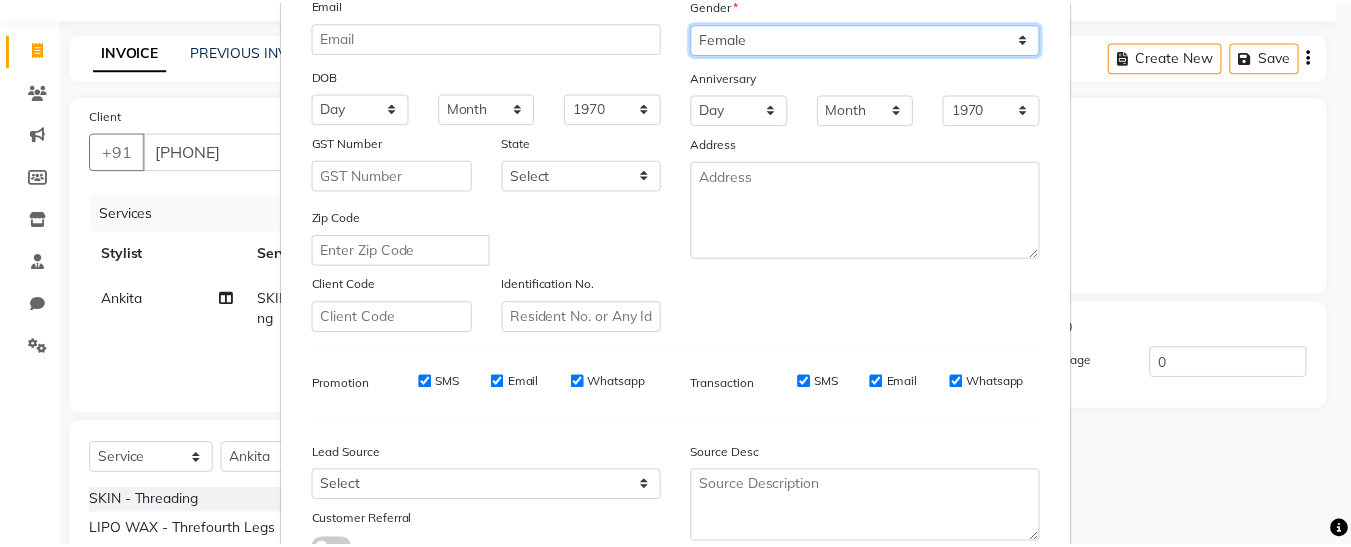 scroll, scrollTop: 376, scrollLeft: 0, axis: vertical 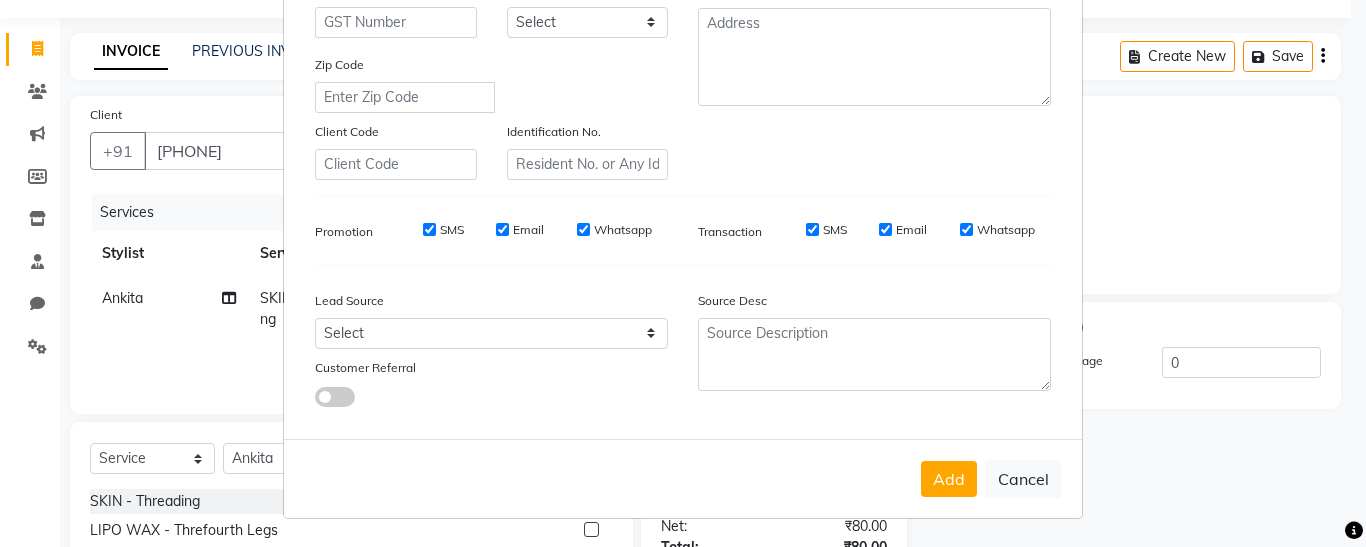 click on "Add   Cancel" at bounding box center (683, 478) 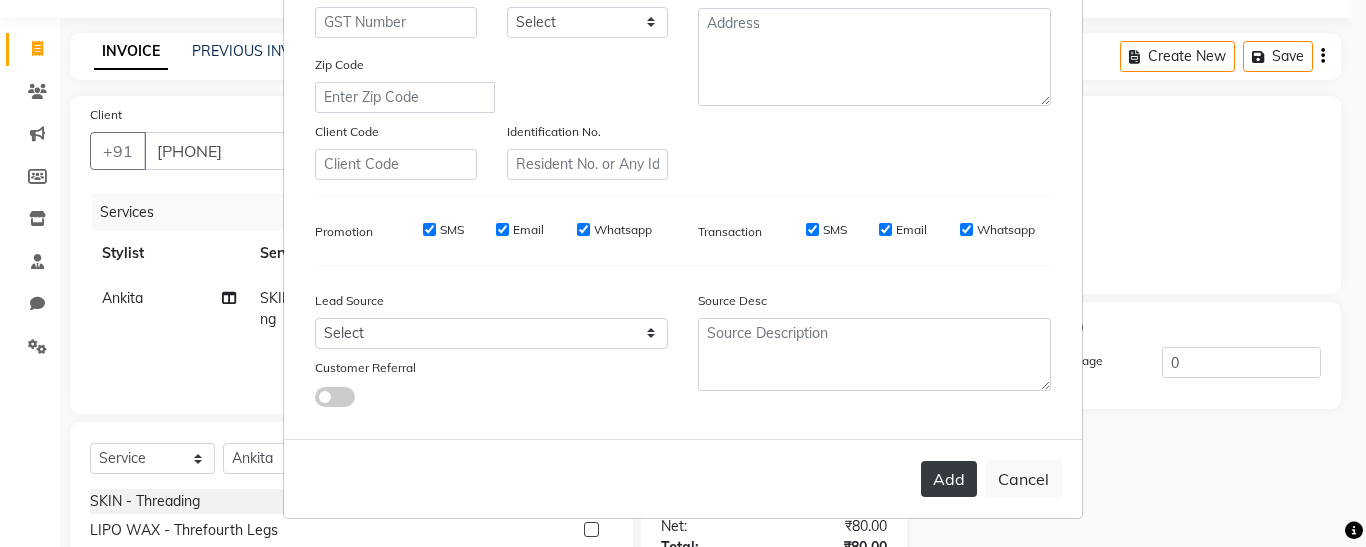 click on "Add" at bounding box center [949, 479] 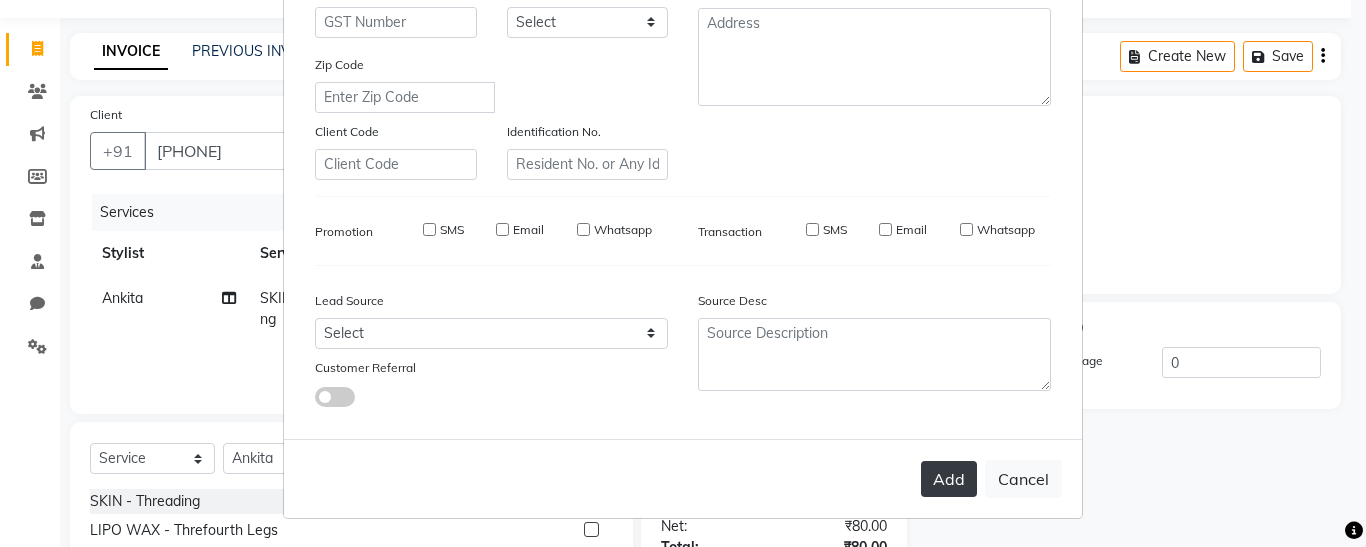 type on "91******29" 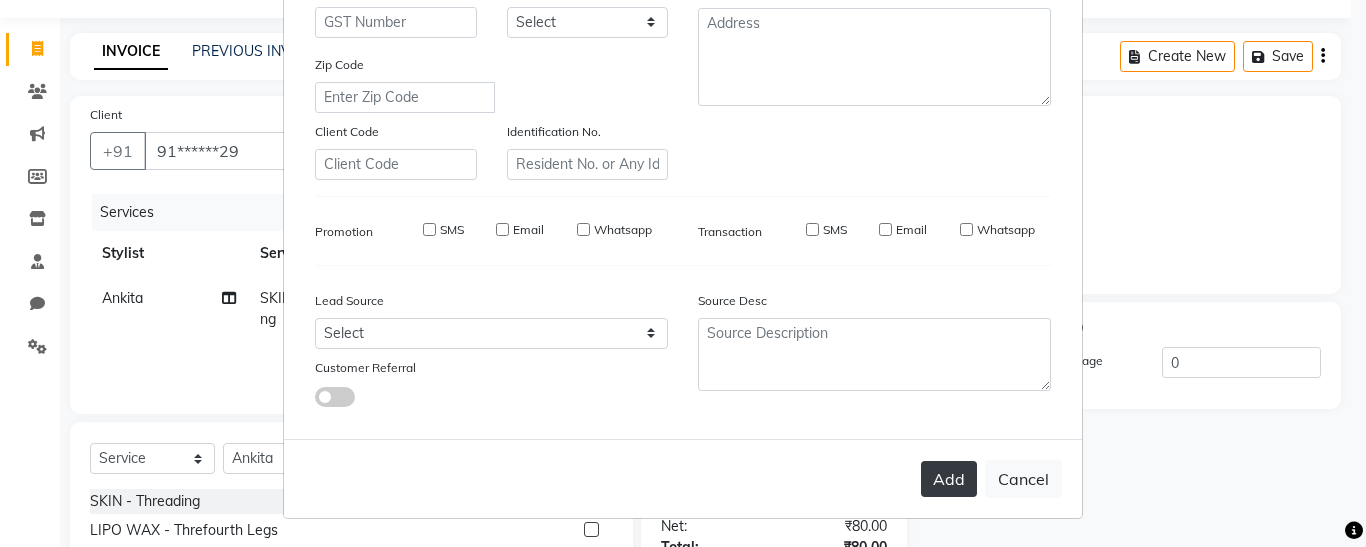 select 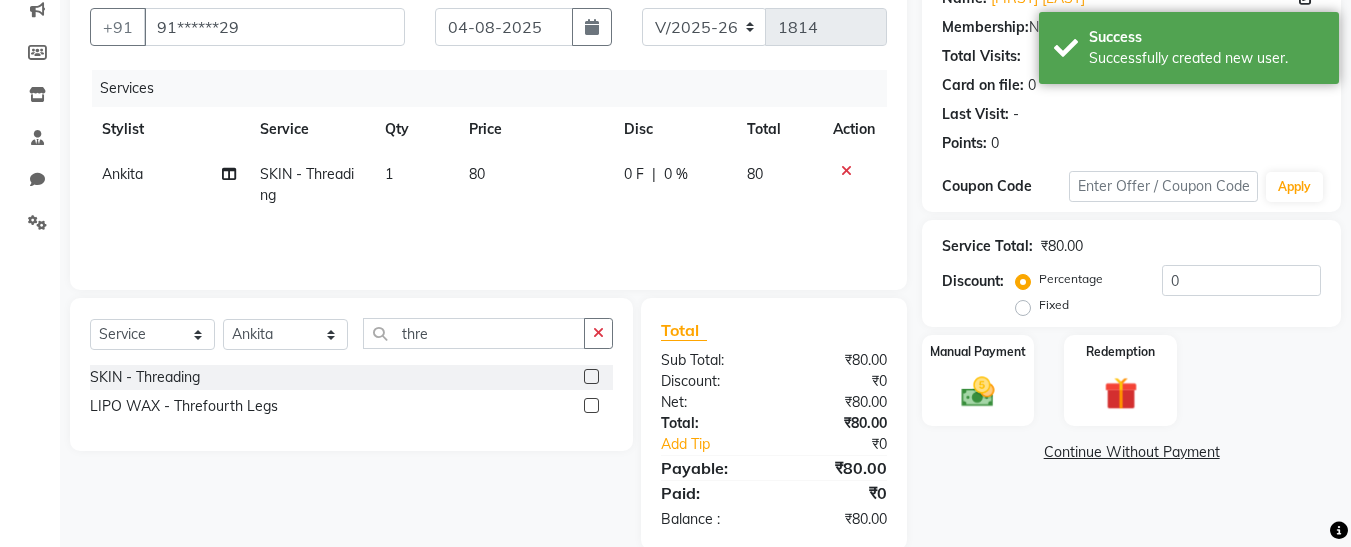 scroll, scrollTop: 211, scrollLeft: 0, axis: vertical 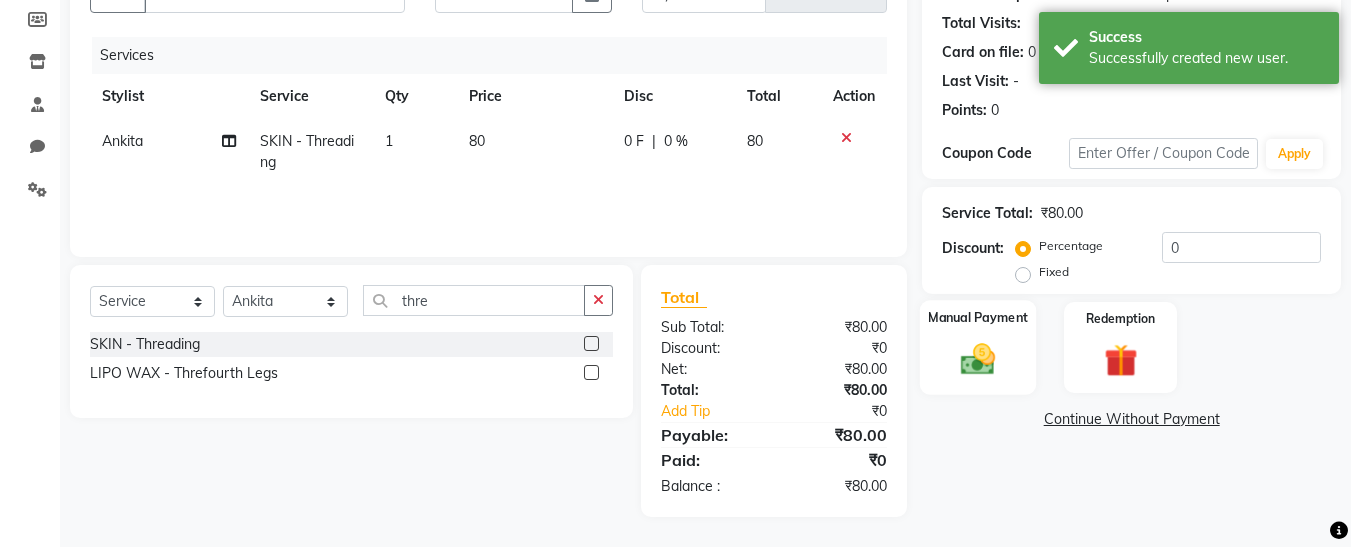 click on "Manual Payment" 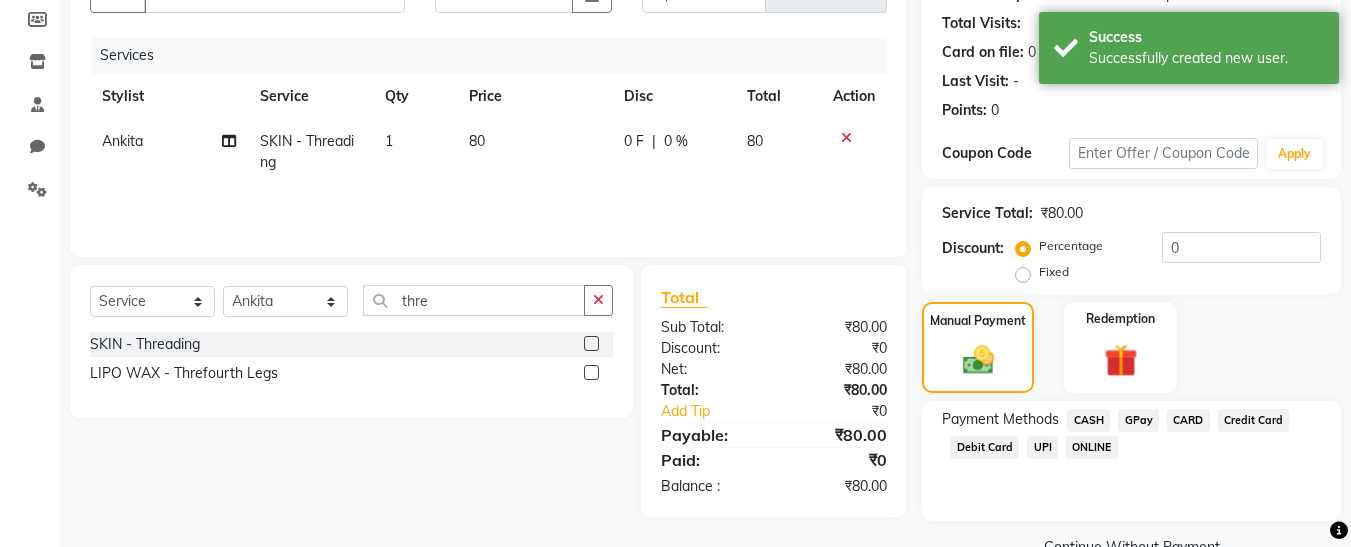 click on "CASH" 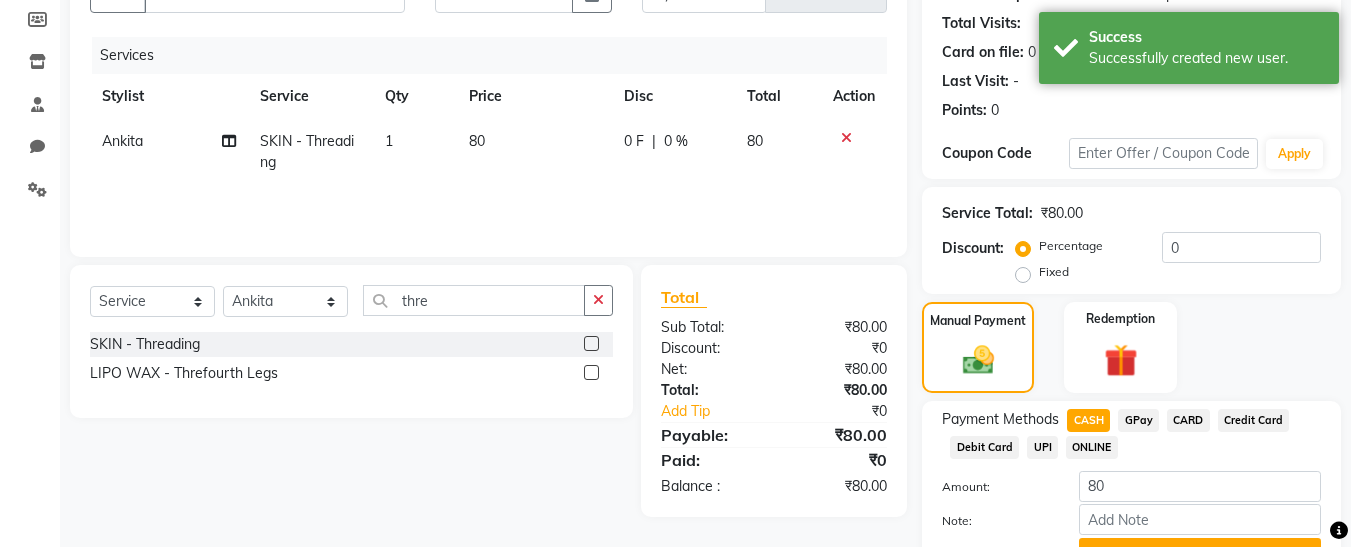 scroll, scrollTop: 312, scrollLeft: 0, axis: vertical 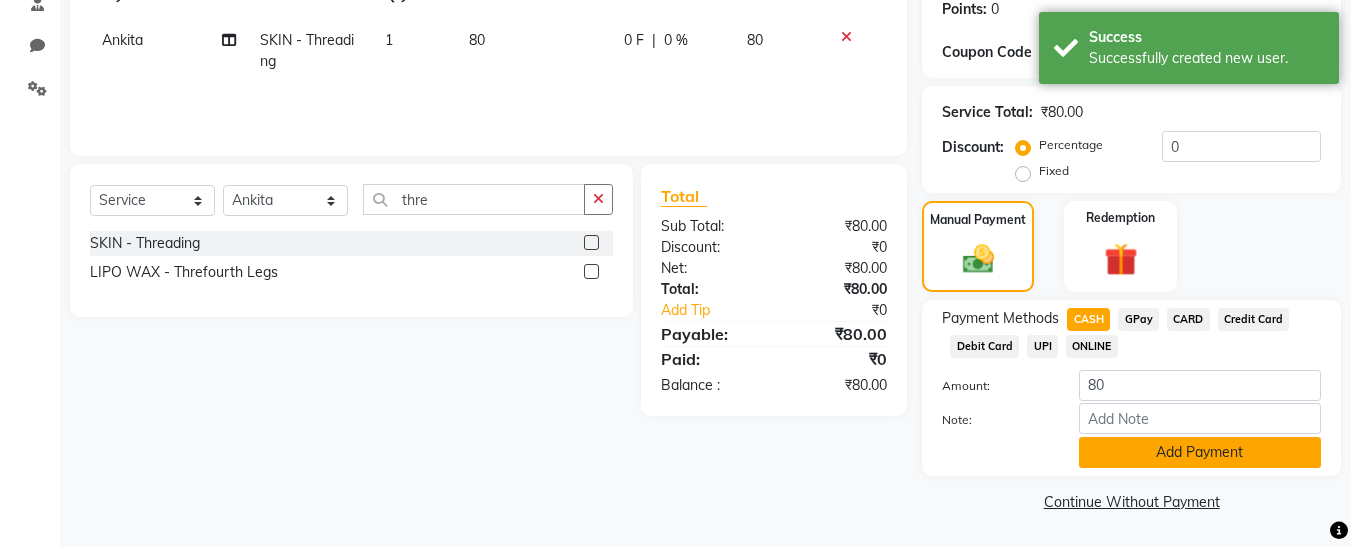 click on "Add Payment" 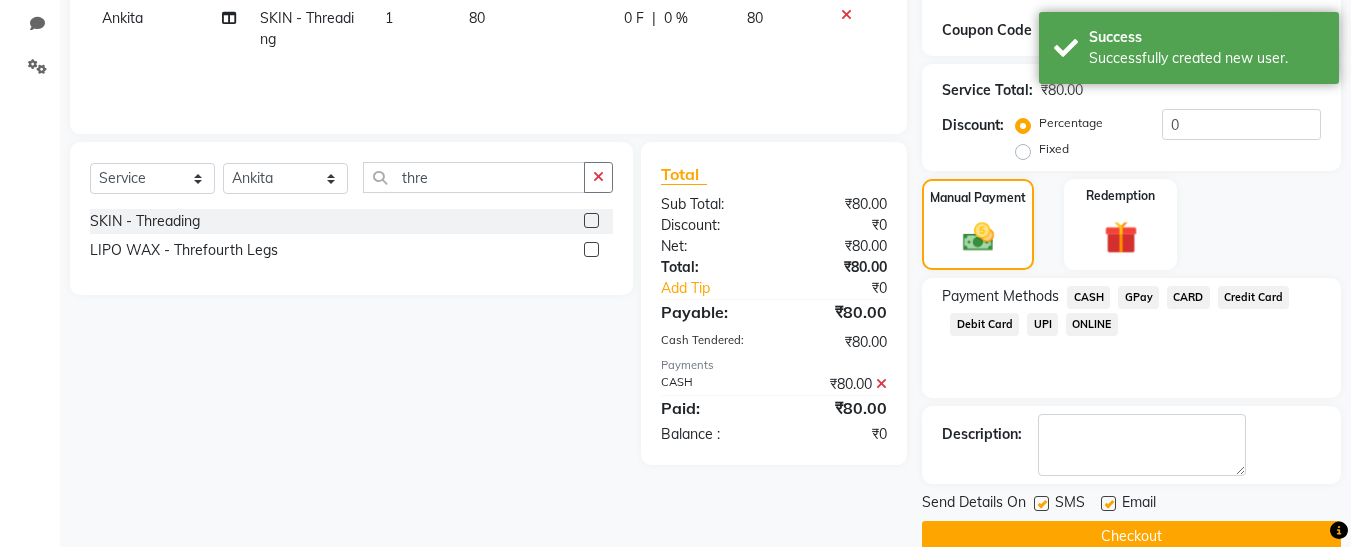 scroll, scrollTop: 369, scrollLeft: 0, axis: vertical 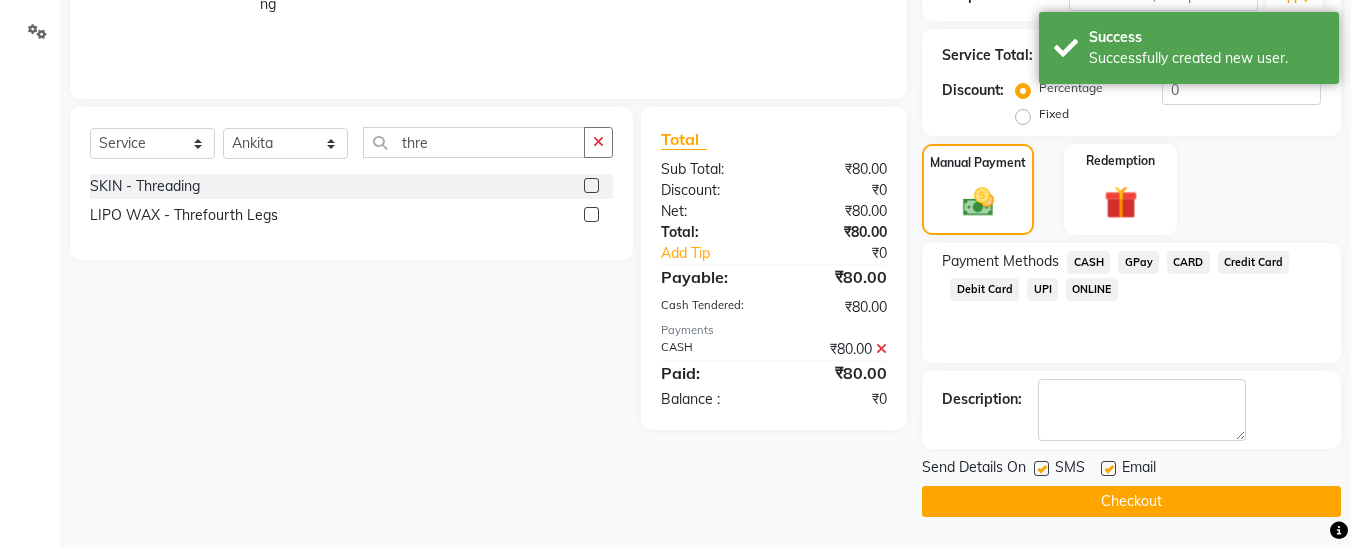 click 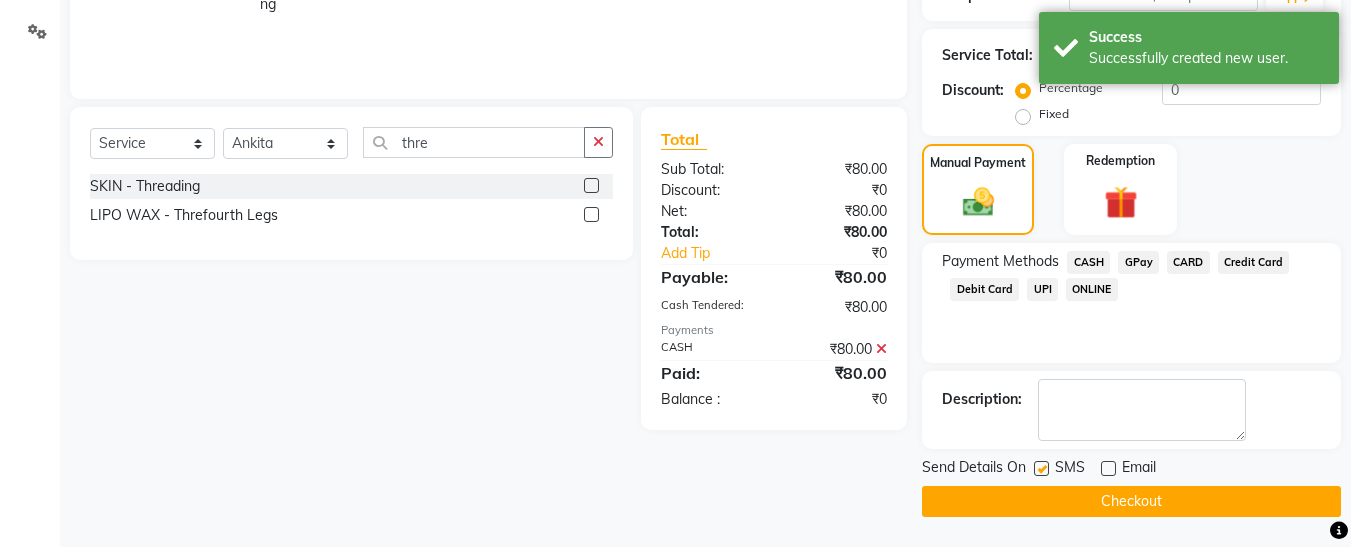 click 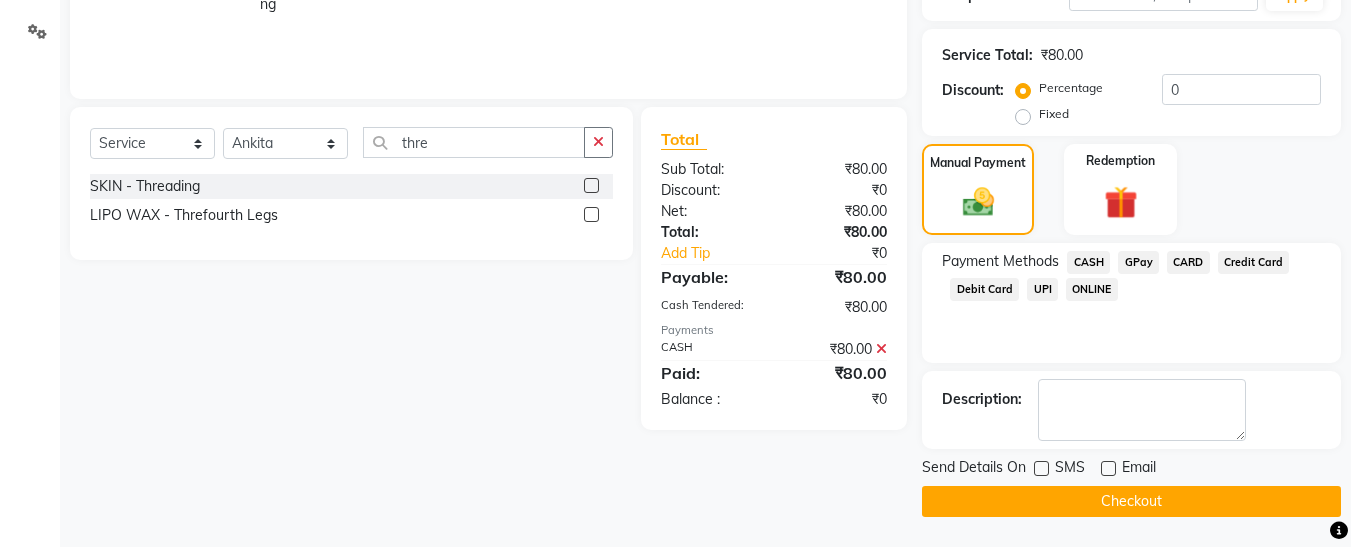 click on "Checkout" 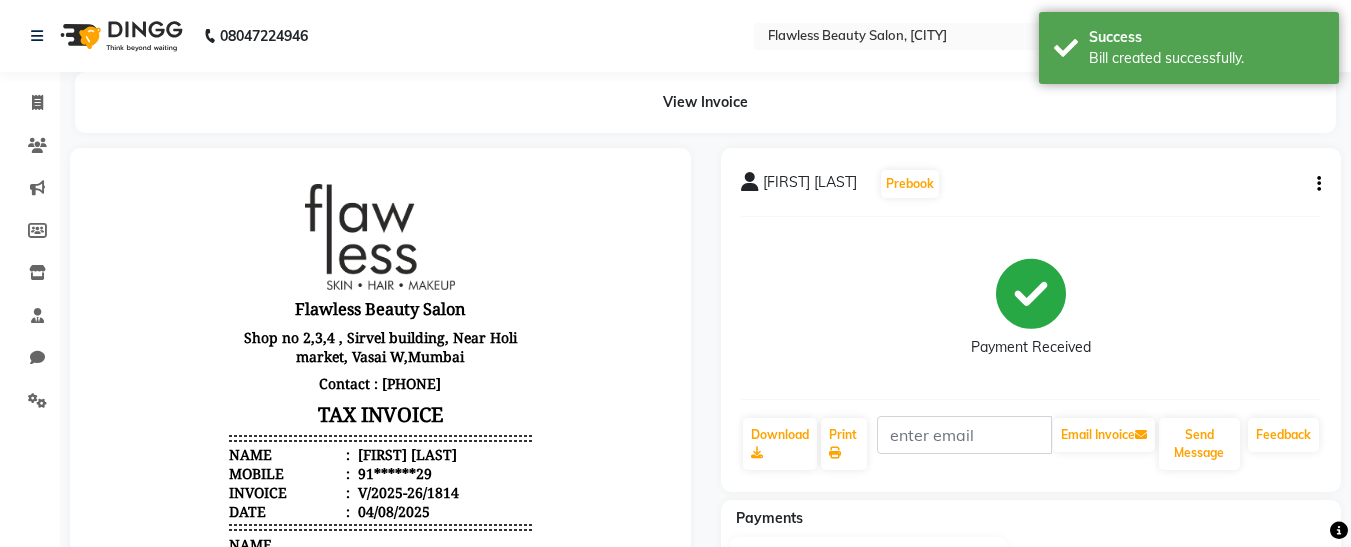 scroll, scrollTop: 0, scrollLeft: 0, axis: both 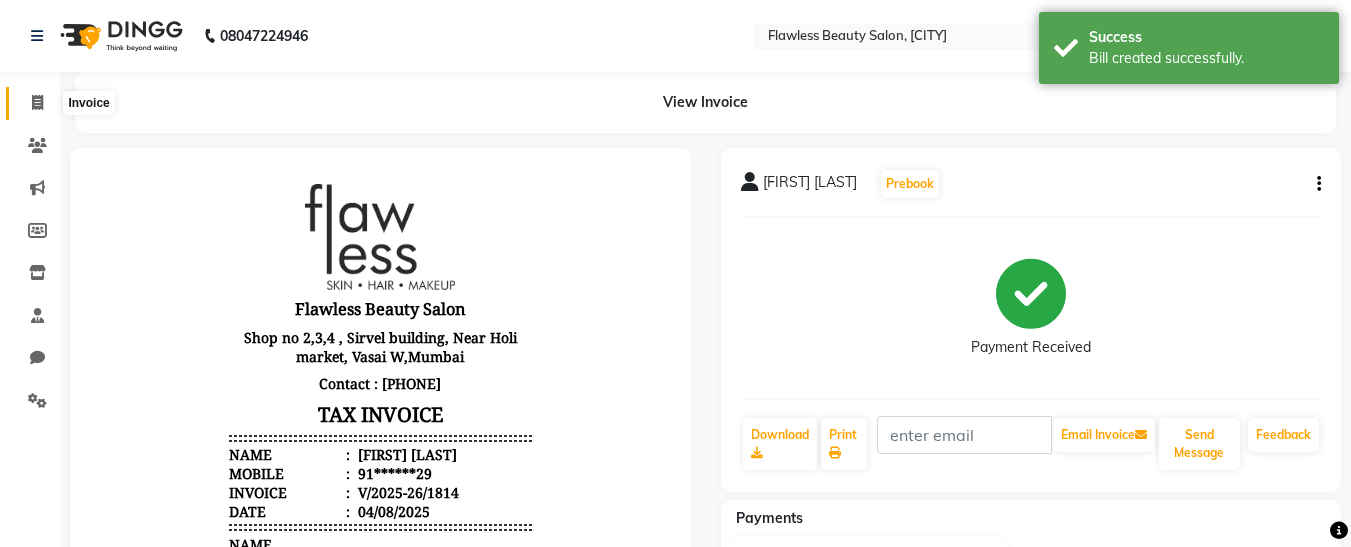 click 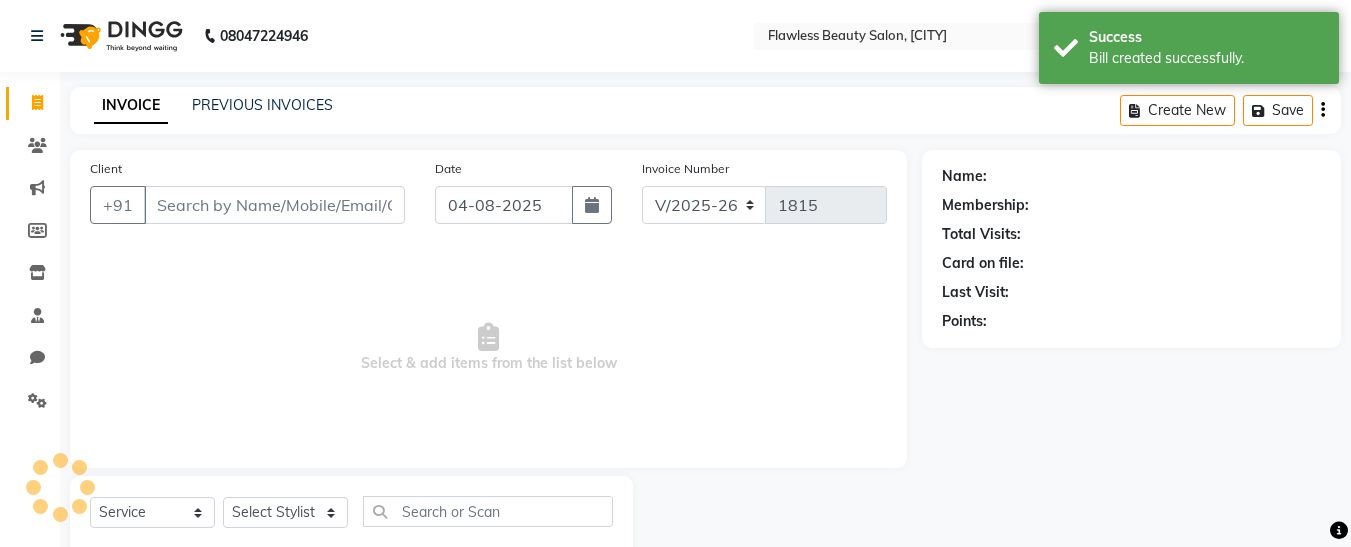 scroll, scrollTop: 54, scrollLeft: 0, axis: vertical 